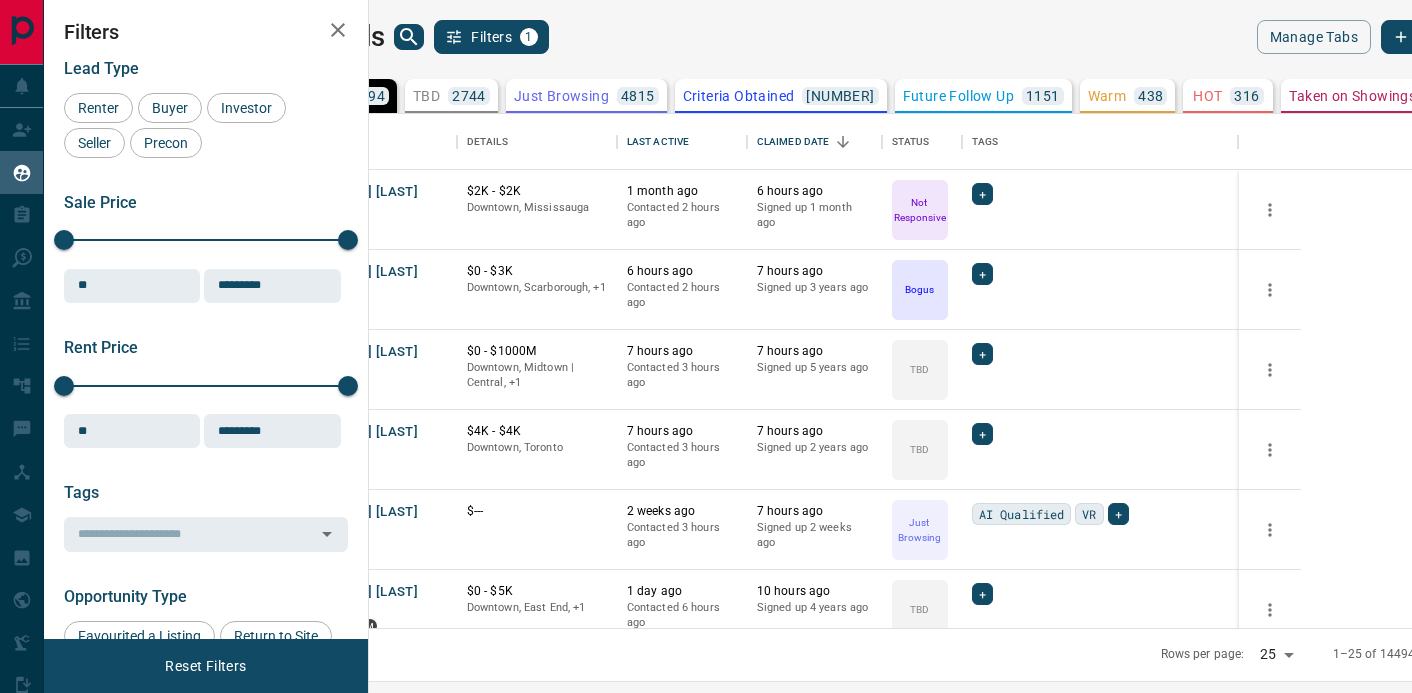 scroll, scrollTop: 0, scrollLeft: 0, axis: both 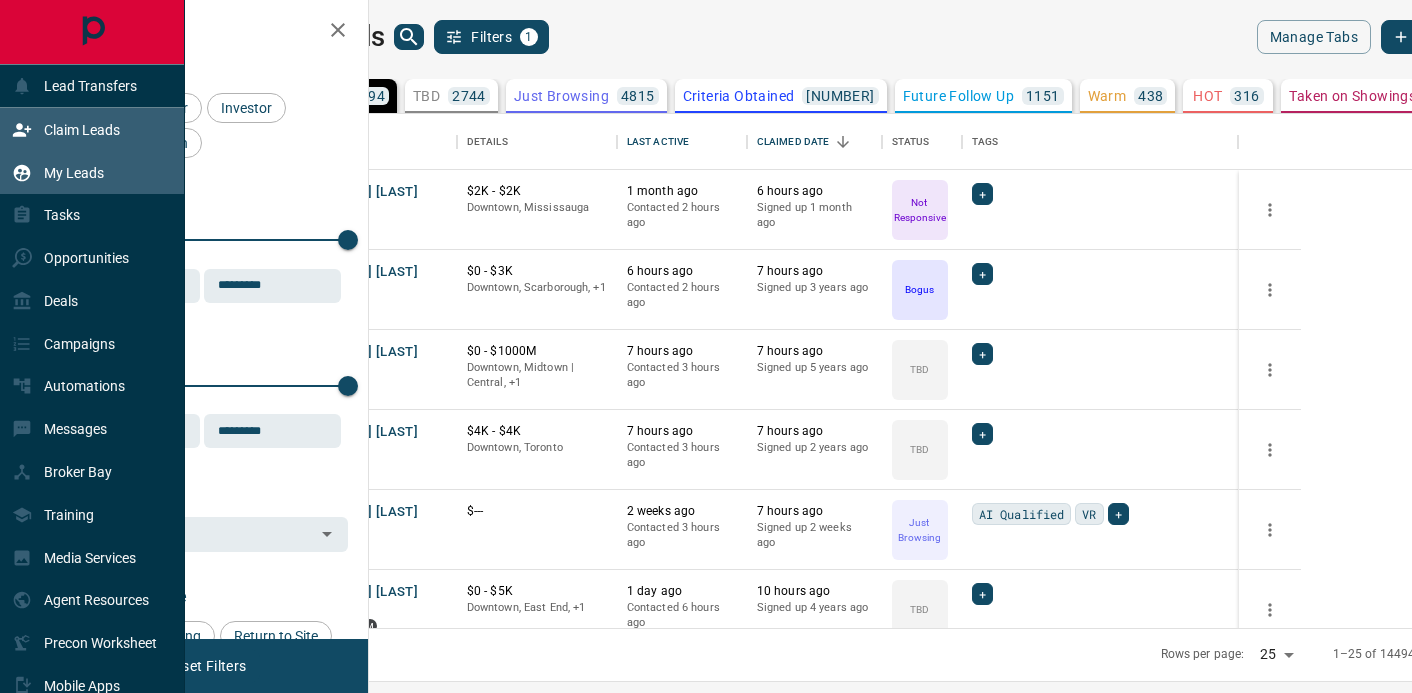 click 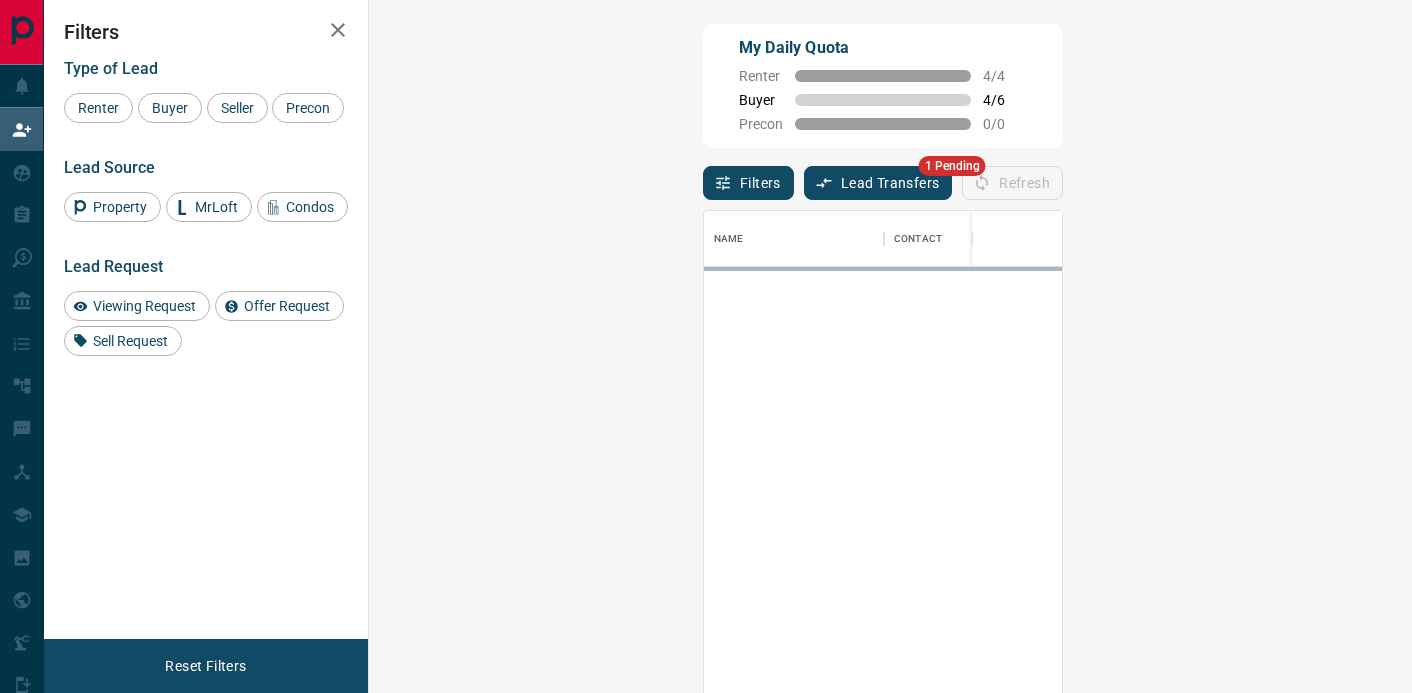 click on "Lead Transfers" at bounding box center [878, 183] 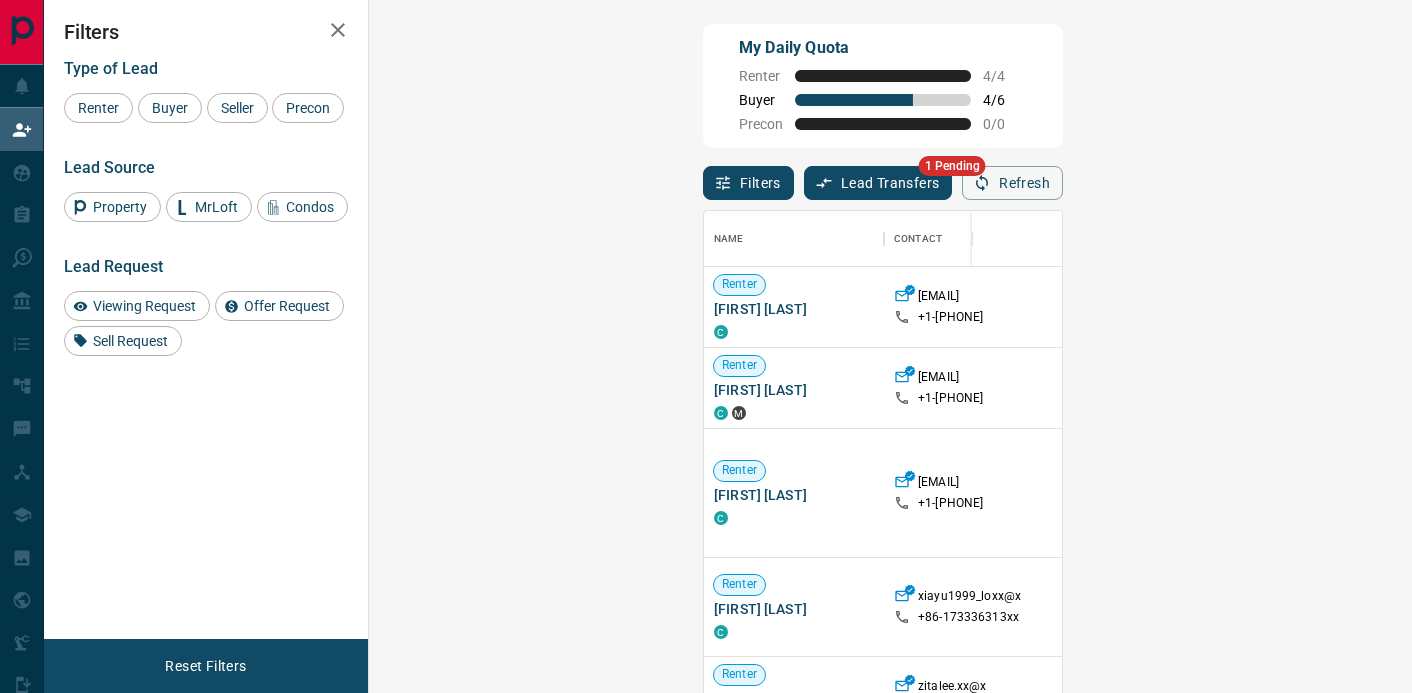 scroll, scrollTop: 1, scrollLeft: 1, axis: both 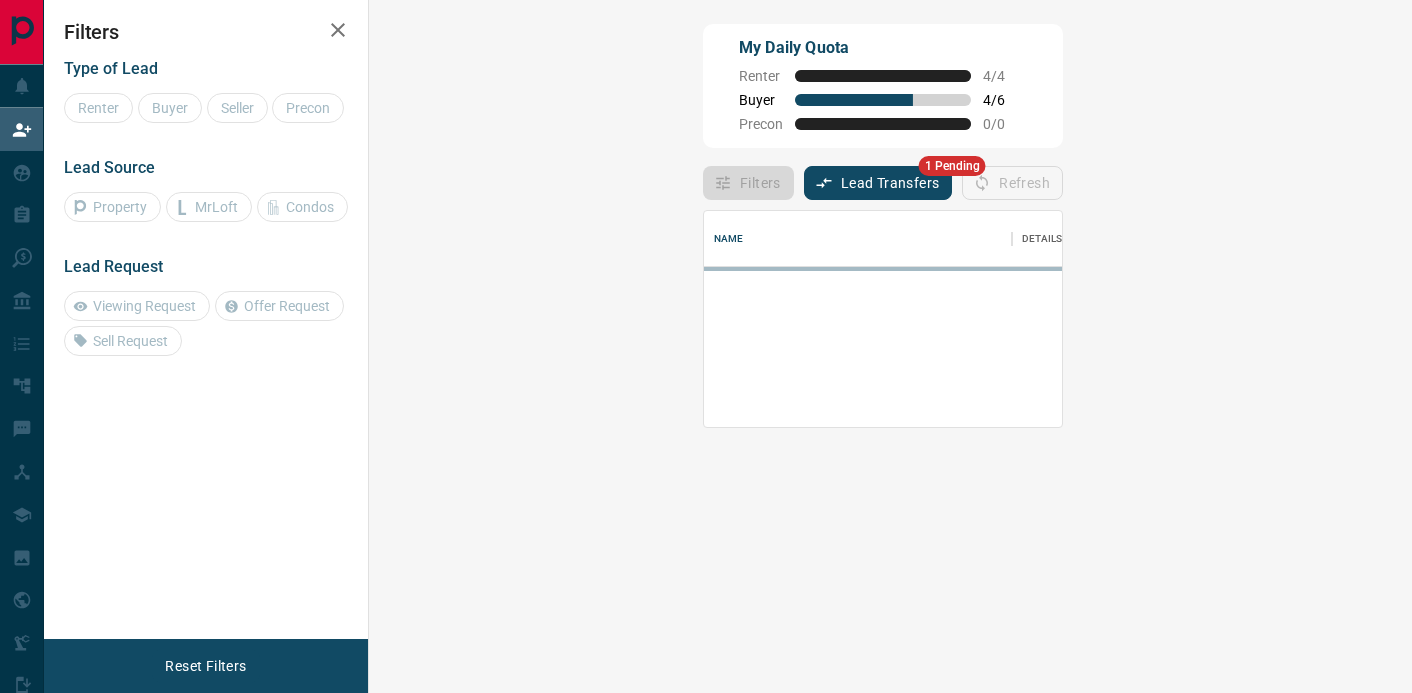 click on "Lead Transfers" at bounding box center [878, 183] 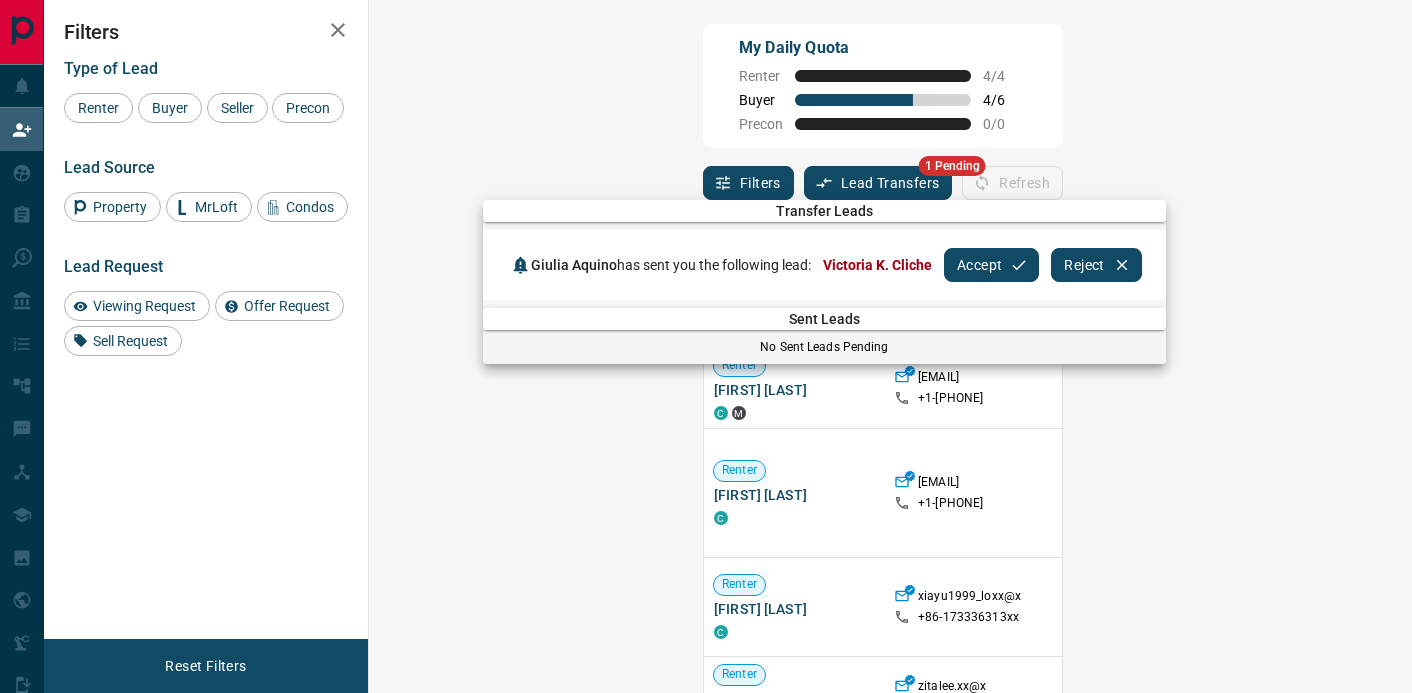 click at bounding box center [706, 346] 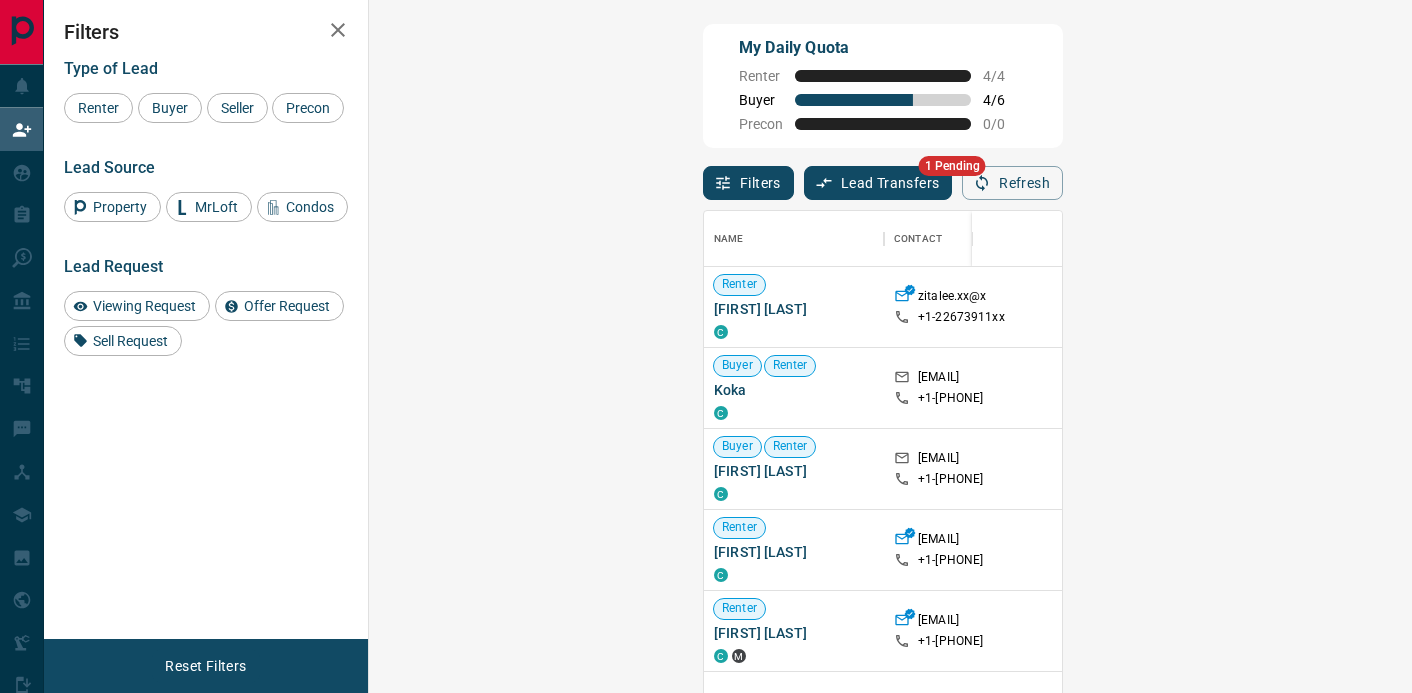 scroll, scrollTop: 1, scrollLeft: 1, axis: both 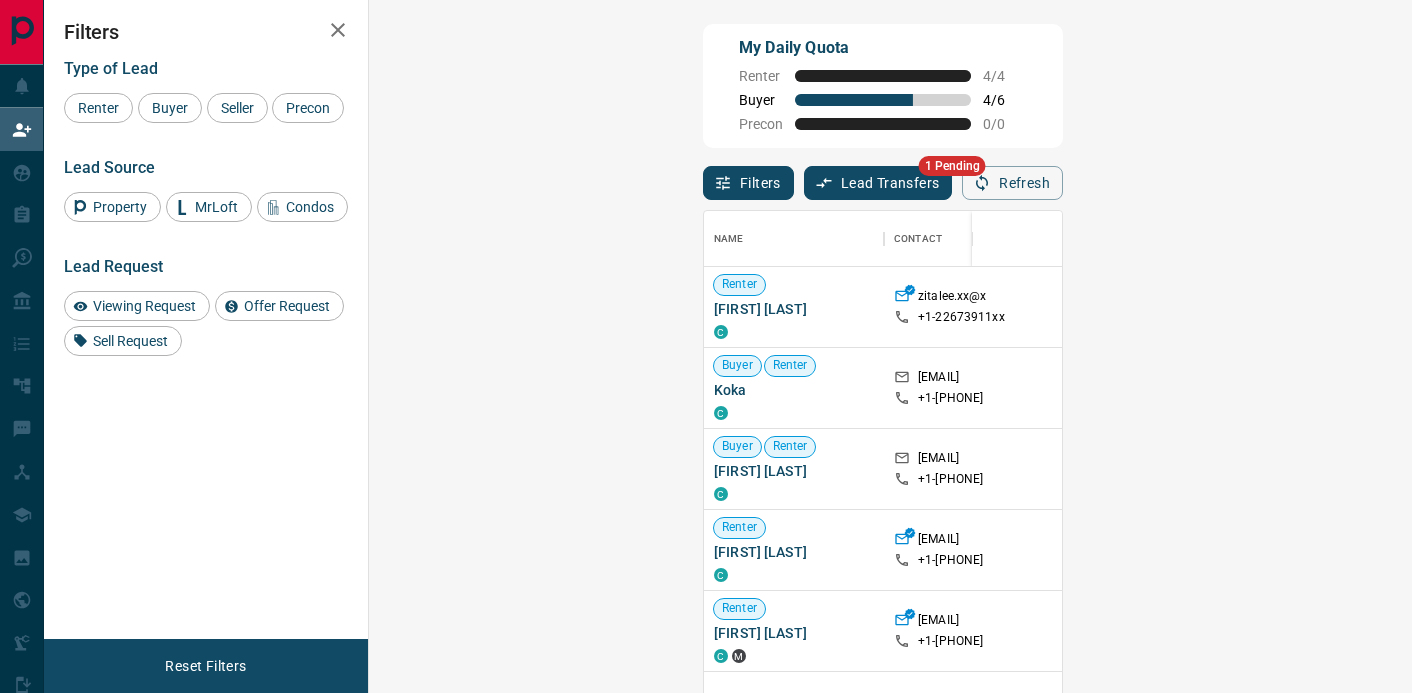 click on "Lead Transfers" at bounding box center [878, 183] 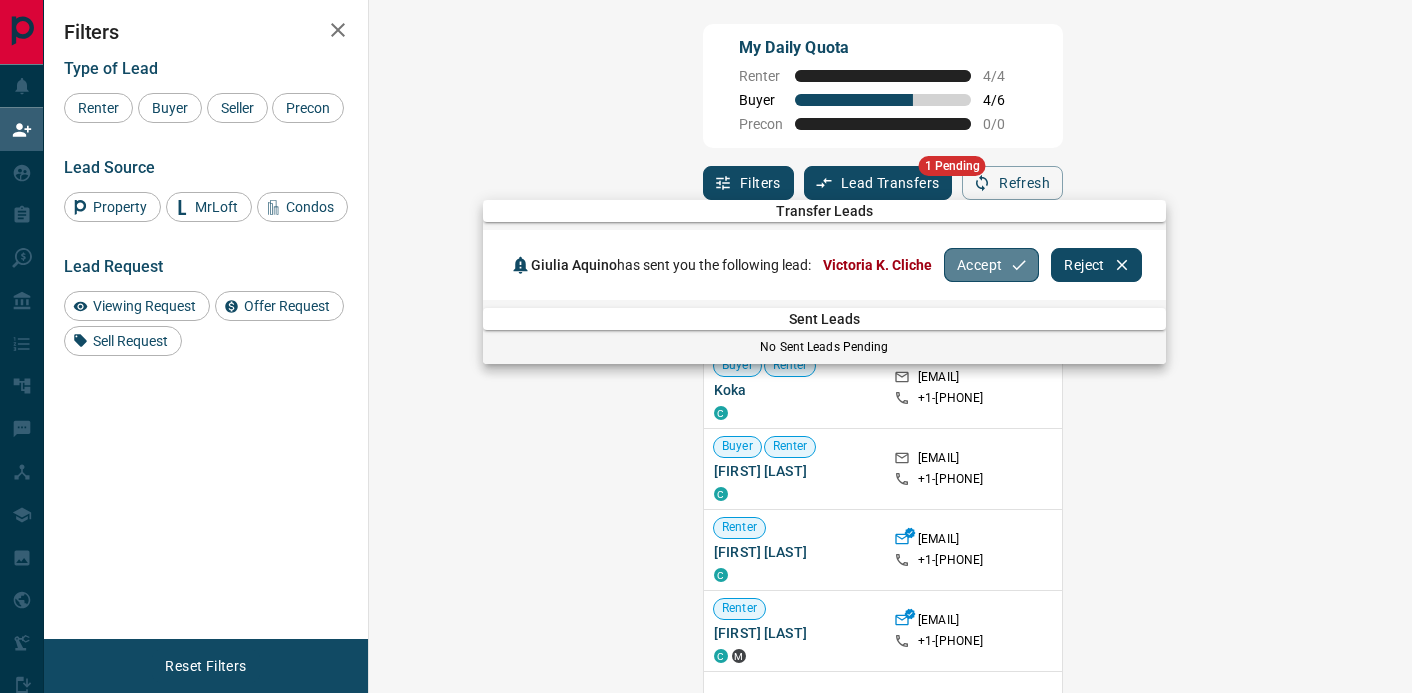 click on "Accept" at bounding box center (991, 265) 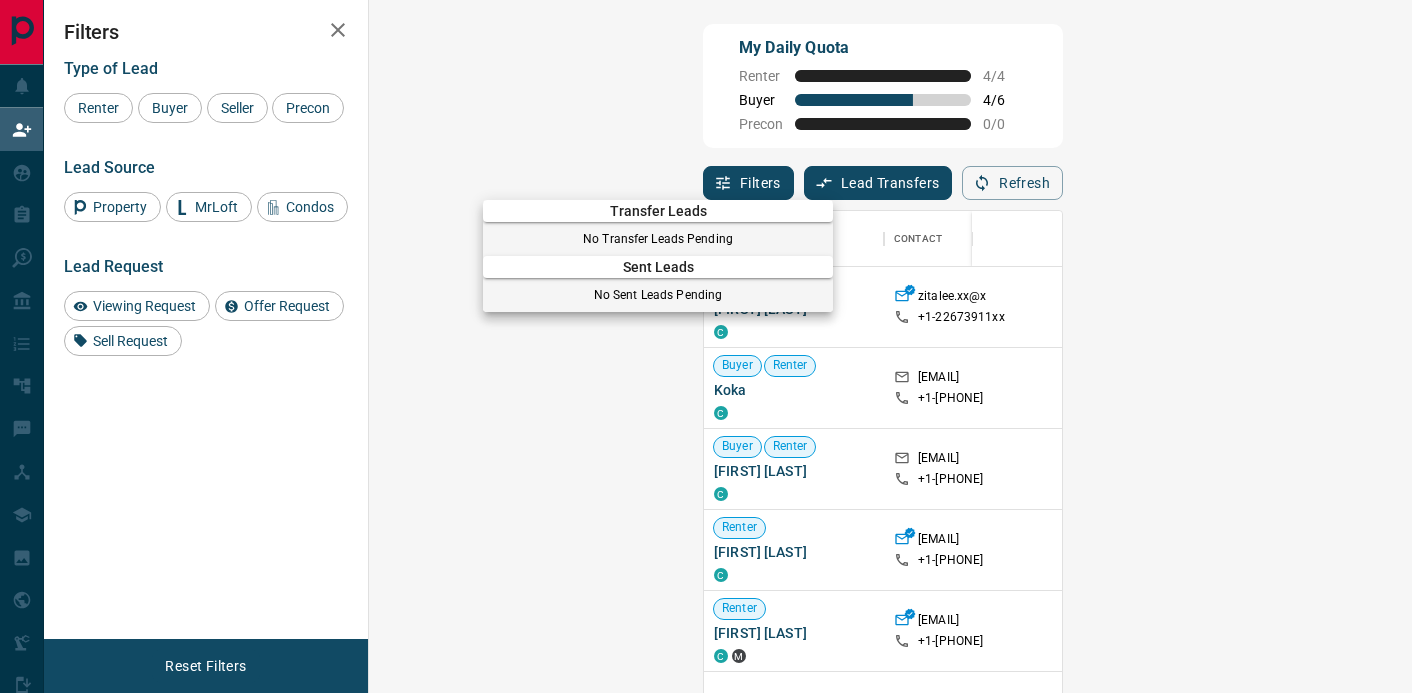 click at bounding box center [706, 346] 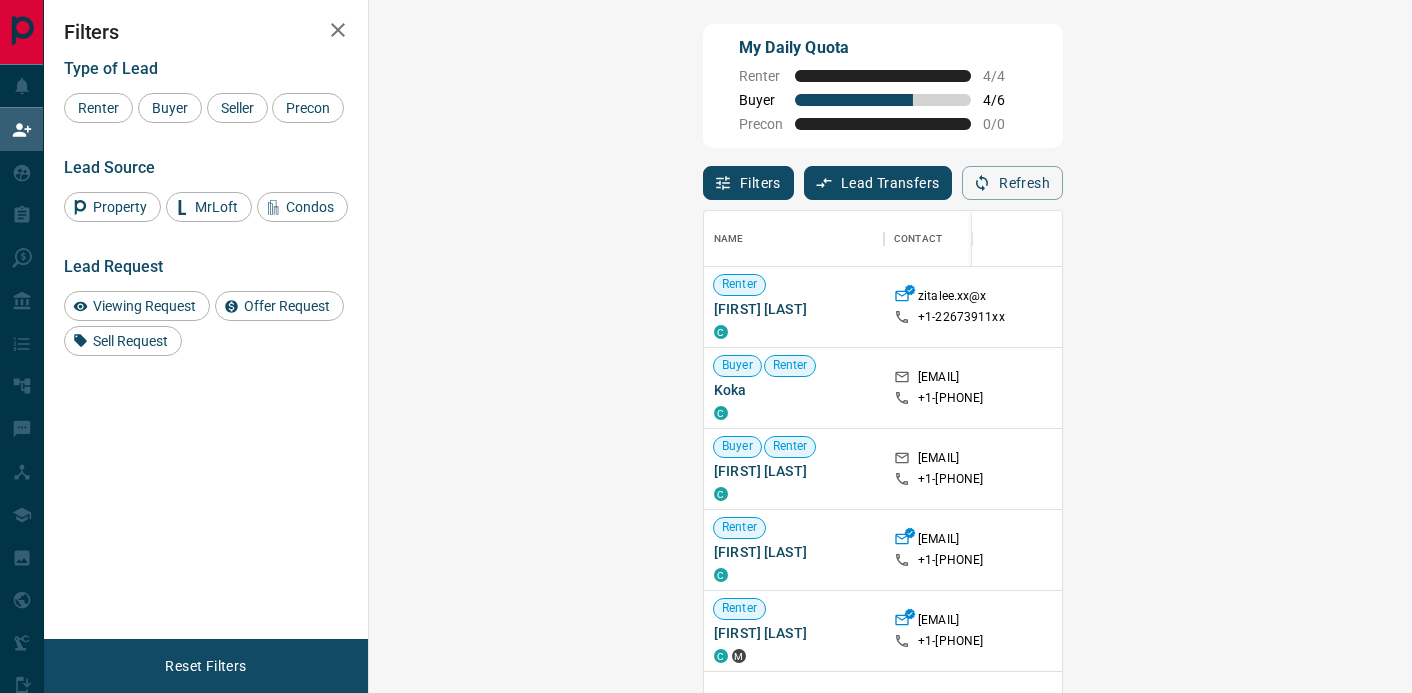 click on "Transfer Leads No Transfer Leads Pending Sent Leads No Sent Leads Pending" at bounding box center [706, 173] 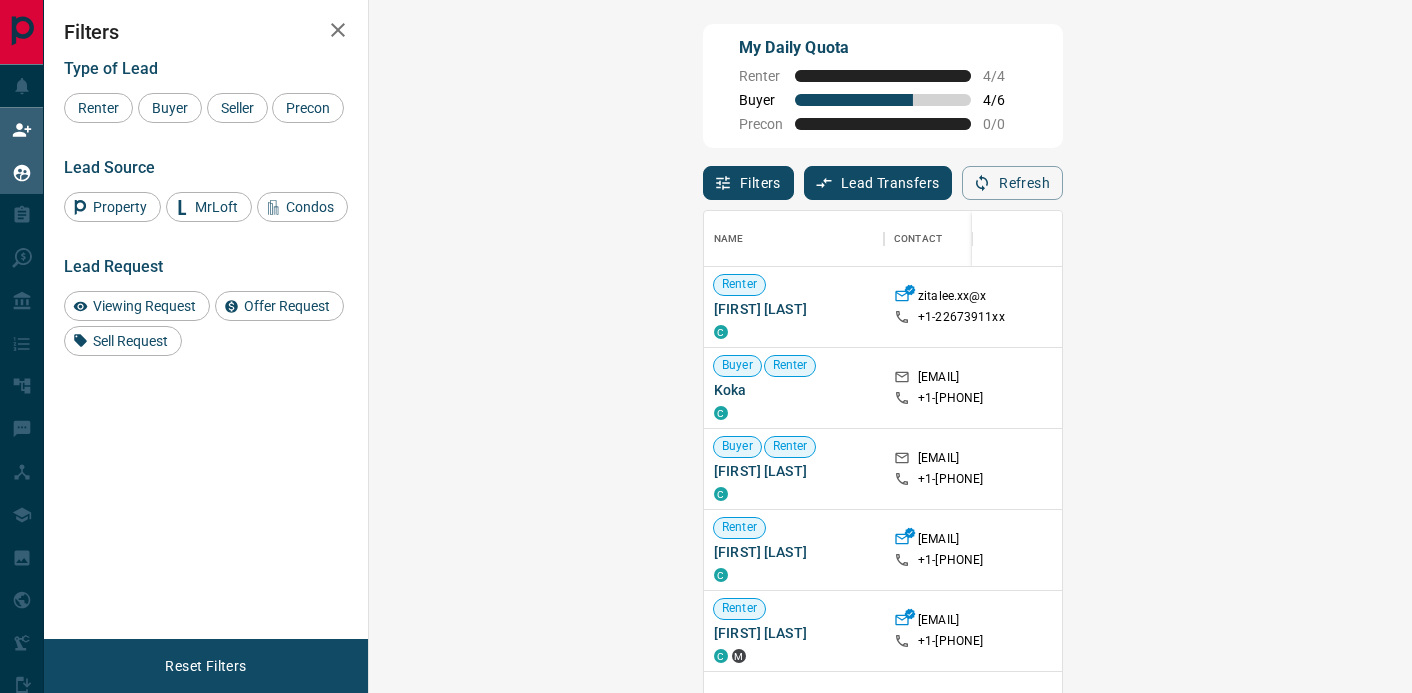 click 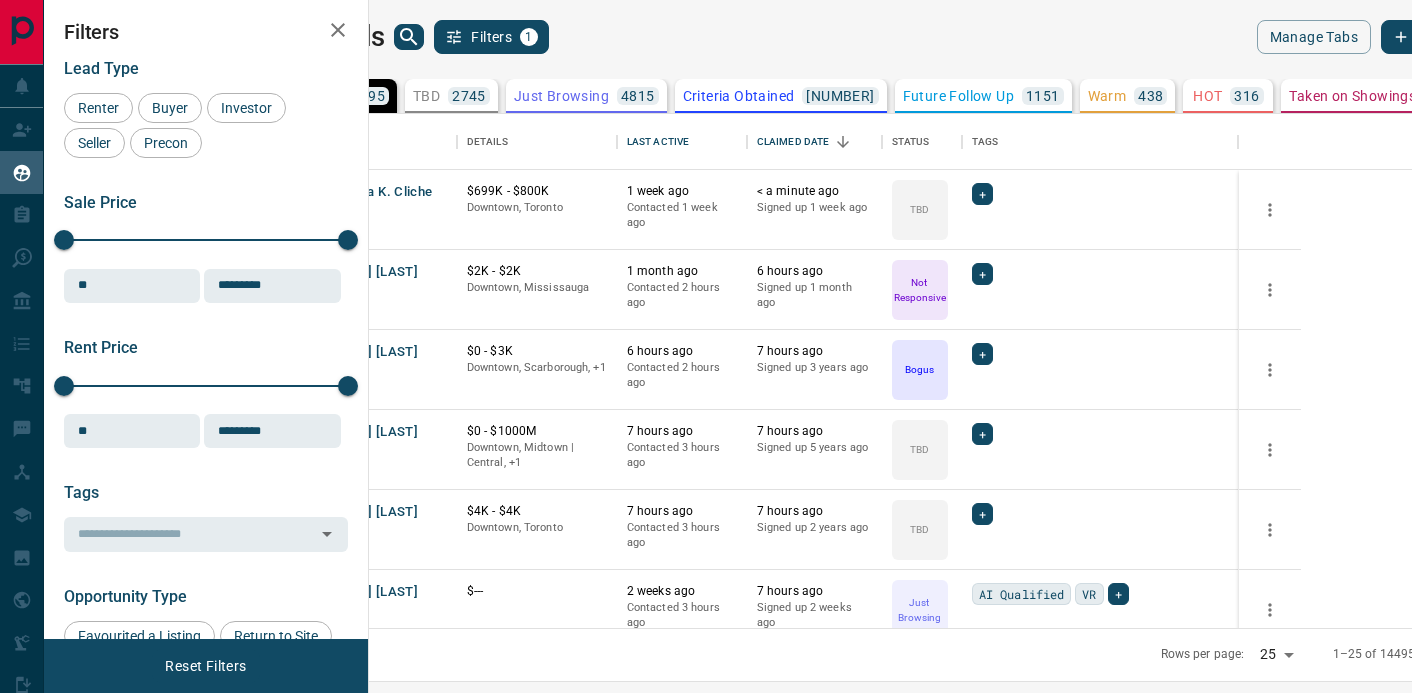 scroll, scrollTop: 1, scrollLeft: 1, axis: both 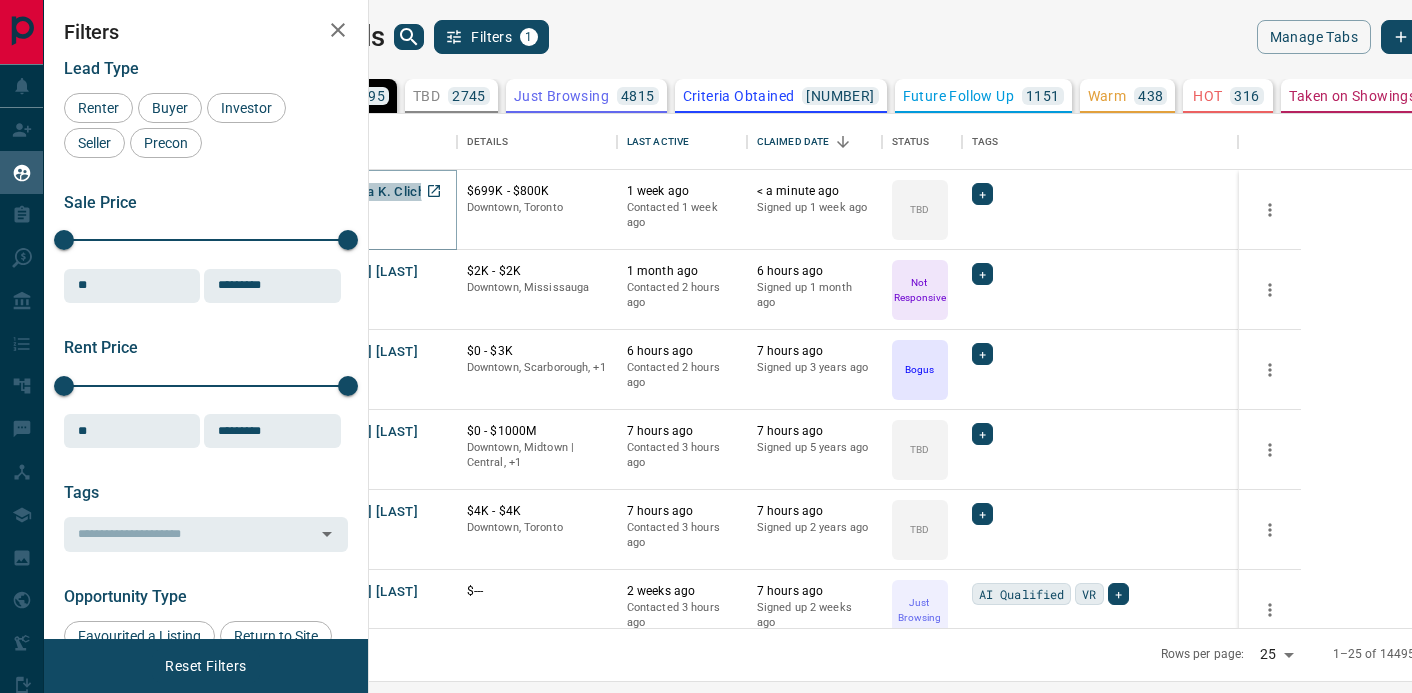 click on "Victoria K. Cliche" at bounding box center (380, 192) 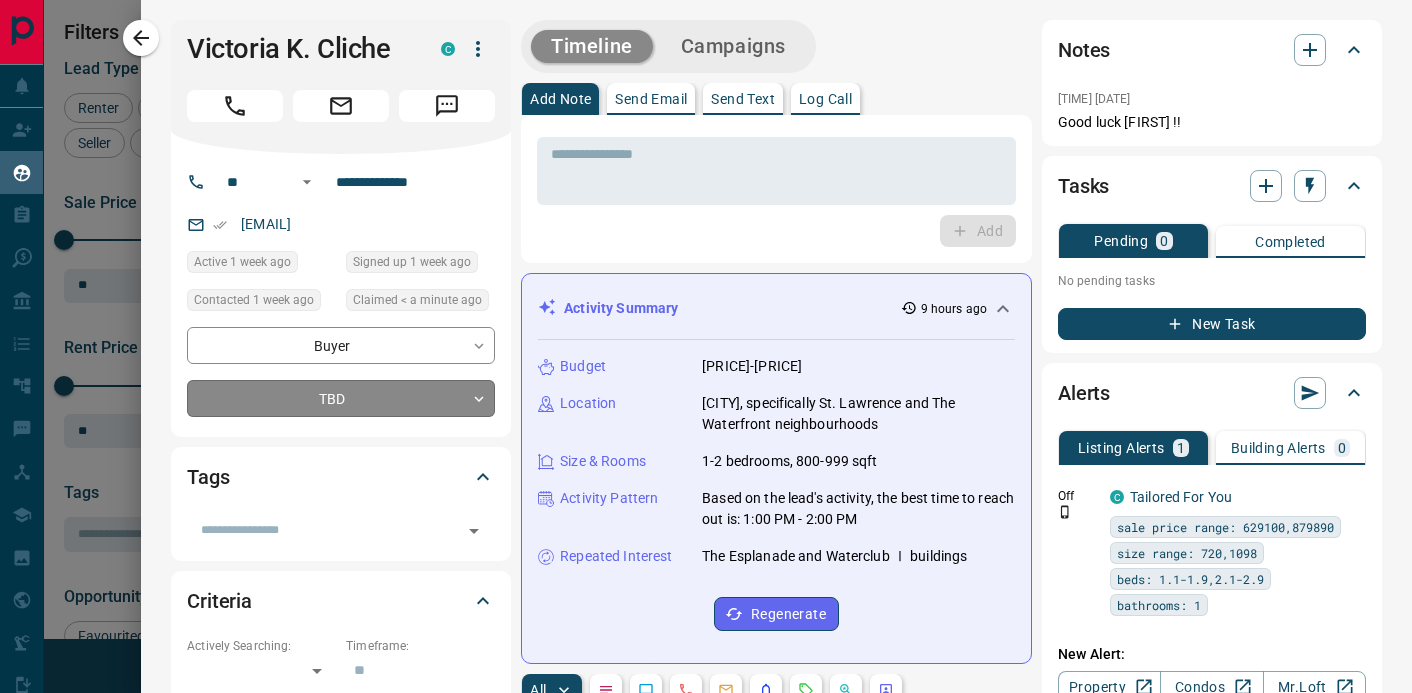 click on "Lead Transfers Claim Leads My Leads Tasks Opportunities Deals Campaigns Automations Messages Broker Bay Training Media Services Agent Resources Precon Worksheet Mobile Apps Disclosure Logout My Leads Filters 1 Manage Tabs New Lead All [NUMBER] TBD [NUMBER] Do Not Contact - Not Responsive [NUMBER] Bogus [NUMBER] Just Browsing [NUMBER] Criteria Obtained [NUMBER] Future Follow Up [NUMBER] Warm [NUMBER] HOT [NUMBER] Taken on Showings [NUMBER] Submitted Offer [NUMBER] Client [NUMBER] Name Details Last Active Claimed Date Status Tags [FIRST] [LAST] Buyer C [PRICE] - [PRICE] Downtown, [CITY] [TIME] Contacted [TIME] [TIME] Signed up [TIME] TBD + [FIRST] [LAST] Buyer C [PRICE] - [PRICE] Downtown, [CITY] [TIME] Contacted [TIME] [TIME] Signed up [TIME] Not Responsive + [FIRST] [LAST] Renter C [PRICE] - [PRICE] Downtown, [CITY], +1 [TIME] Contacted [TIME] [TIME] Signed up [TIME] Bogus + [FIRST] [LAST] Renter C [PRICE] - [PRICE] Downtown, Midtown | Central, +1 [TIME] Contacted [TIME] [TIME] Signed up [TIME] TBD + P +" at bounding box center [706, 334] 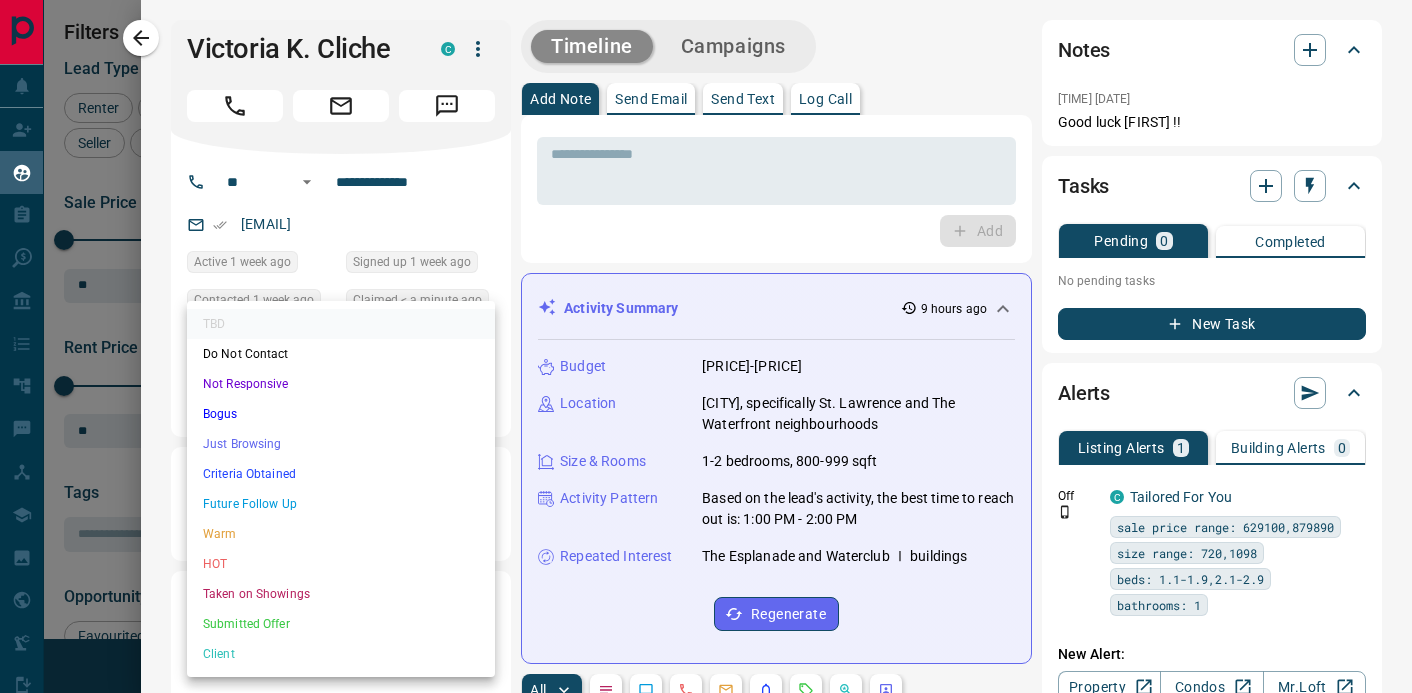 drag, startPoint x: 254, startPoint y: 528, endPoint x: 429, endPoint y: 428, distance: 201.55644 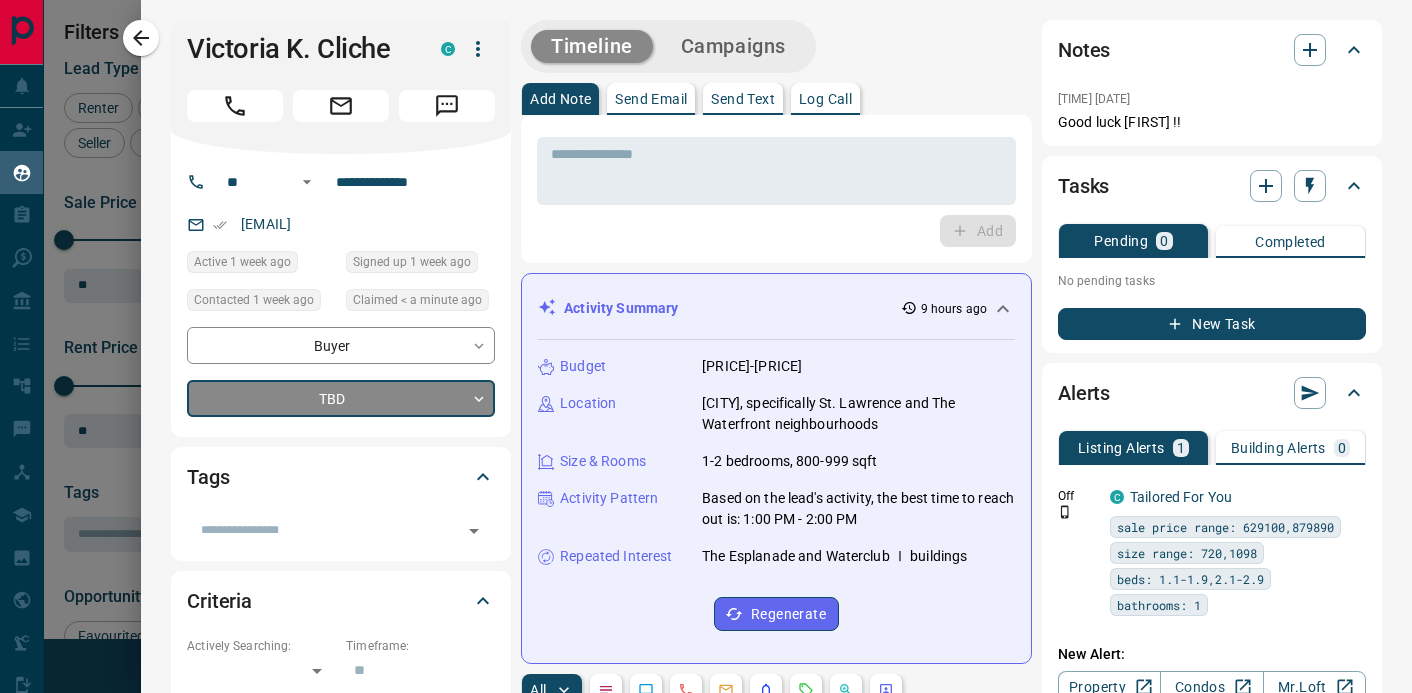 type on "*" 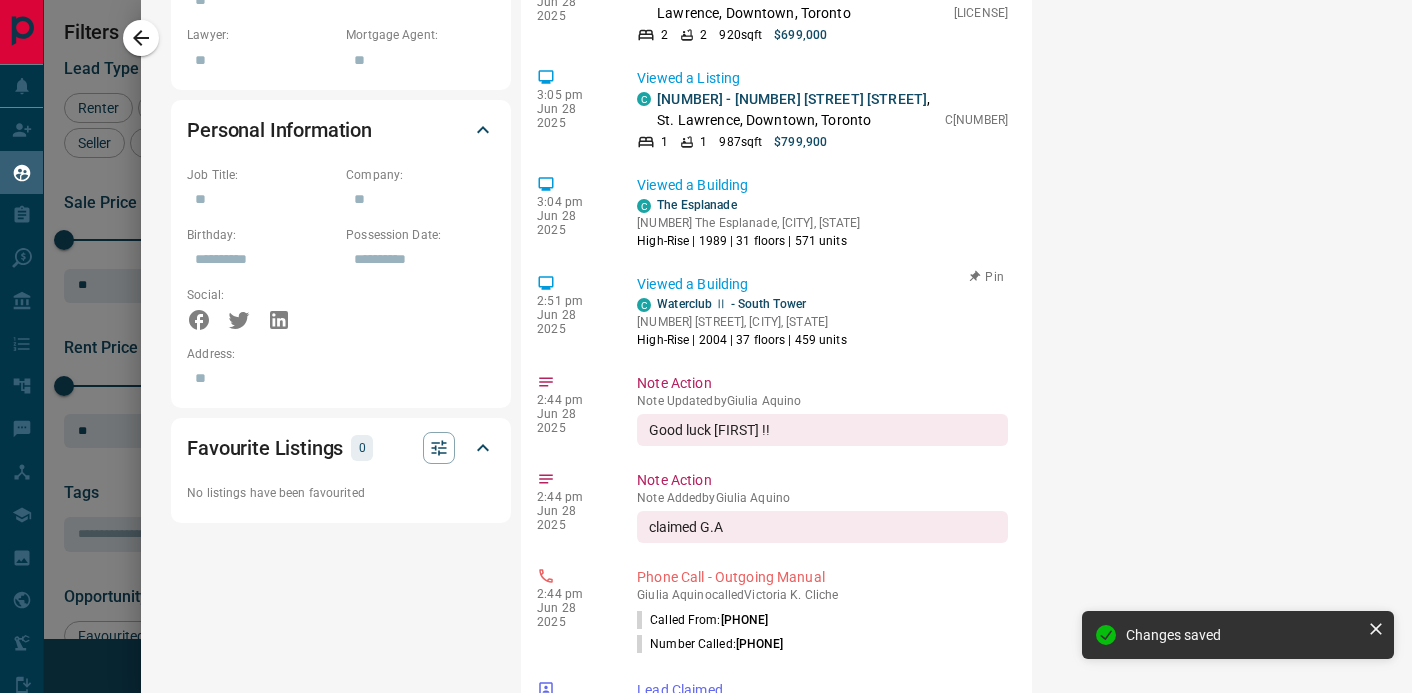 scroll, scrollTop: 1120, scrollLeft: 0, axis: vertical 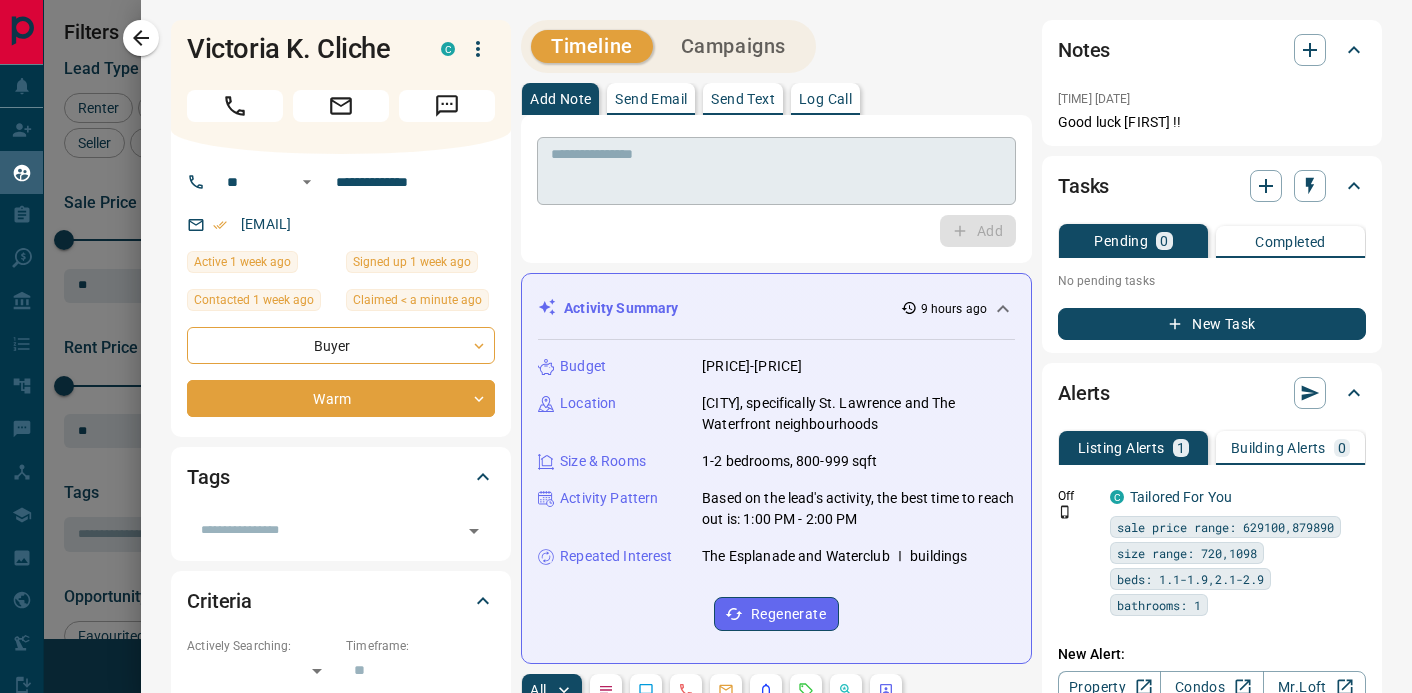 click at bounding box center (776, 171) 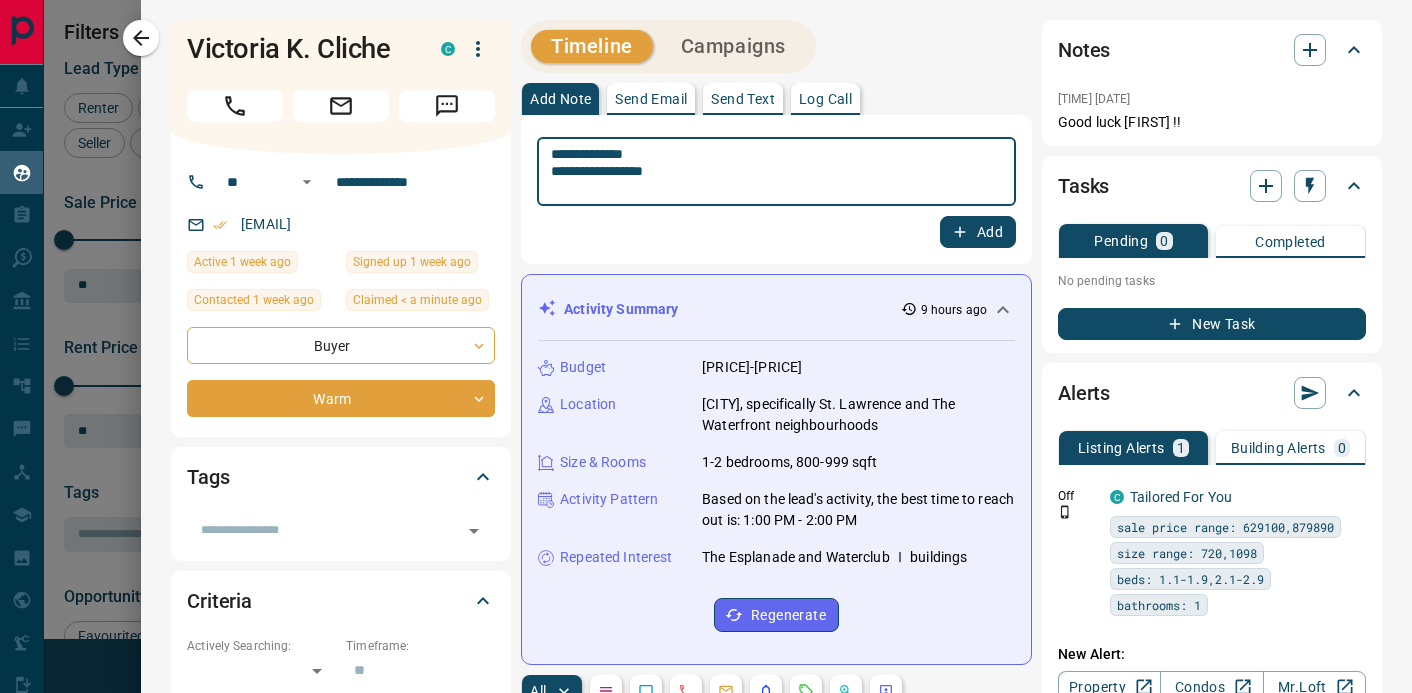 type on "**********" 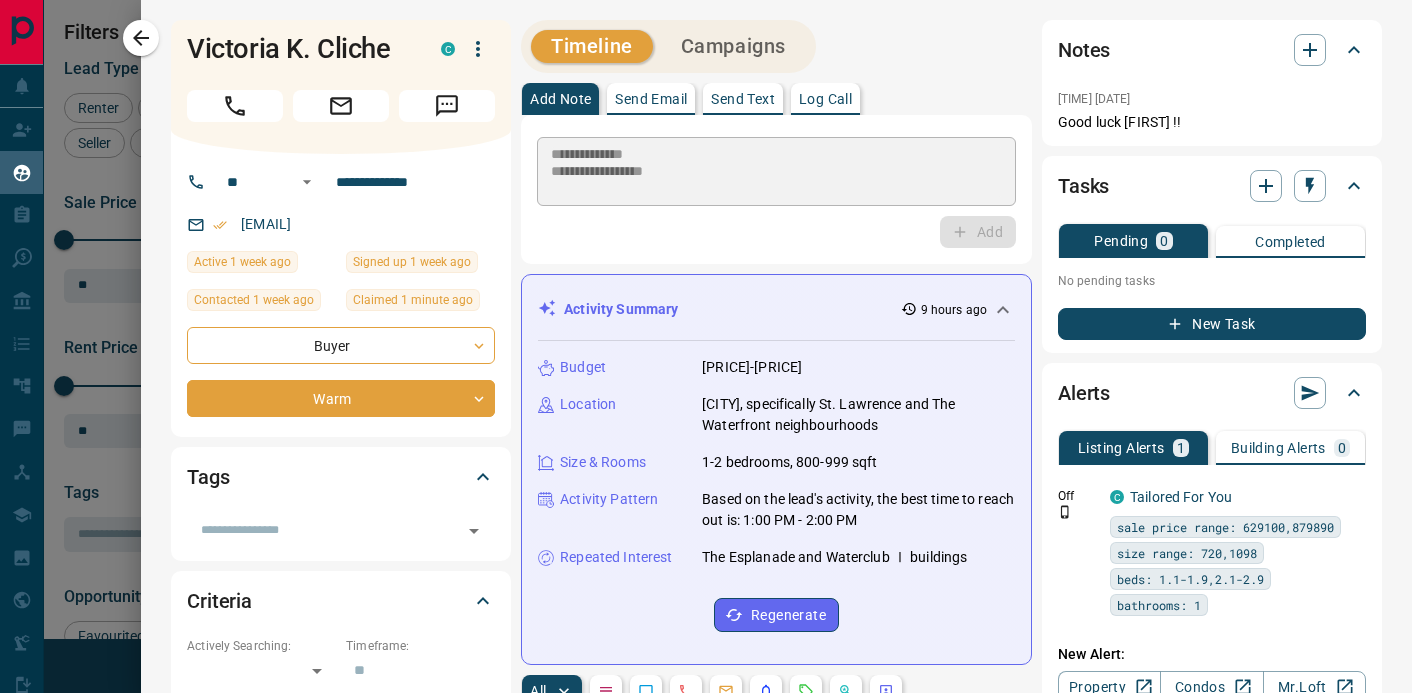 type 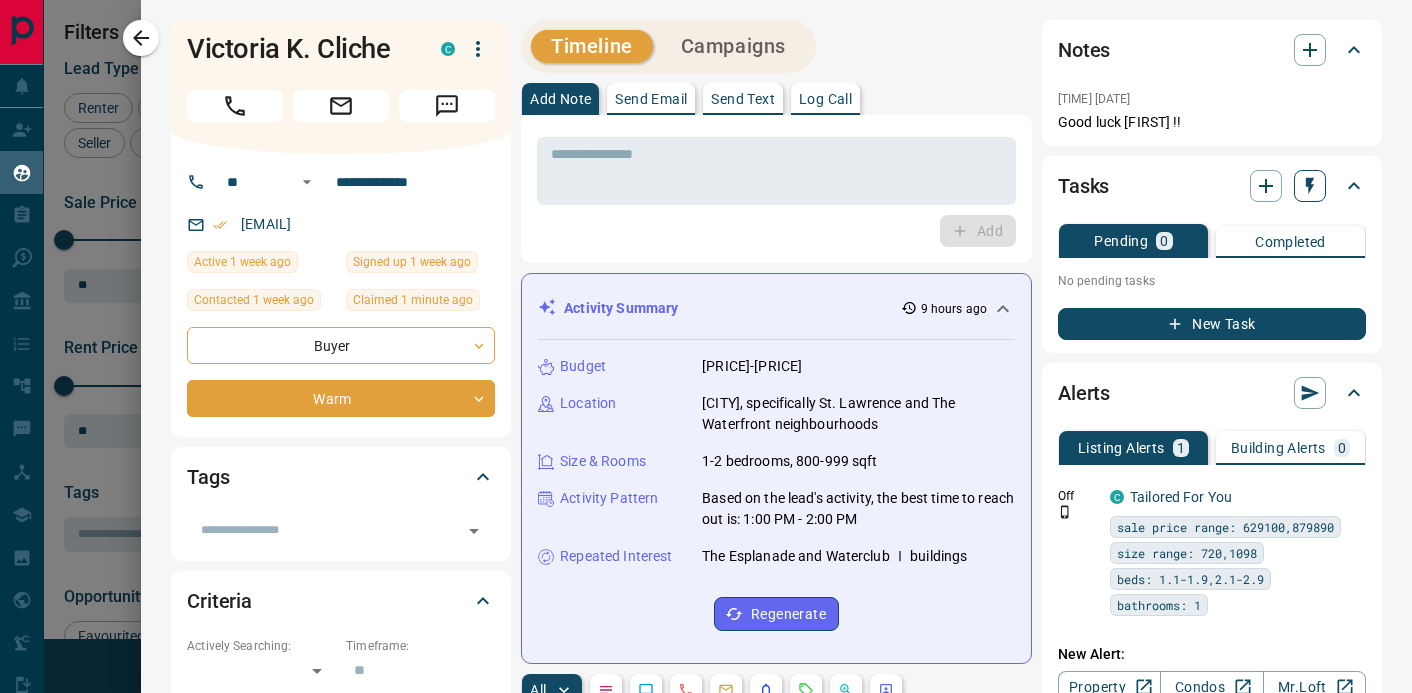 click at bounding box center (1310, 186) 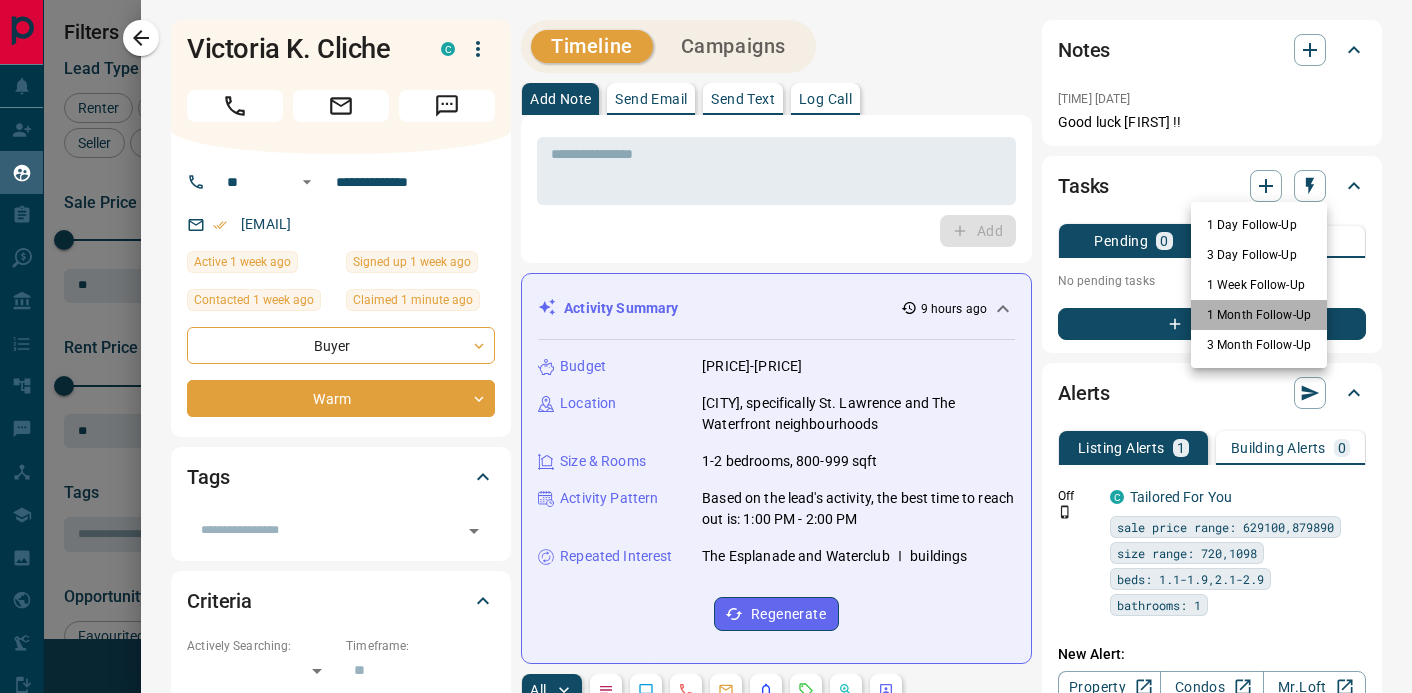 click on "1 Month Follow-Up" at bounding box center [1259, 315] 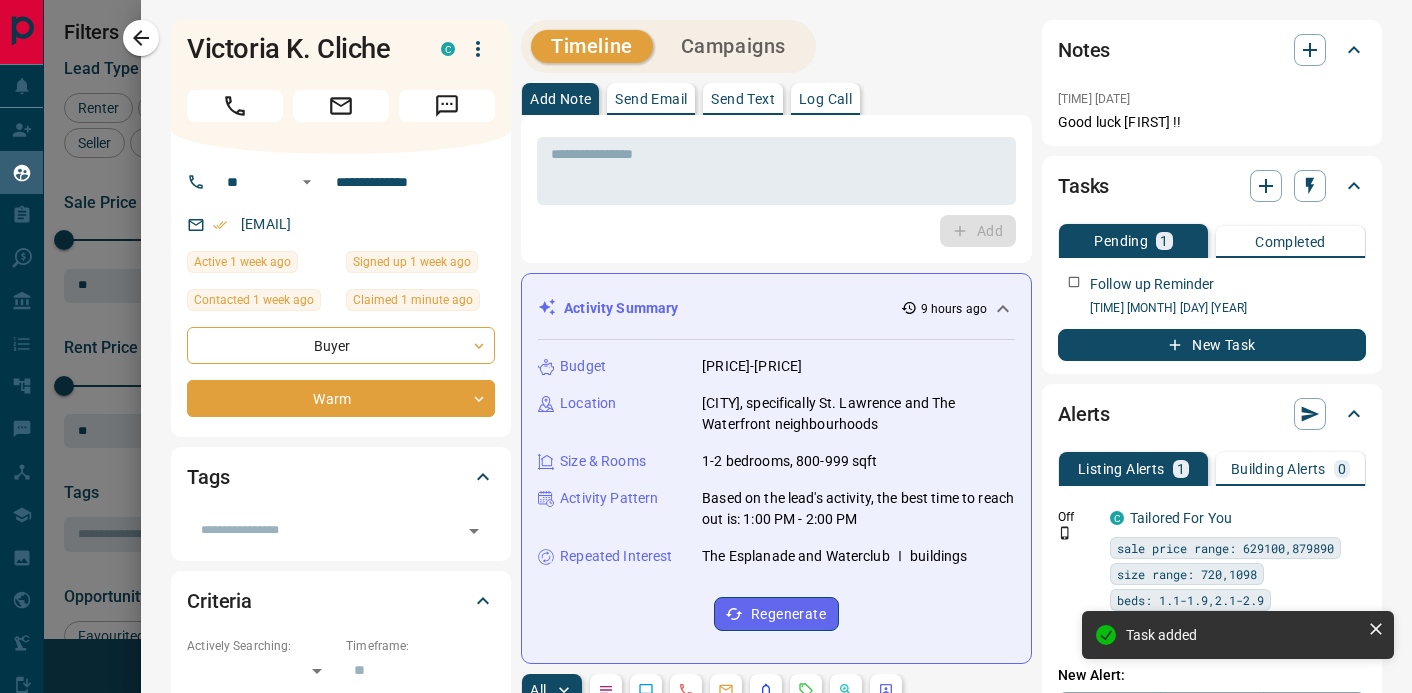 click 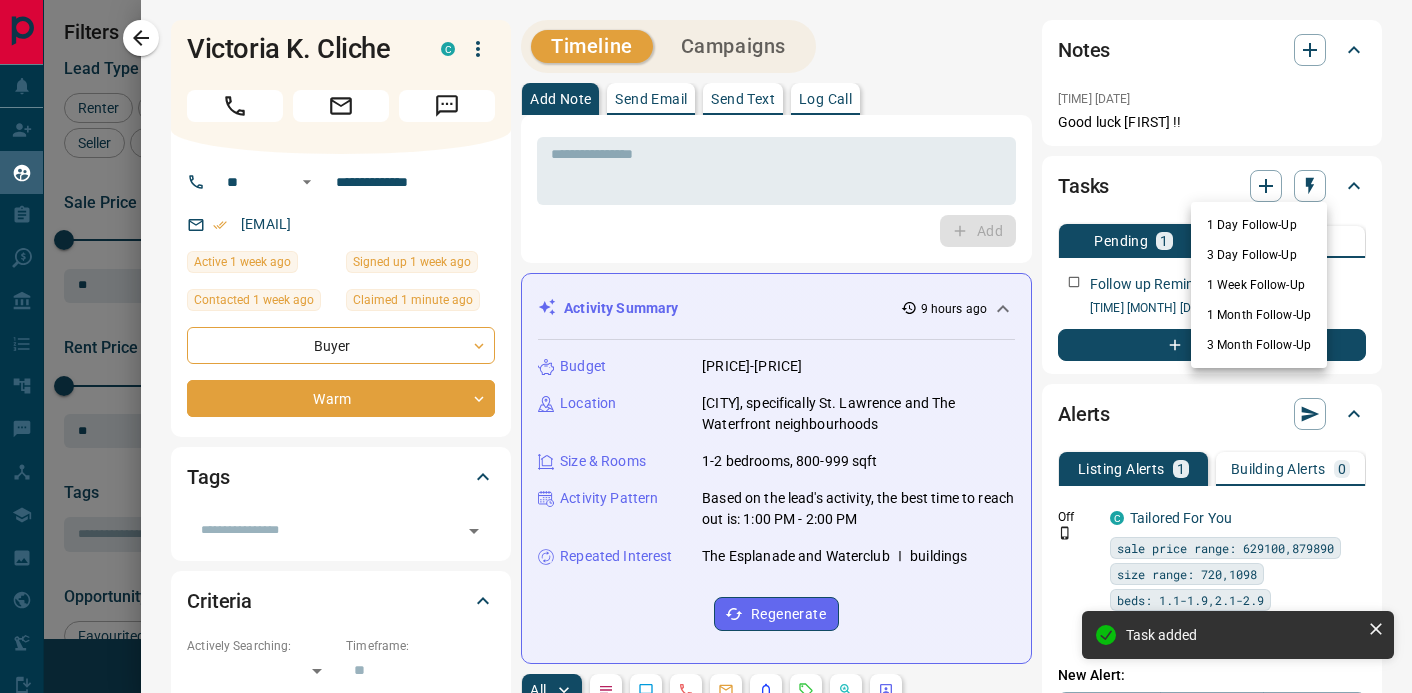 click on "3 Month Follow-Up" at bounding box center [1259, 345] 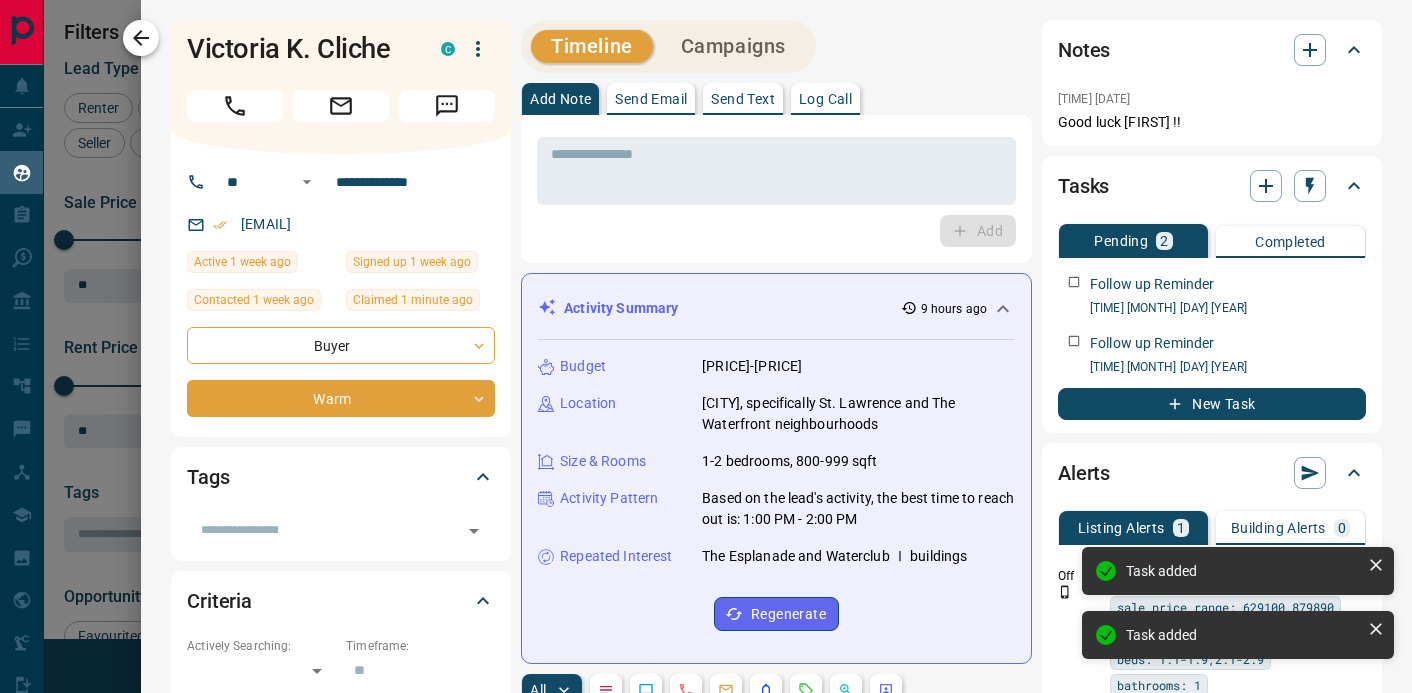click 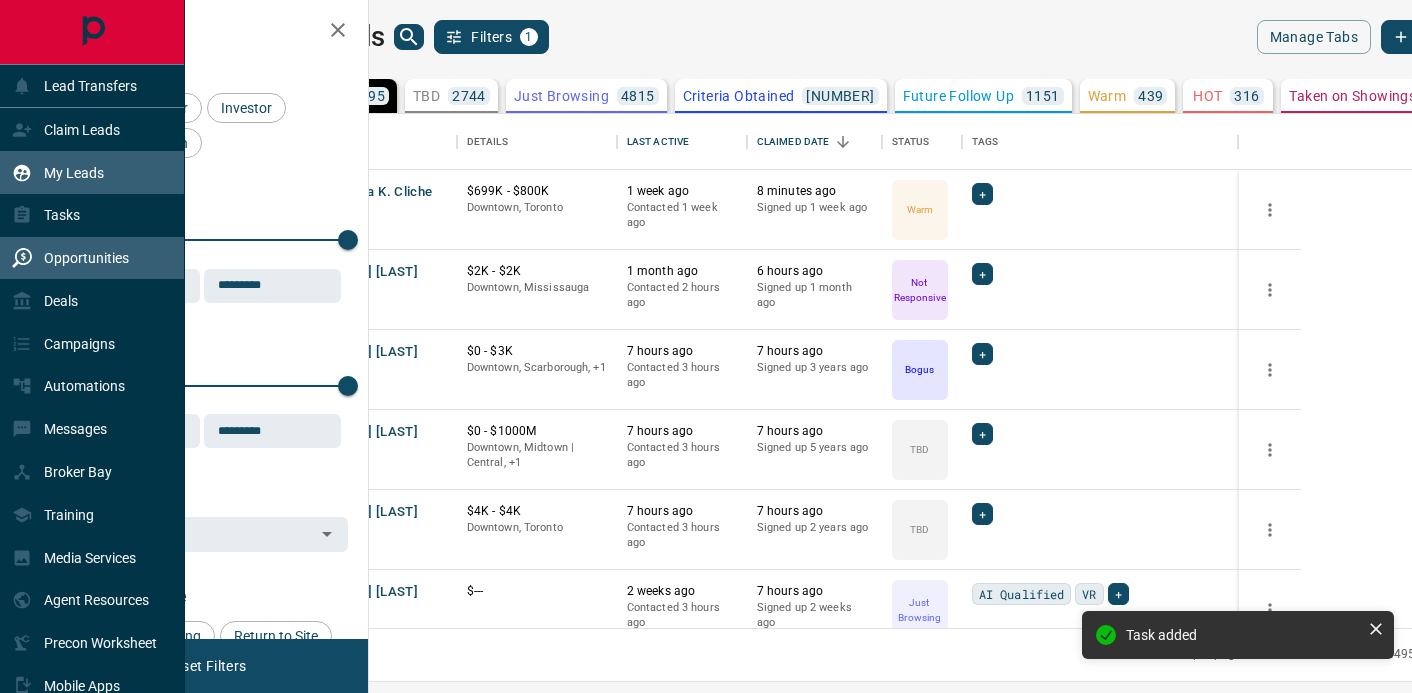 click 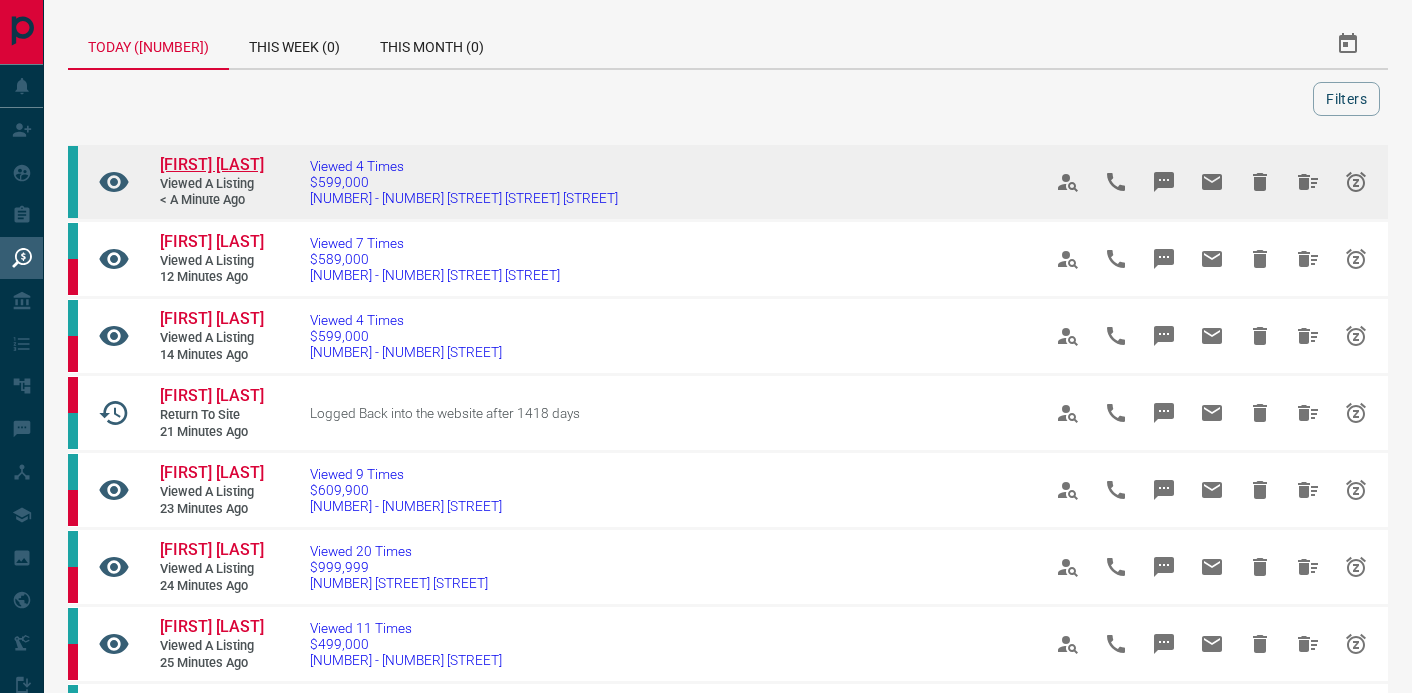 click on "[FIRST] [LAST]" at bounding box center (212, 164) 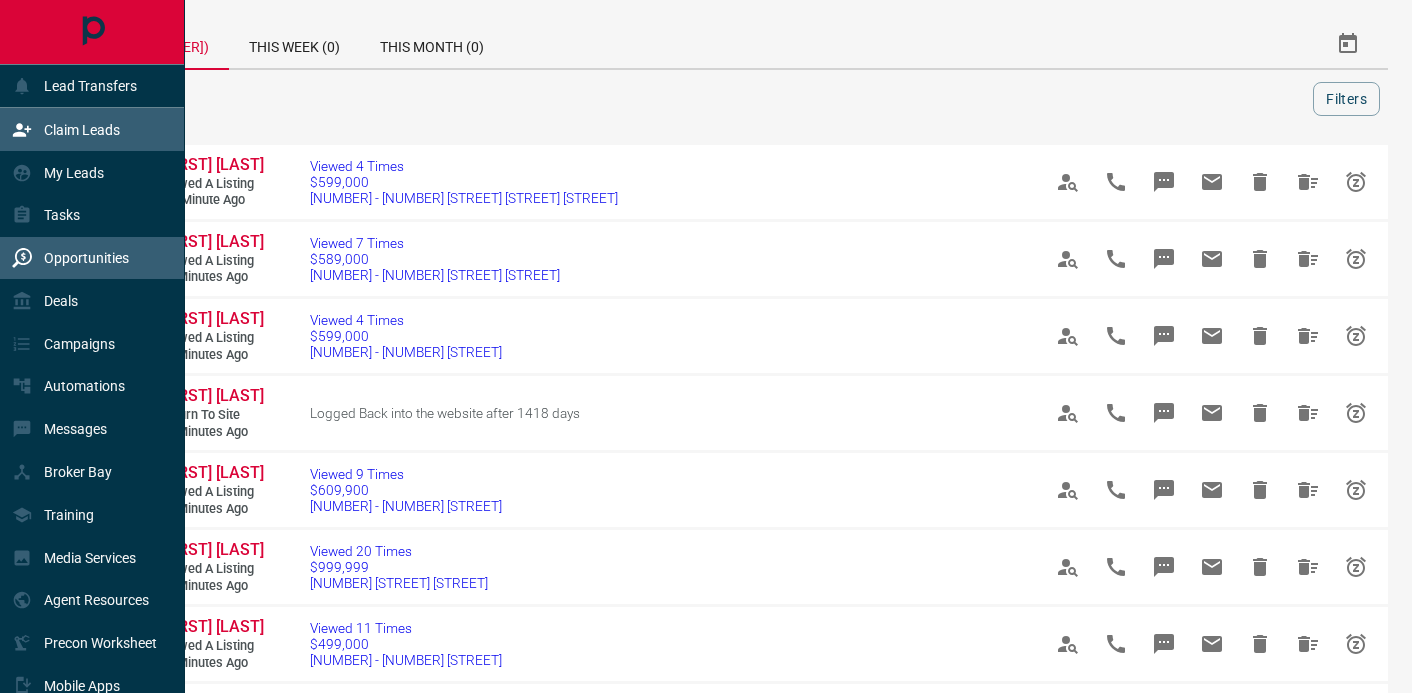 click on "Claim Leads" at bounding box center (66, 129) 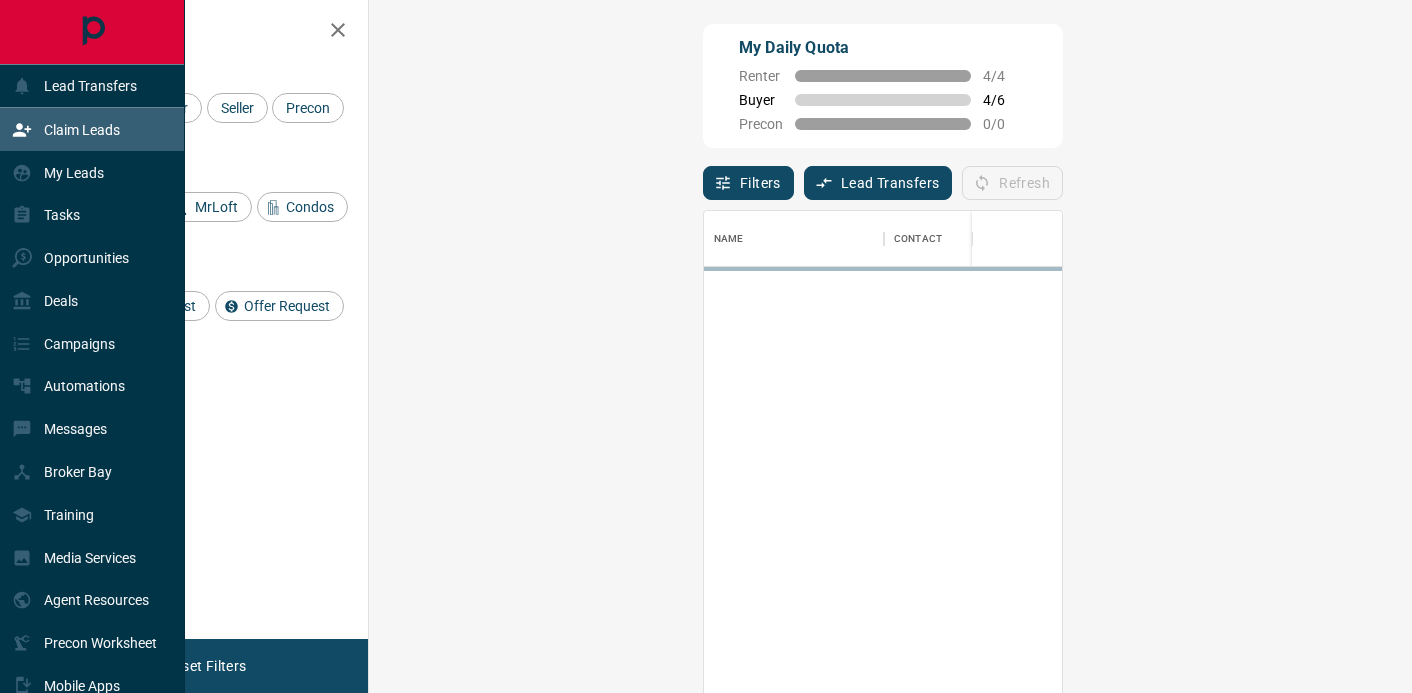 scroll, scrollTop: 1, scrollLeft: 1, axis: both 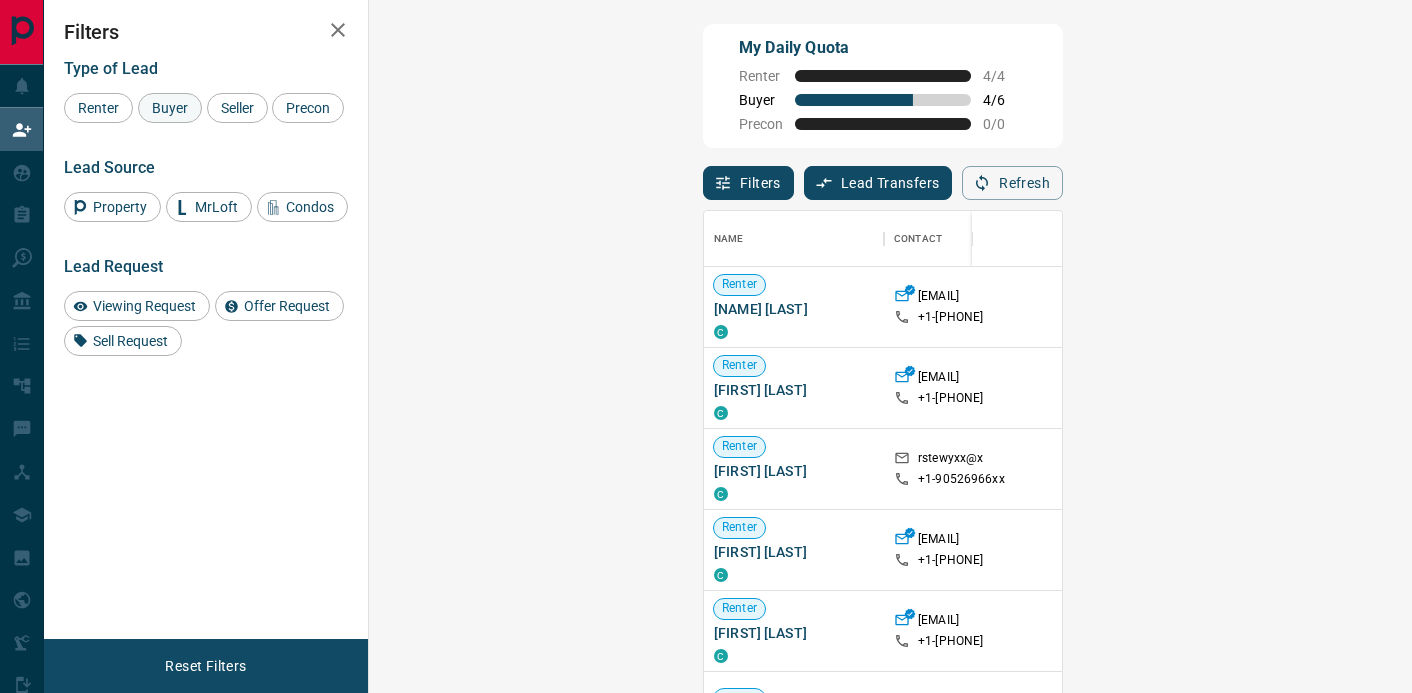 click on "Buyer" at bounding box center (170, 108) 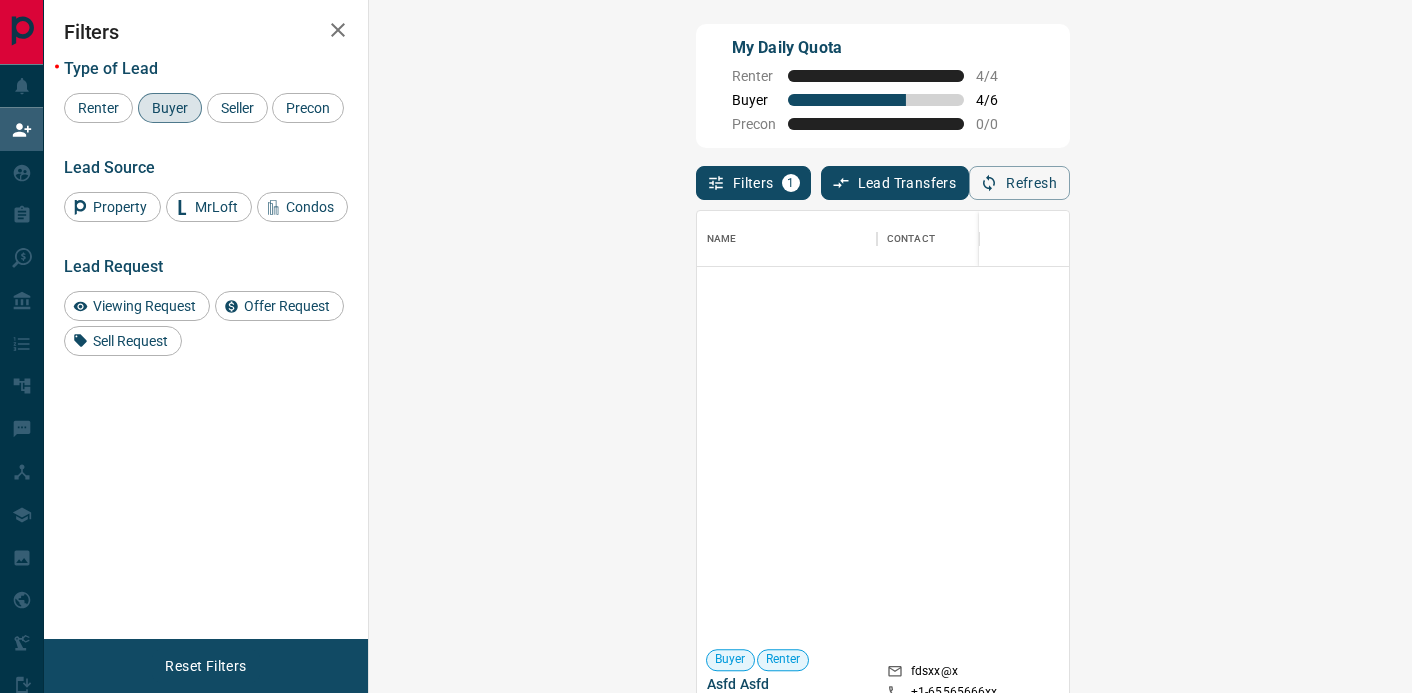 scroll, scrollTop: 1579, scrollLeft: 0, axis: vertical 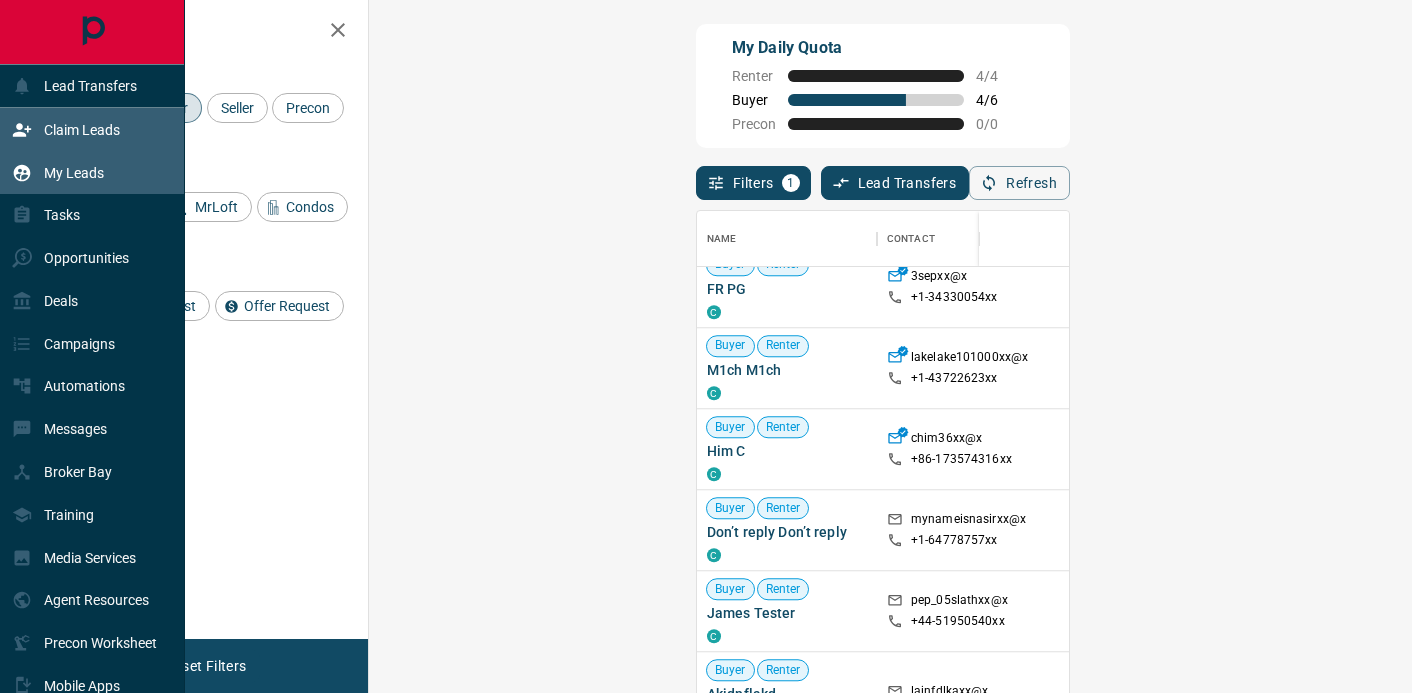 click on "My Leads" at bounding box center [58, 172] 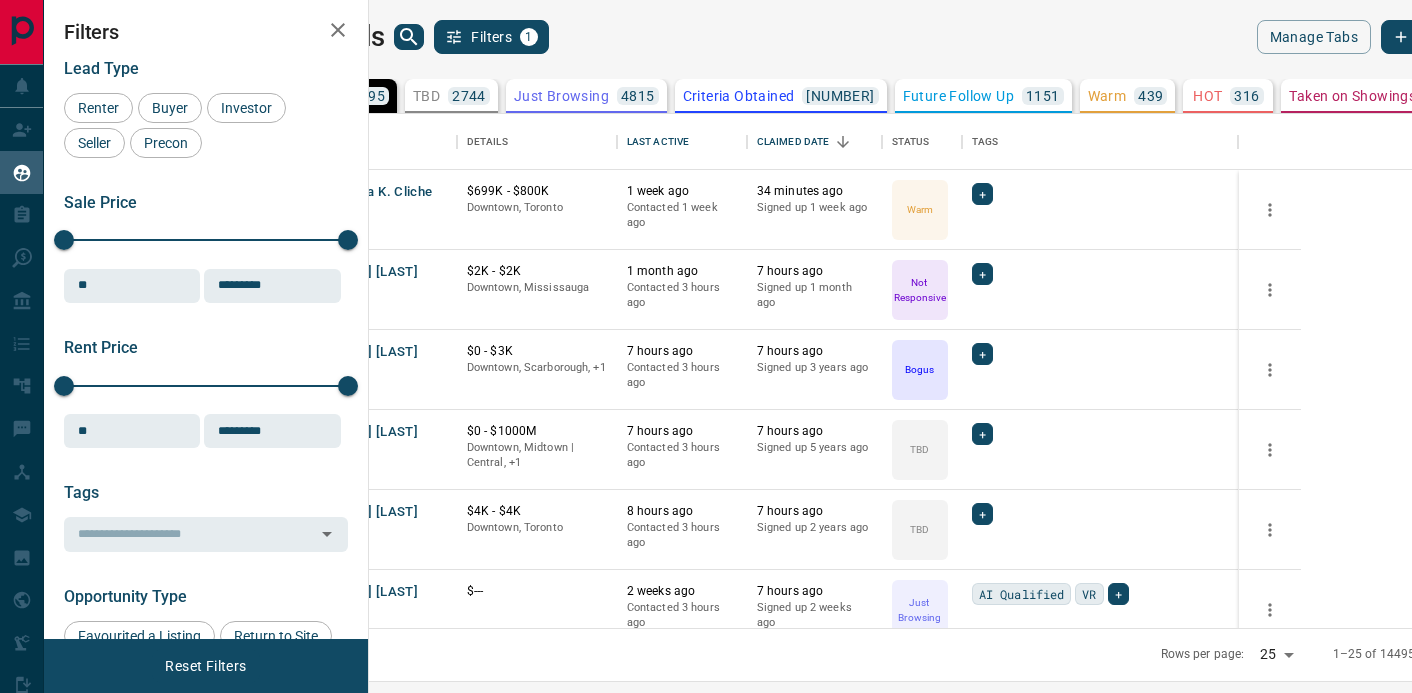 scroll, scrollTop: 1, scrollLeft: 1, axis: both 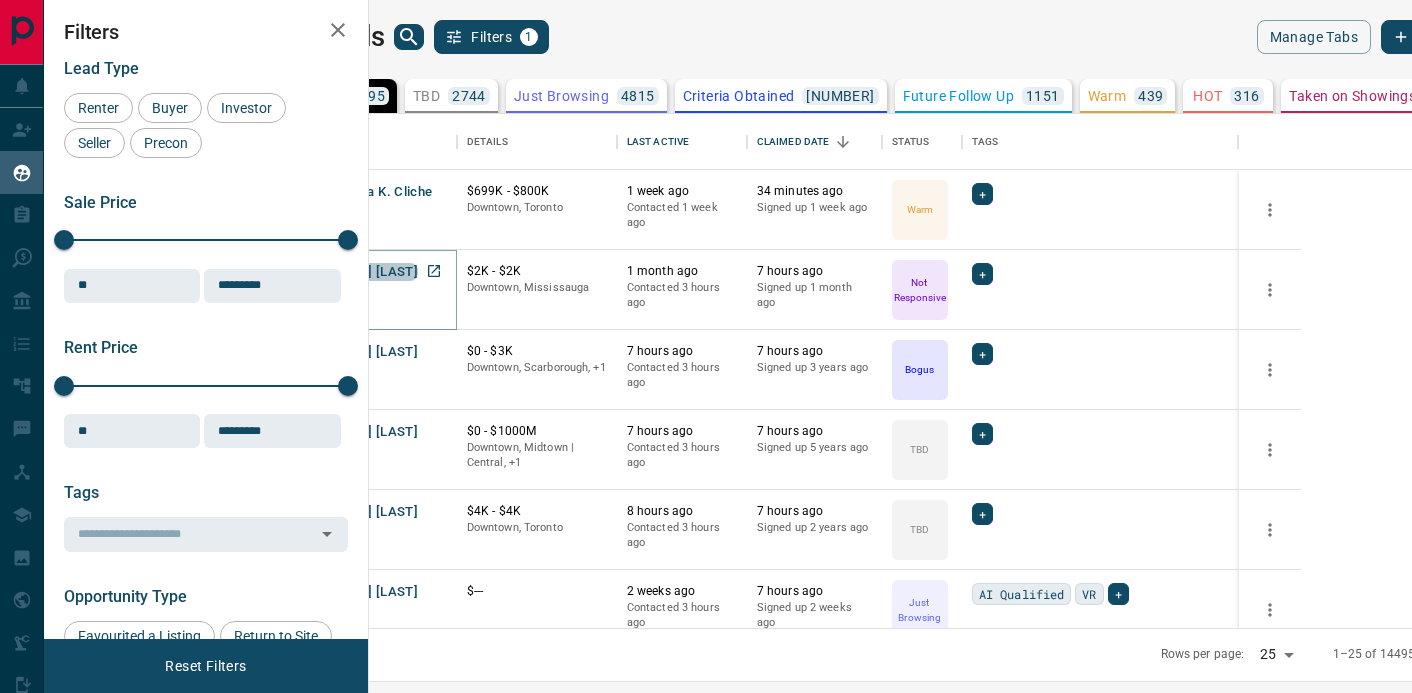 click on "[FIRST] [LAST]" at bounding box center [372, 272] 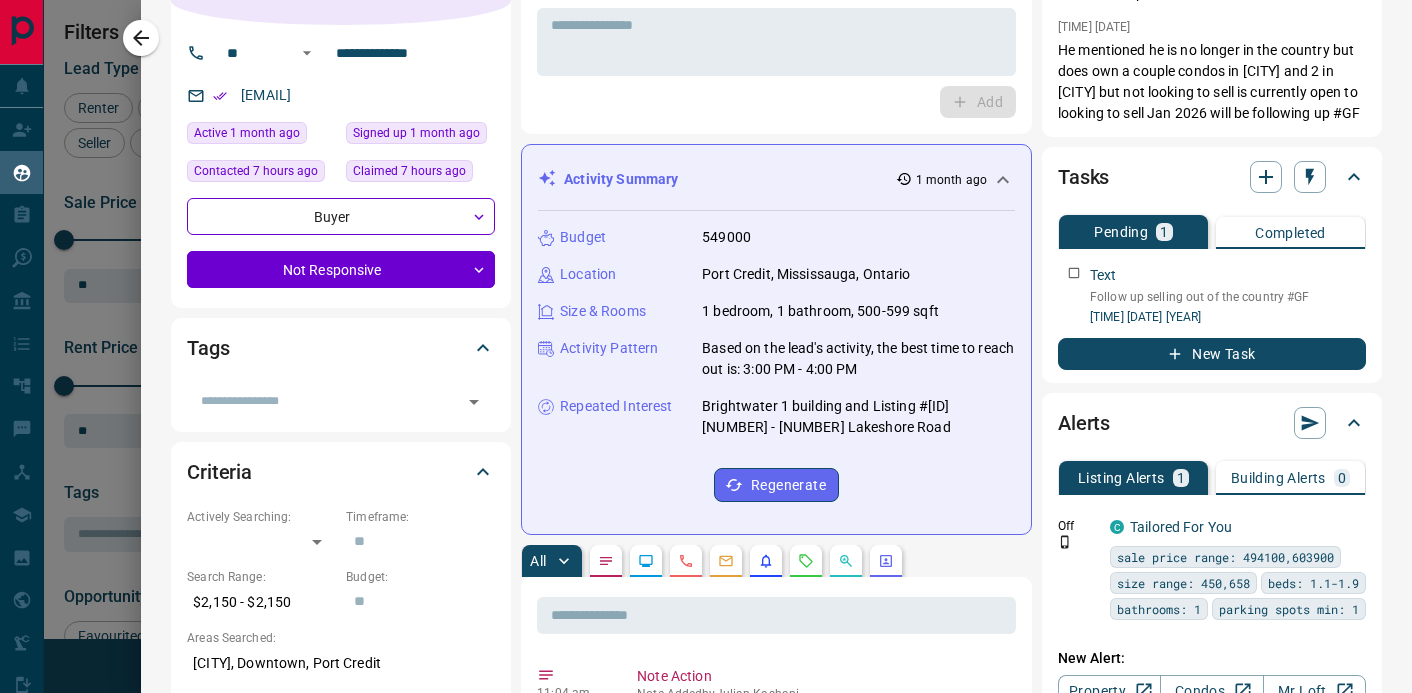 scroll, scrollTop: 132, scrollLeft: 0, axis: vertical 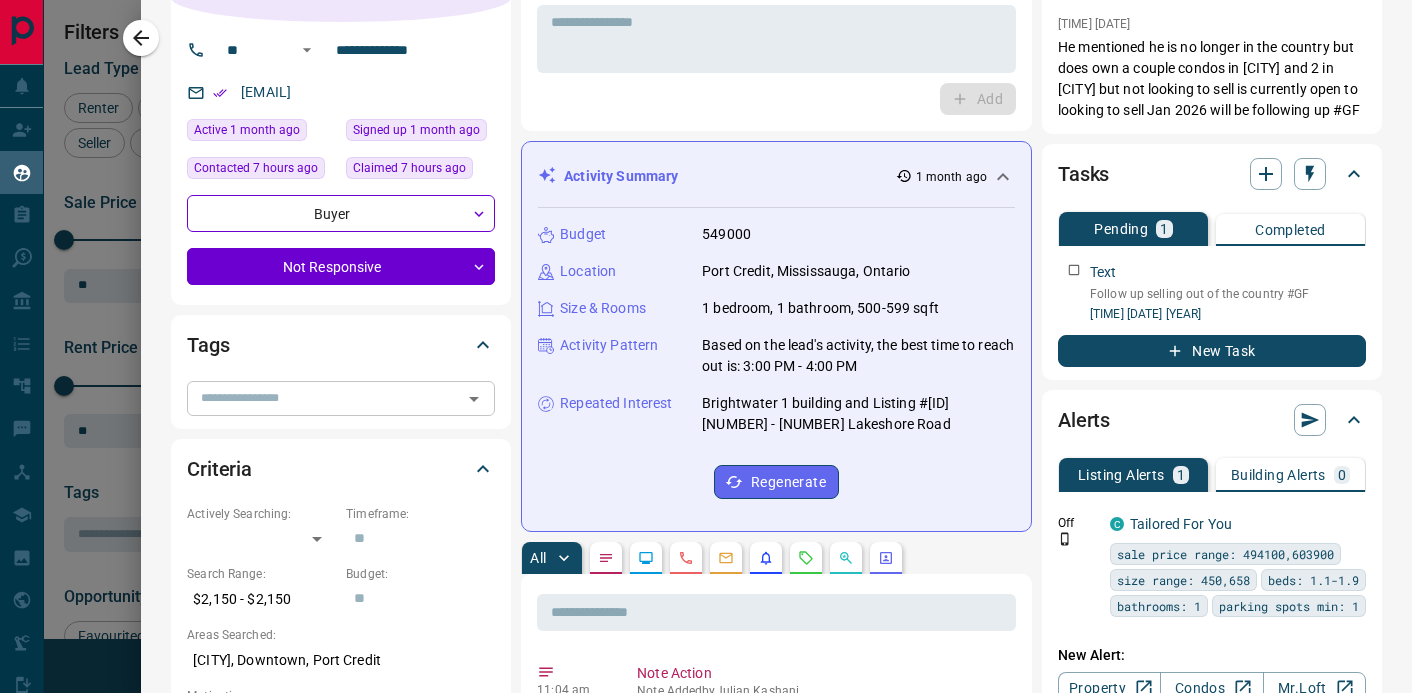click at bounding box center [324, 398] 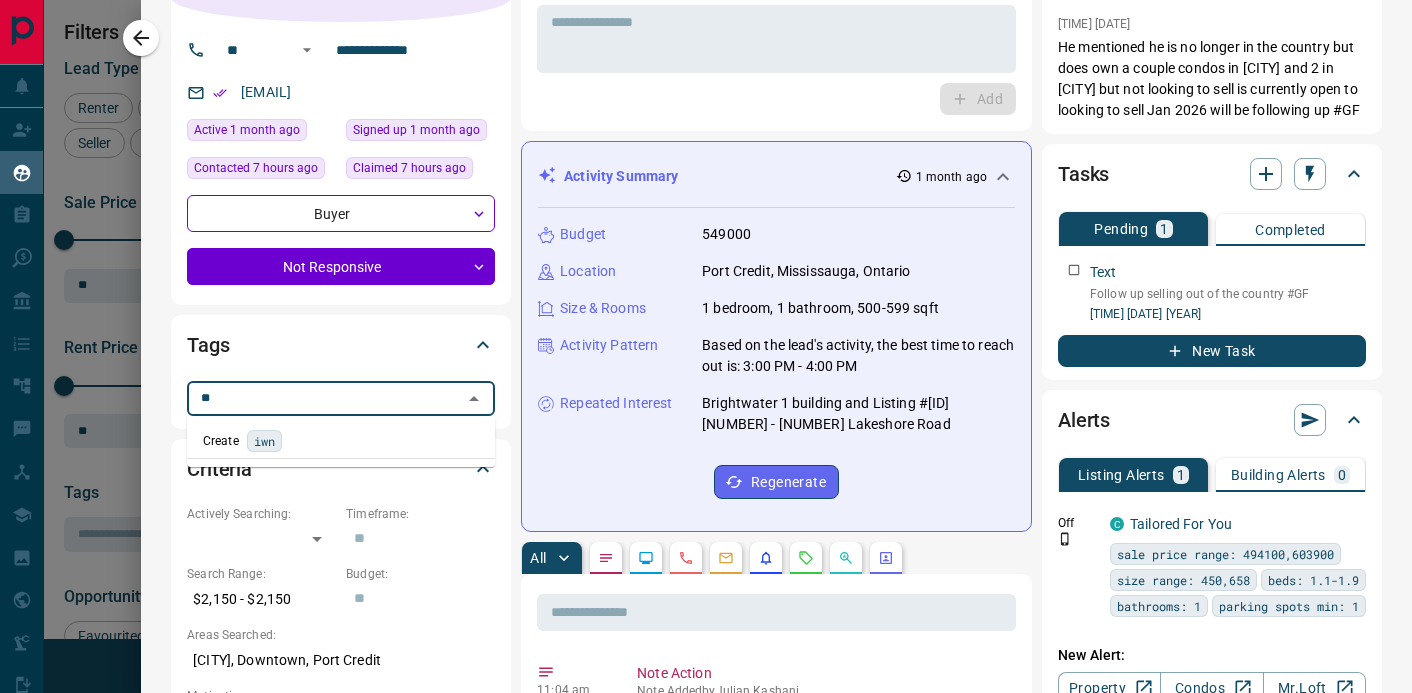type on "*" 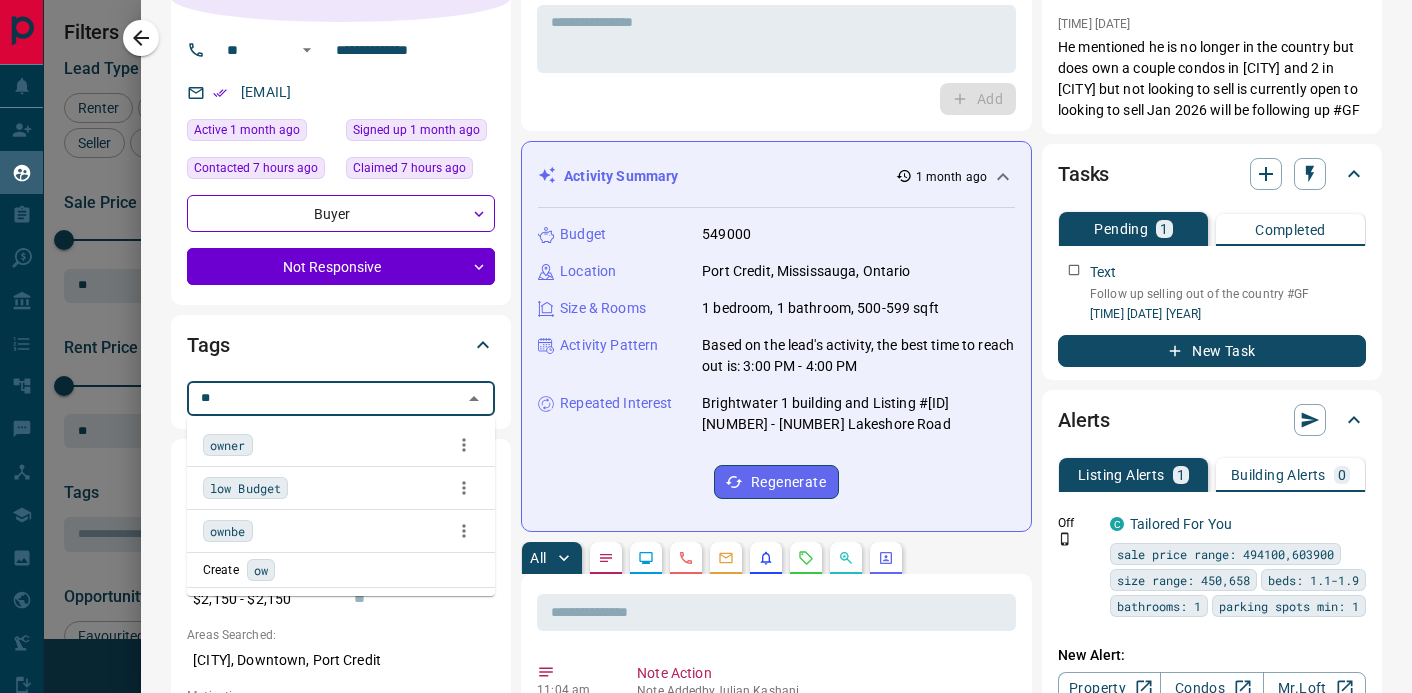 type on "***" 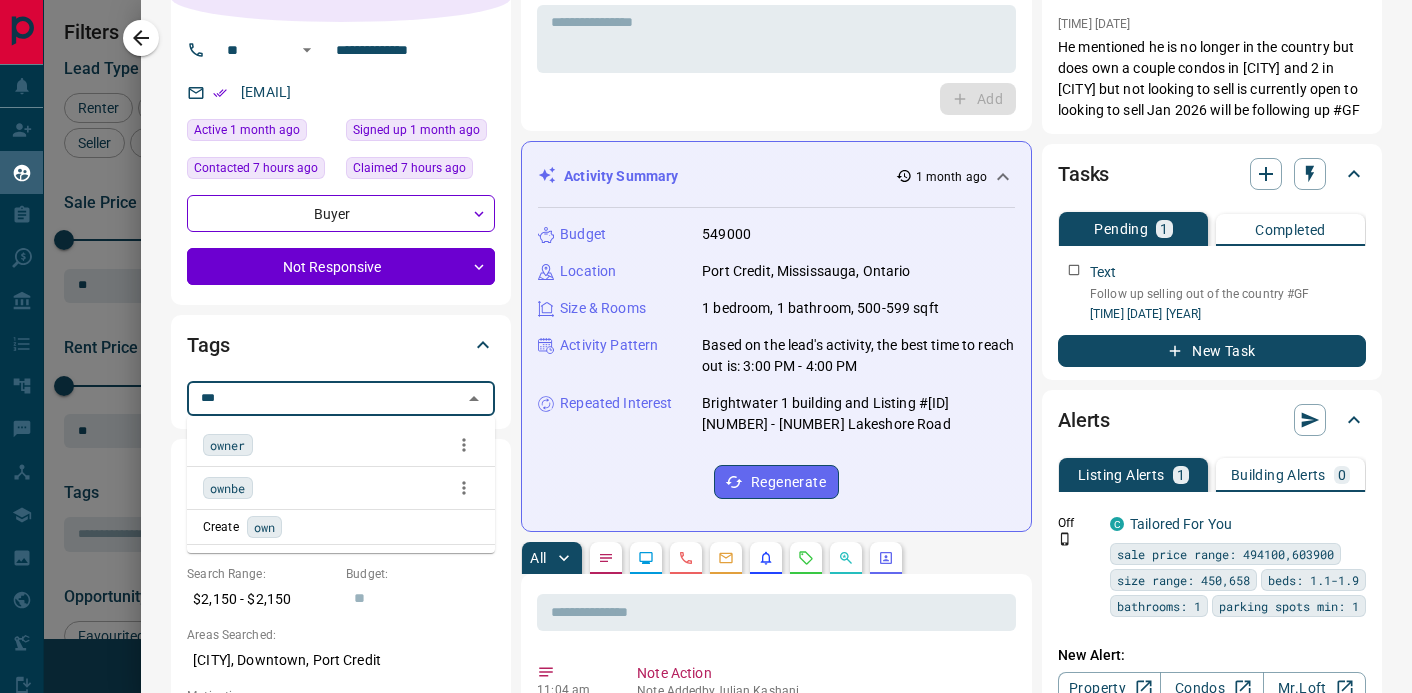 drag, startPoint x: 231, startPoint y: 443, endPoint x: 328, endPoint y: 319, distance: 157.43253 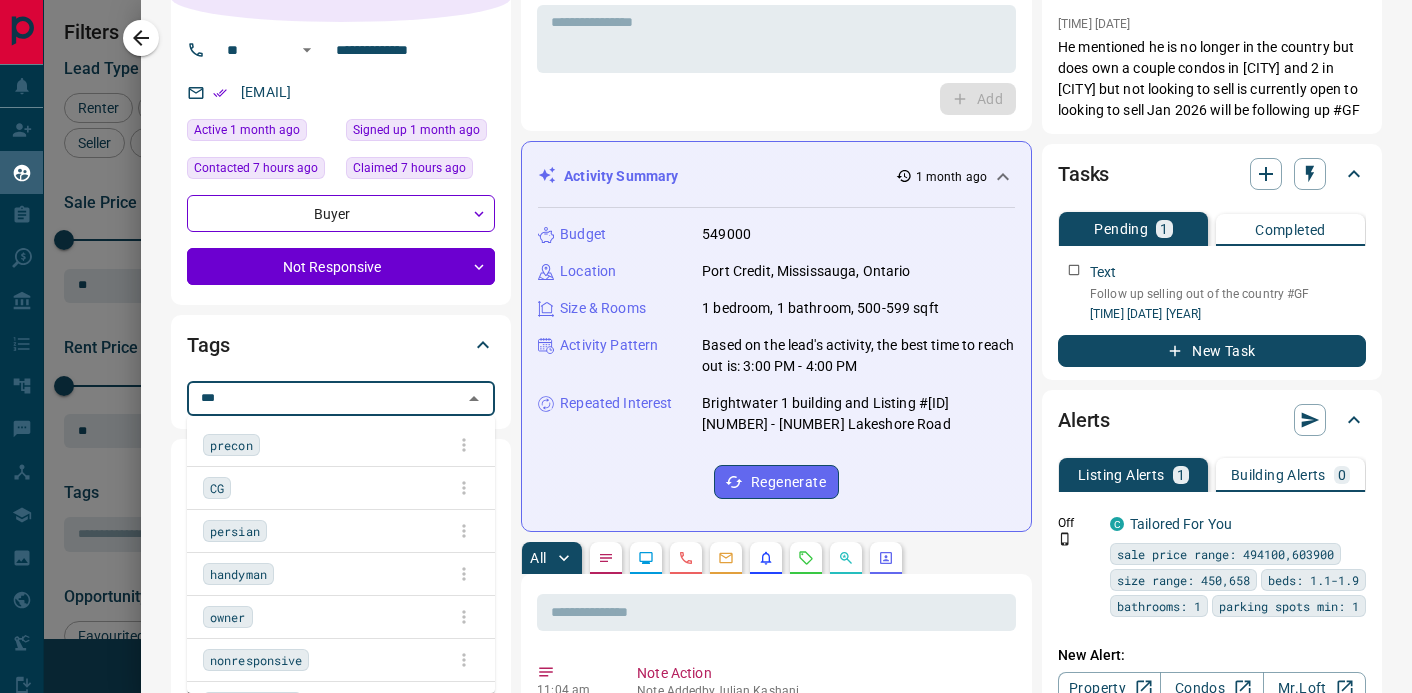type 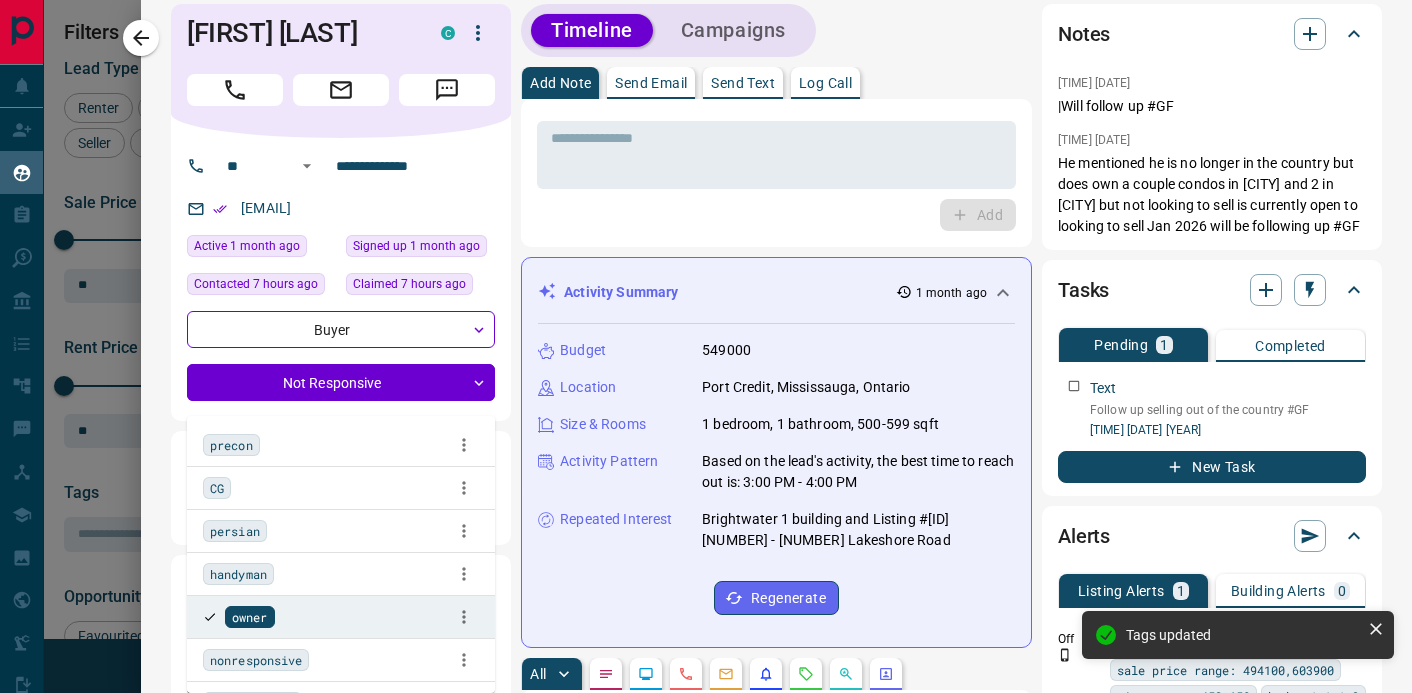scroll, scrollTop: 0, scrollLeft: 0, axis: both 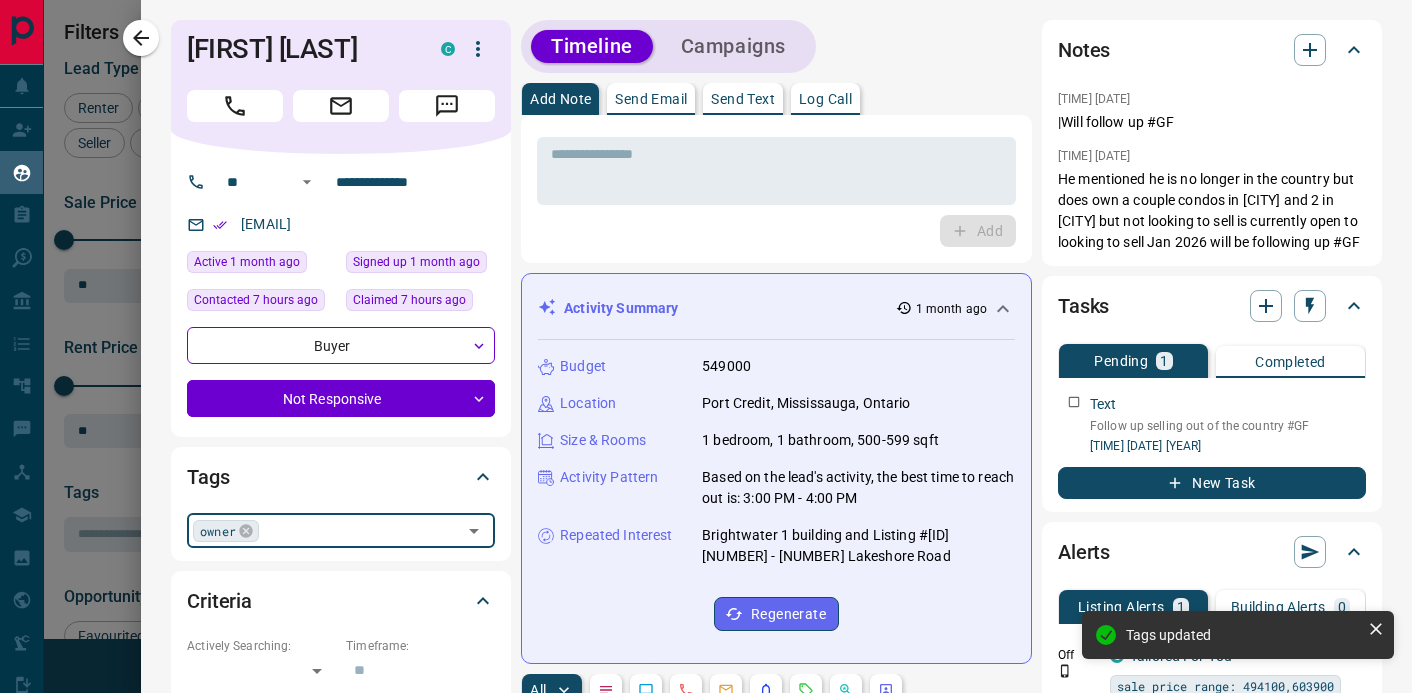 click at bounding box center (360, 530) 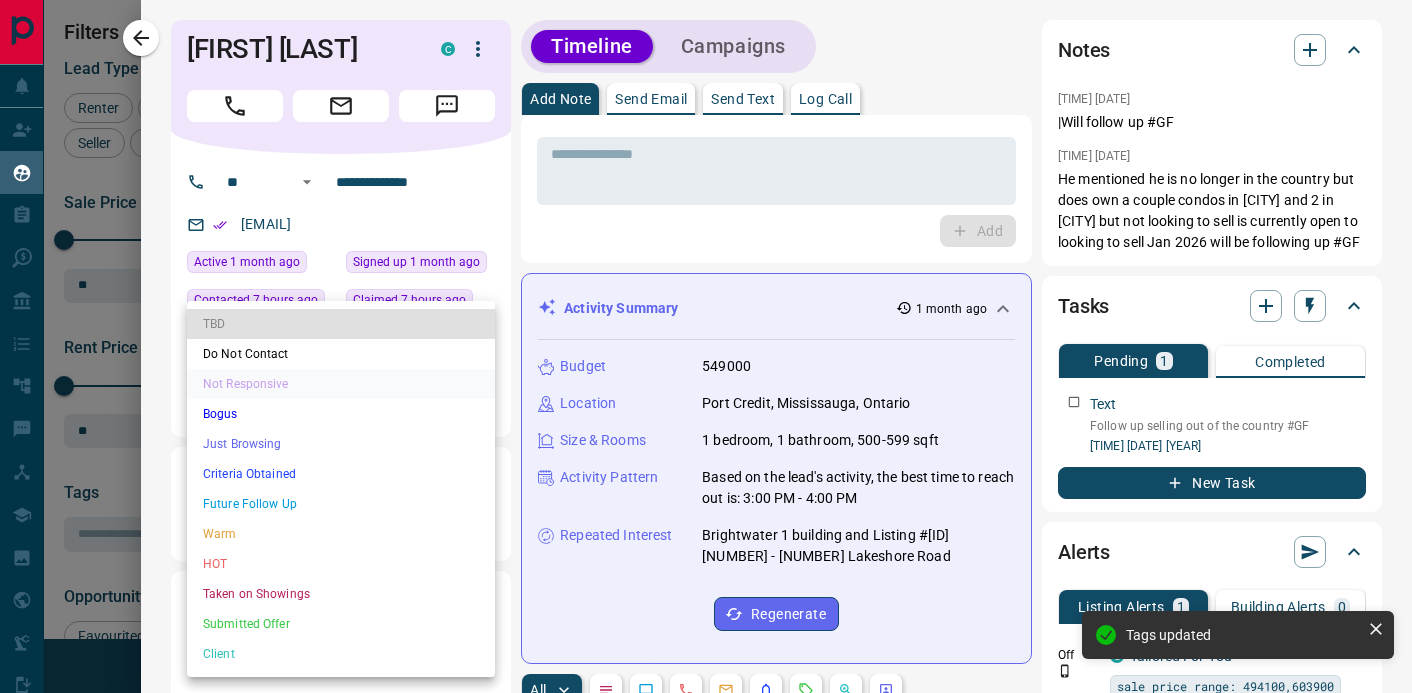 click on "Lead Transfers Claim Leads My Leads Tasks Opportunities Deals Campaigns Automations Messages Broker Bay Training Media Services Agent Resources Precon Worksheet Mobile Apps Disclosure Logout My Leads Filters 1 Manage Tabs New Lead All 14495 TBD 2744 Do Not Contact - Not Responsive 303 Bogus 2407 Just Browsing 4815 Criteria Obtained 1791 Future Follow Up 1151 Warm 439 HOT 316 Taken on Showings 106 Submitted Offer 49 Client 374 Name Details Last Active Claimed Date Status Tags [FIRST] [LAST] C $[PRICE] - $[PRICE] Downtown, [CITY] [TIME] ago Contacted [TIME] ago [TIME] ago Signed up [TIME] ago Warm + [FIRST] [LAST] C $[PRICE] - $[PRICE] Downtown, [CITY] [TIME] ago Contacted [TIME] ago [TIME] ago Signed up [TIME] ago Not Responsive + [FIRST] [LAST] C $[PRICE] - $[PRICE] Downtown, [CITY], [PHONE] [TIME] ago Contacted [TIME] ago [TIME] ago Signed up [TIME] ago Bogus + [FIRST] [LAST] C $[PRICE] - $[PRICE] Downtown, [CITY] | Central, [PHONE] [TIME] ago Contacted [TIME] ago [TIME] ago Signed up [TIME] ago TBD +" at bounding box center (706, 334) 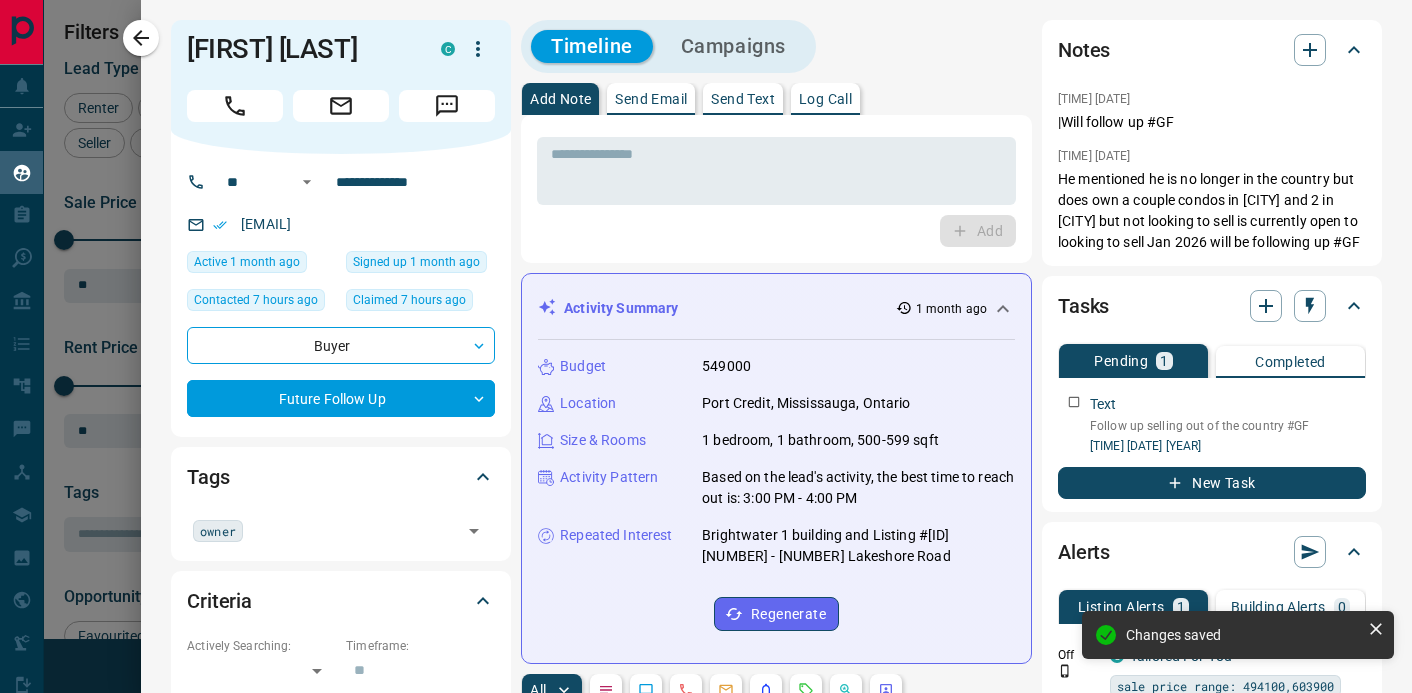 type on "*" 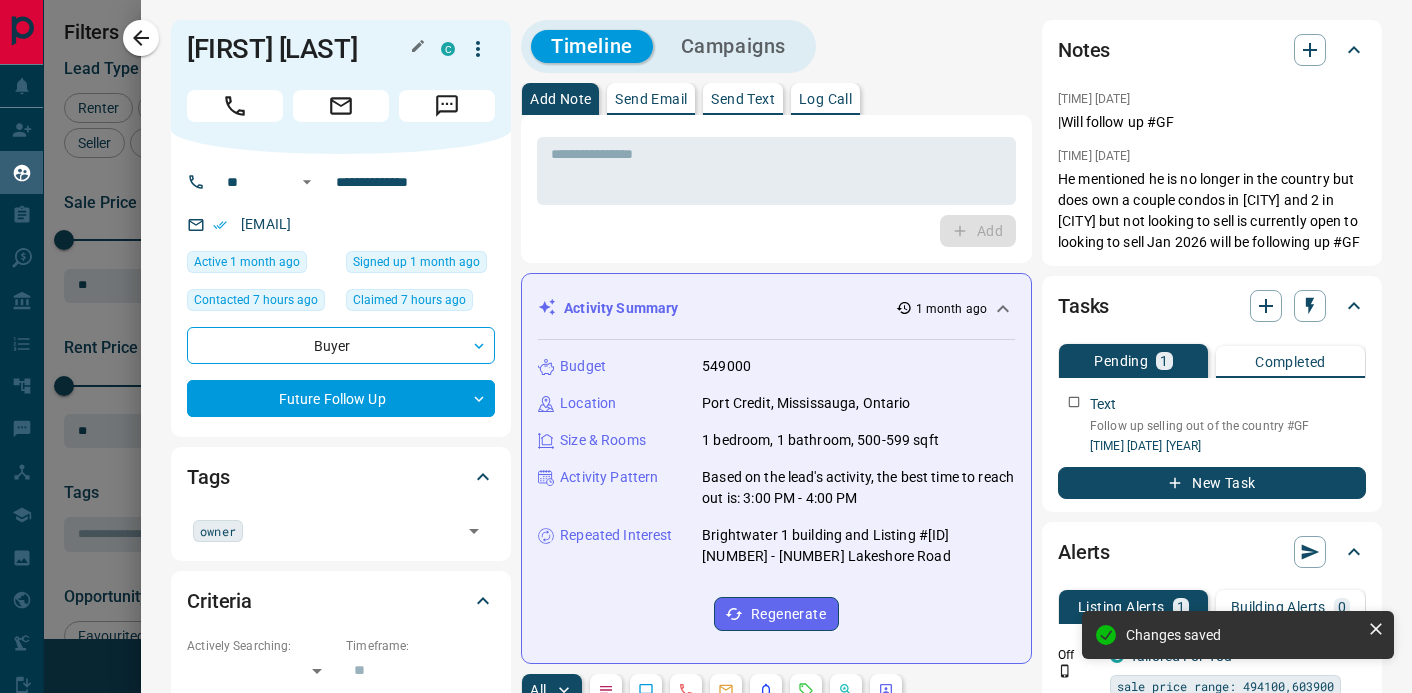 click on "[FIRST] [LAST]" at bounding box center (299, 49) 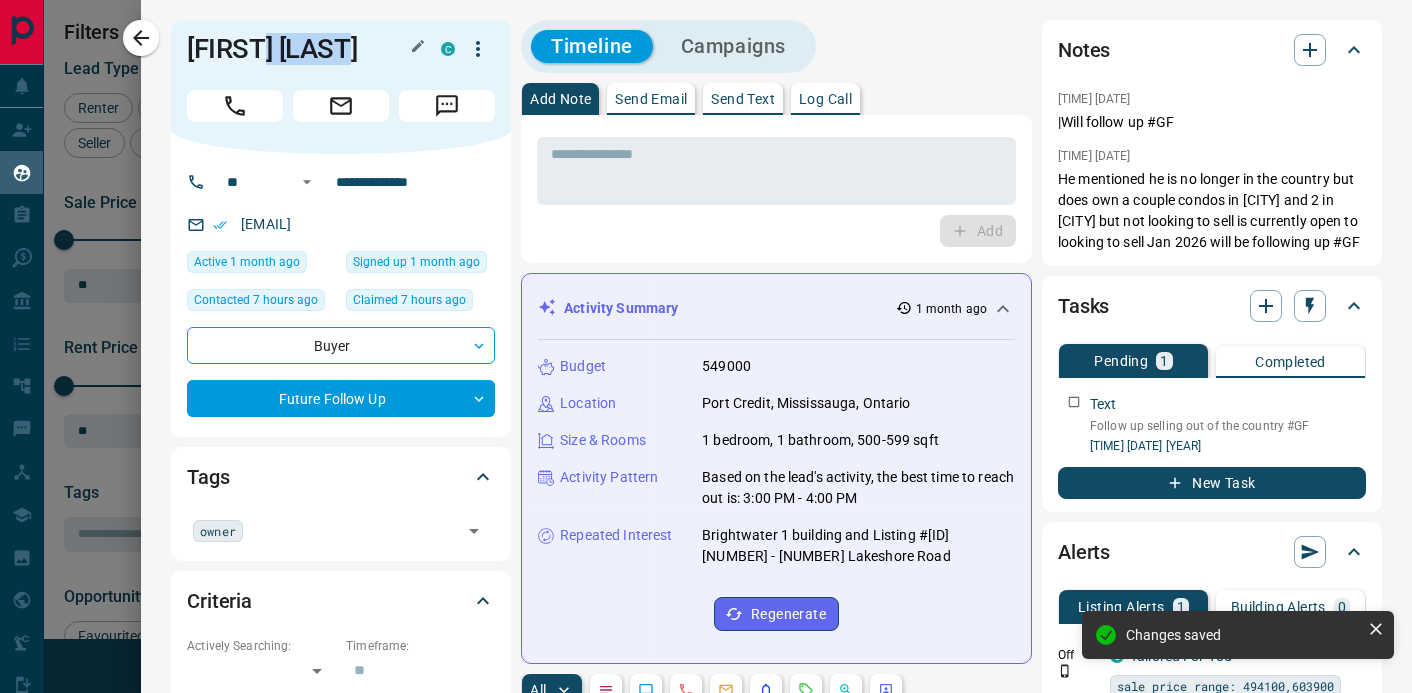 click on "[FIRST] [LAST]" at bounding box center (299, 49) 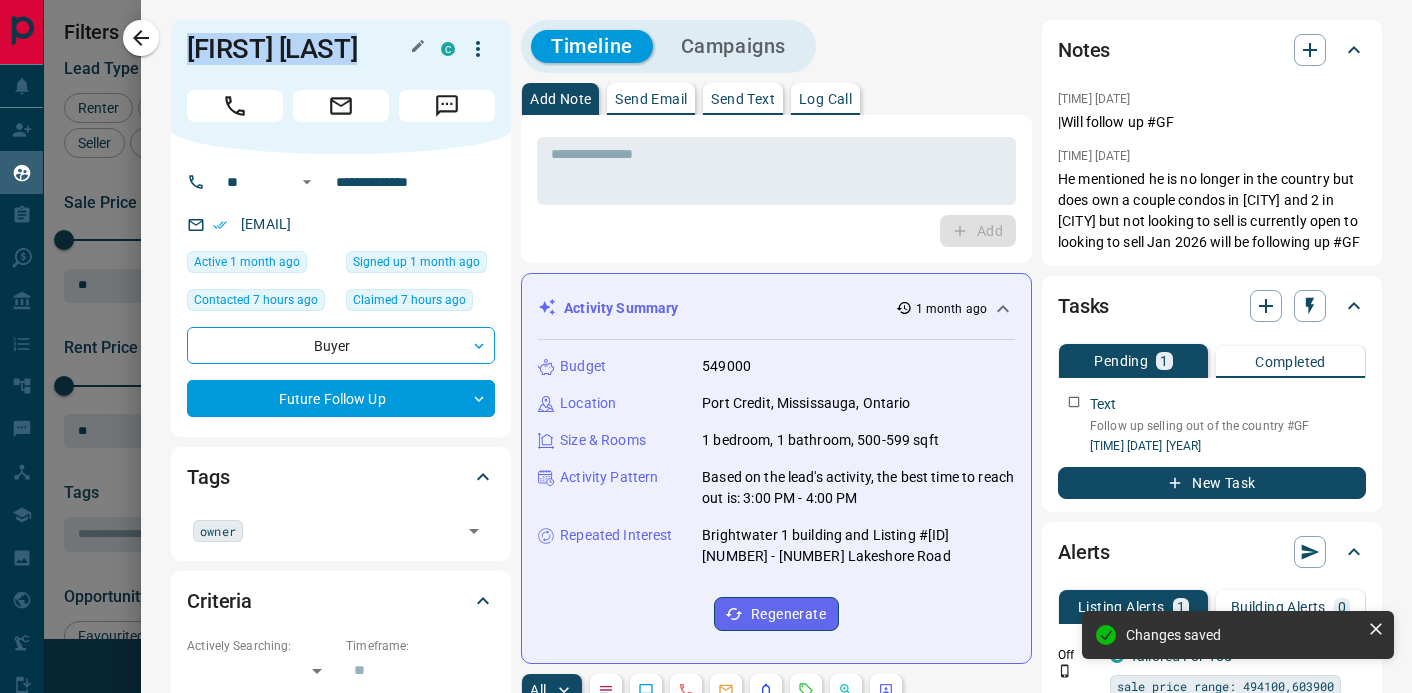 click on "[FIRST] [LAST]" at bounding box center (299, 49) 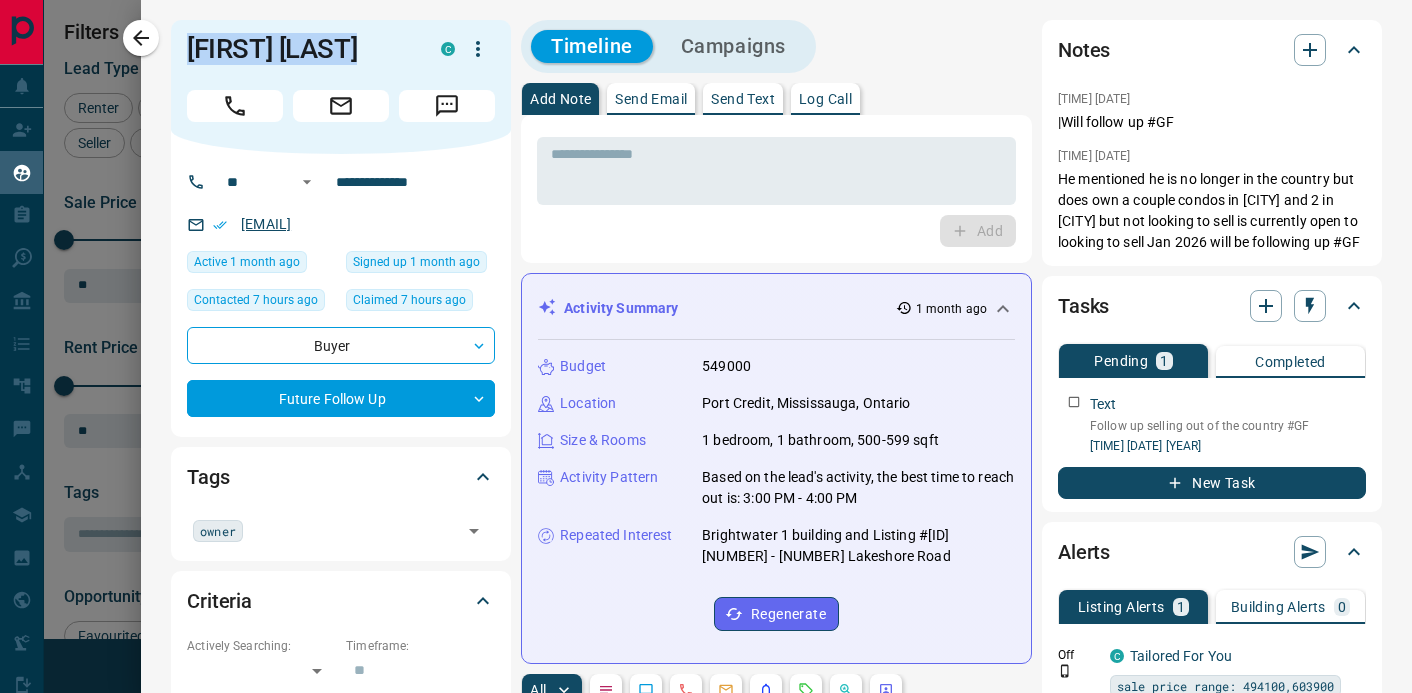 copy on "[EMAIL]" 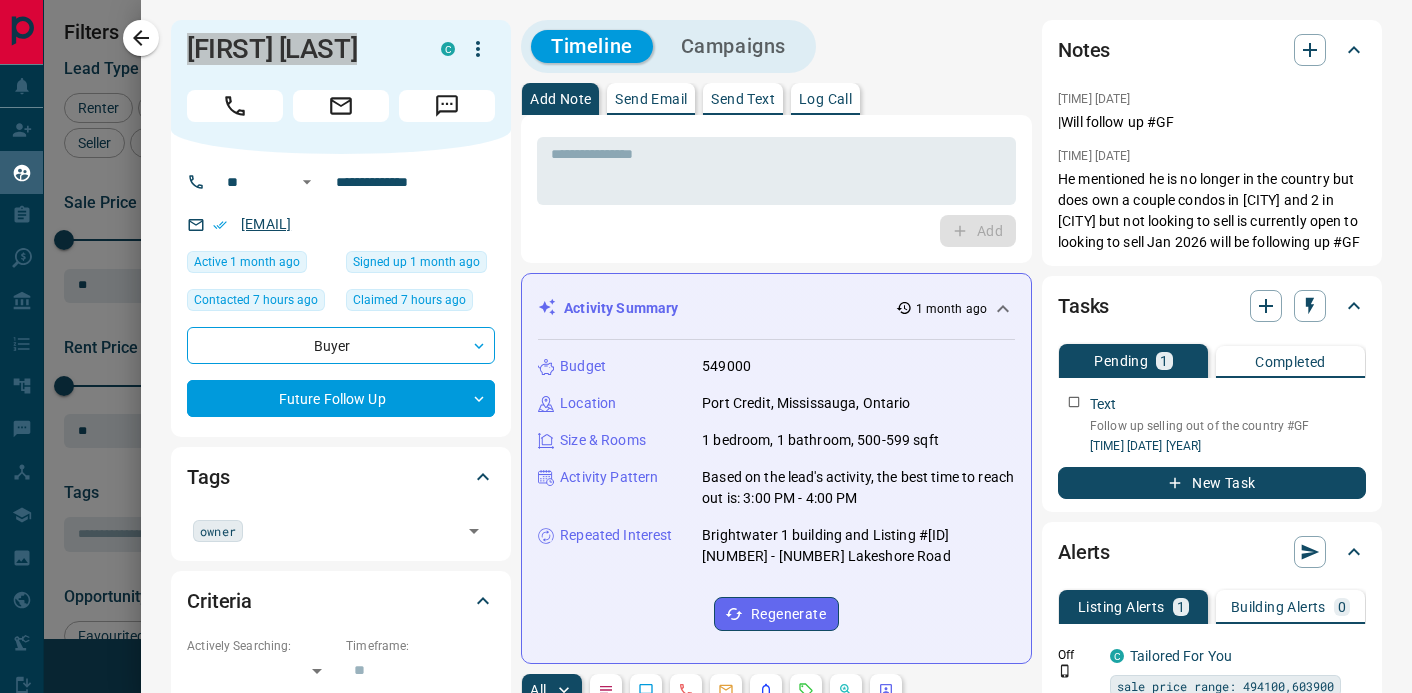 click on "Lead Transfers Claim Leads My Leads Tasks Opportunities Deals Campaigns Automations Messages Broker Bay Training Media Services Agent Resources Precon Worksheet Mobile Apps Disclosure Logout My Leads Filters 1 Manage Tabs New Lead All 14495 TBD 2744 Do Not Contact - Not Responsive 302 Bogus 2407 Just Browsing 4815 Criteria Obtained 1791 Future Follow Up 1152 Warm 439 HOT 316 Taken on Showings 106 Submitted Offer 49 Client 374 Name Details Last Active Claimed Date Status Tags [FIRST] [LAST] Buyer C $699K - $800K Downtown, [CITY] 1 week ago Contacted 1 week ago 37 minutes ago Signed up 1 week ago Warm + [FIRST] [LAST] Buyer C $2K - $2K Downtown, [CITY] 1 month ago Contacted 3 hours ago 7 hours ago Signed up 1 month ago Future Follow Up owner + [FIRST] [LAST] Renter C $0 - $3K Downtown, [CITY], +1 7 hours ago Contacted 3 hours ago 7 hours ago Signed up 3 years ago Bogus + [FIRST] [LAST] Renter C $0 - $1000M Downtown, Midtown | Central, +1 7 hours ago Contacted 3 hours ago 7 hours ago Signed up 5 years ago" at bounding box center [706, 334] 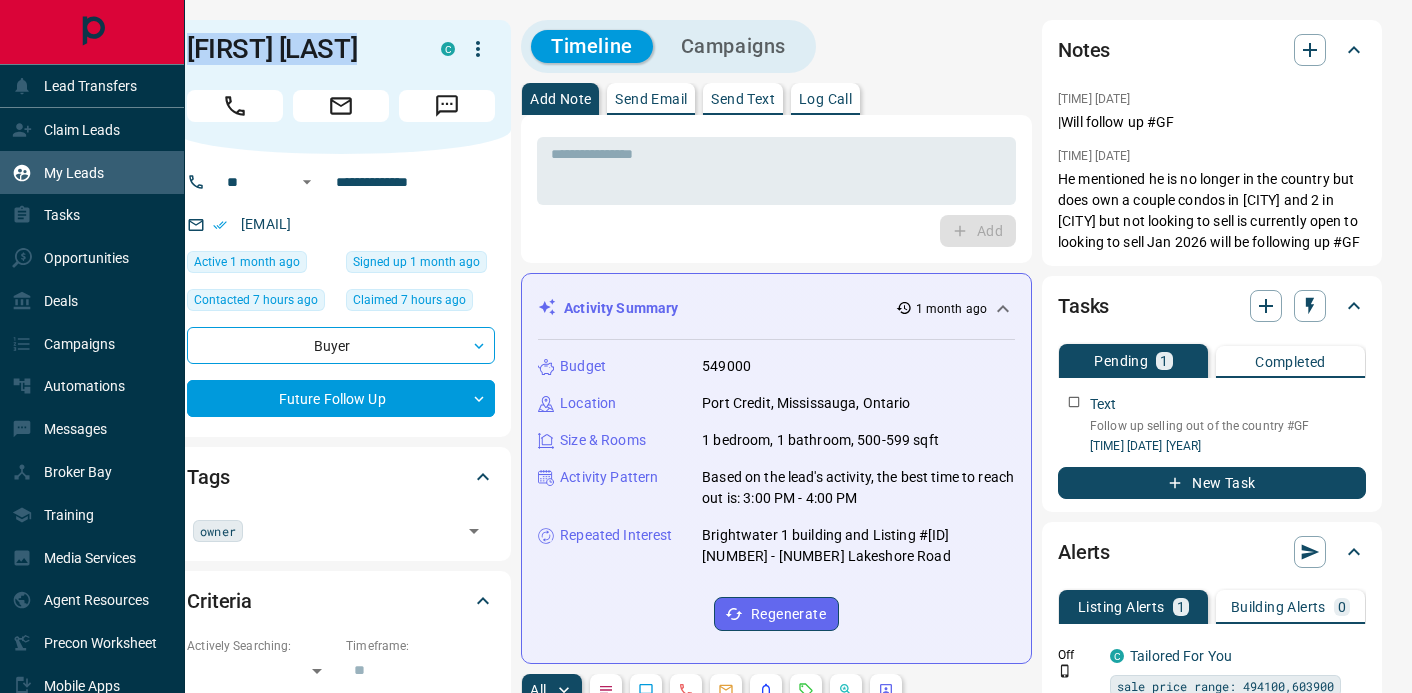 copy on "[EMAIL]" 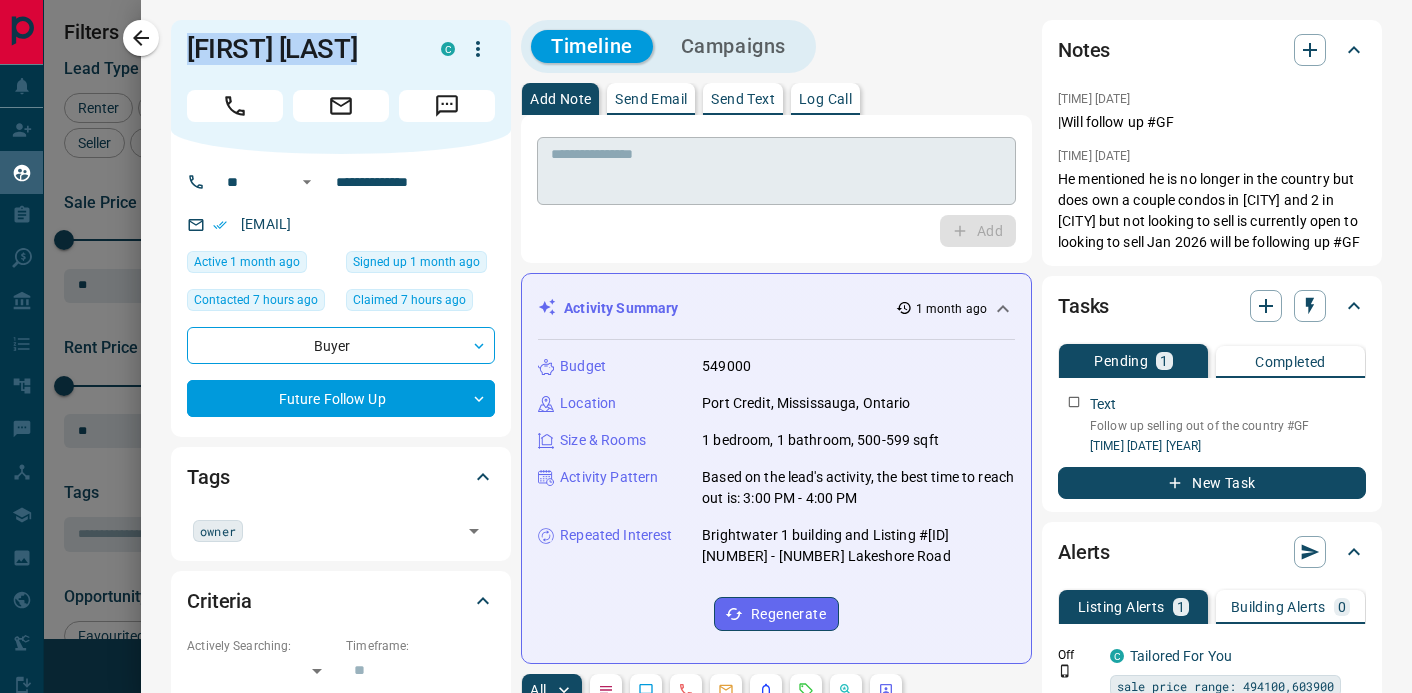 click at bounding box center (776, 171) 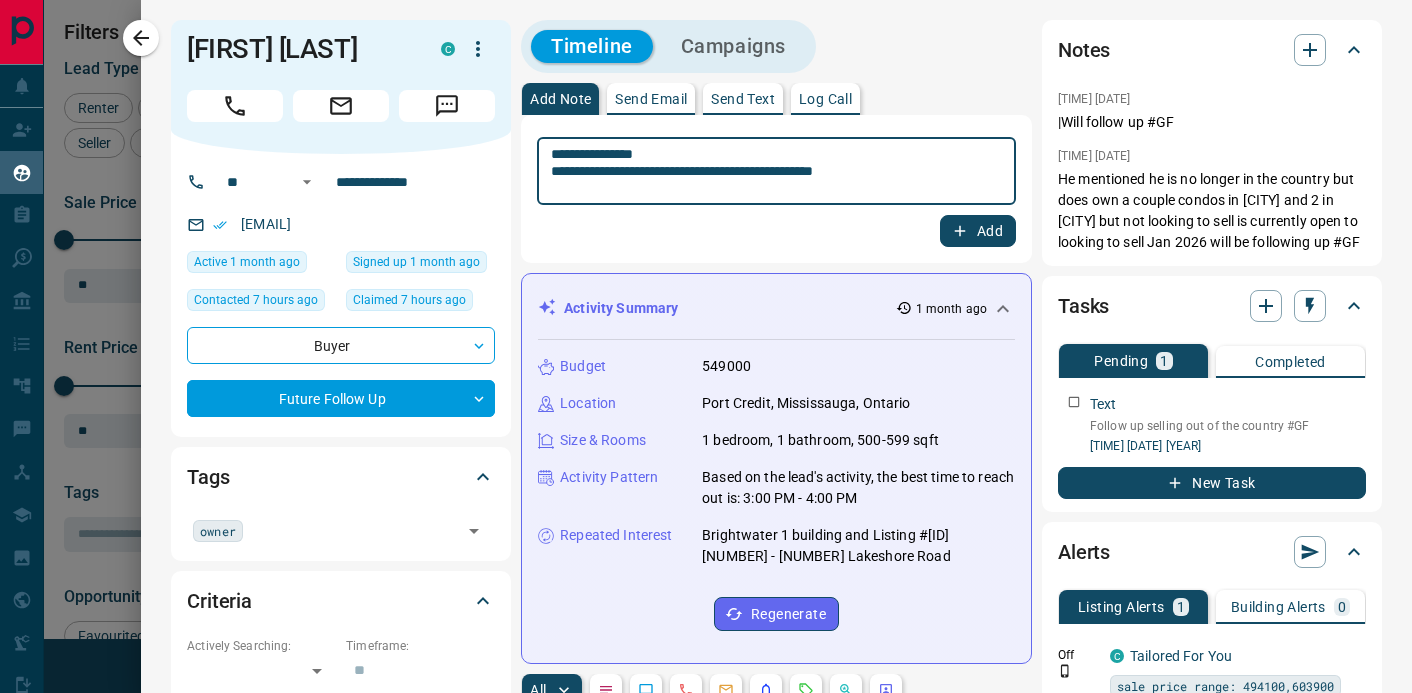 type on "**********" 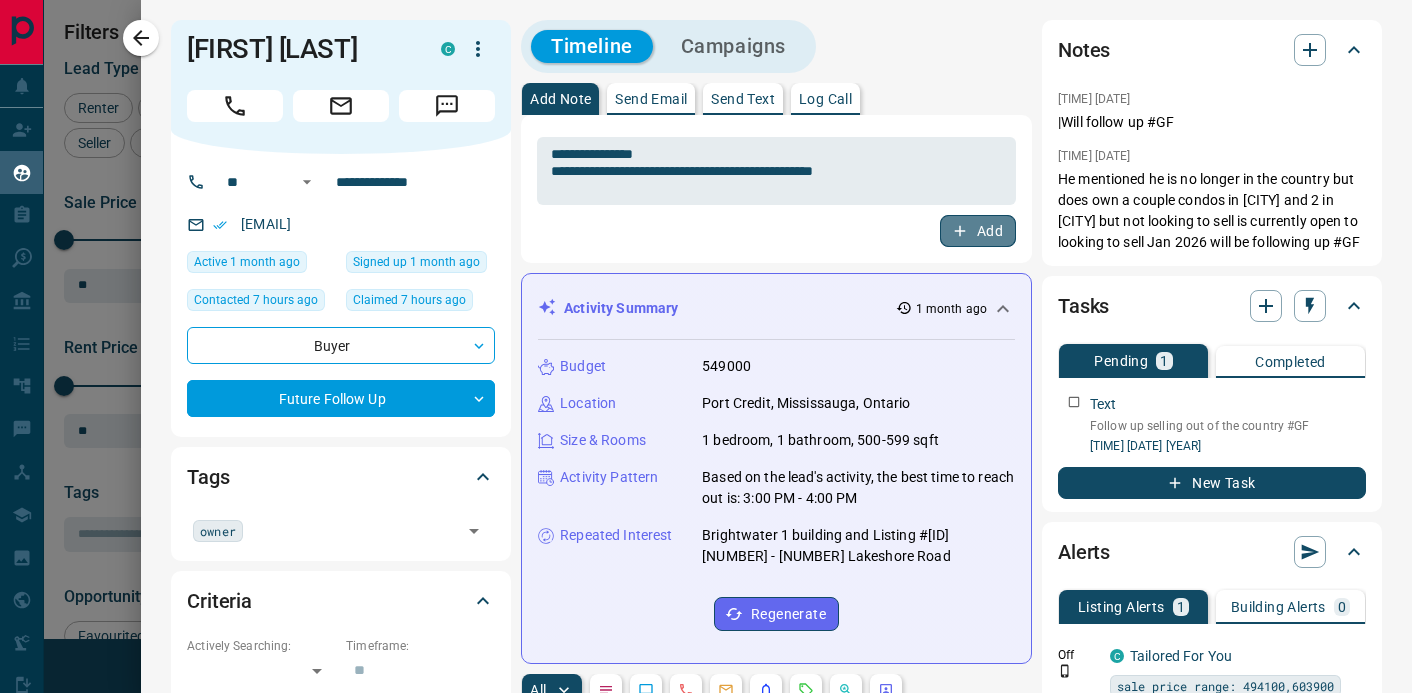 click 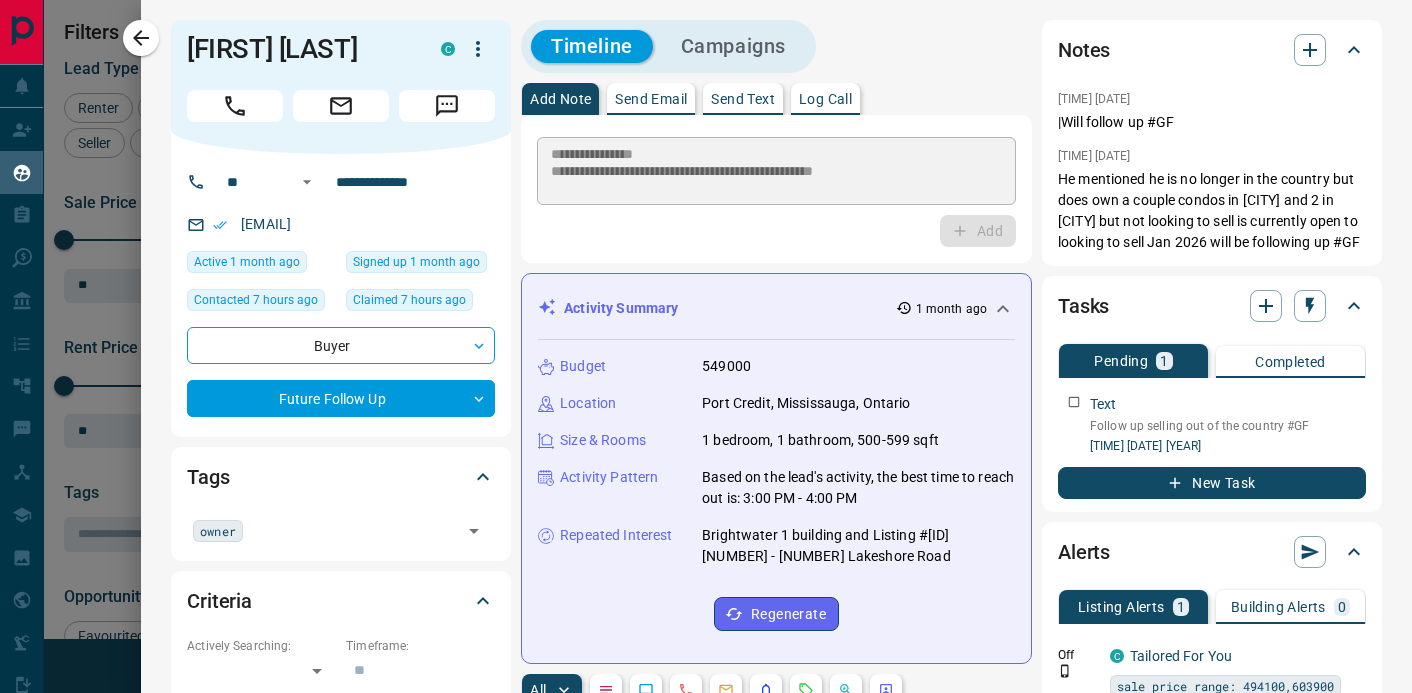 type 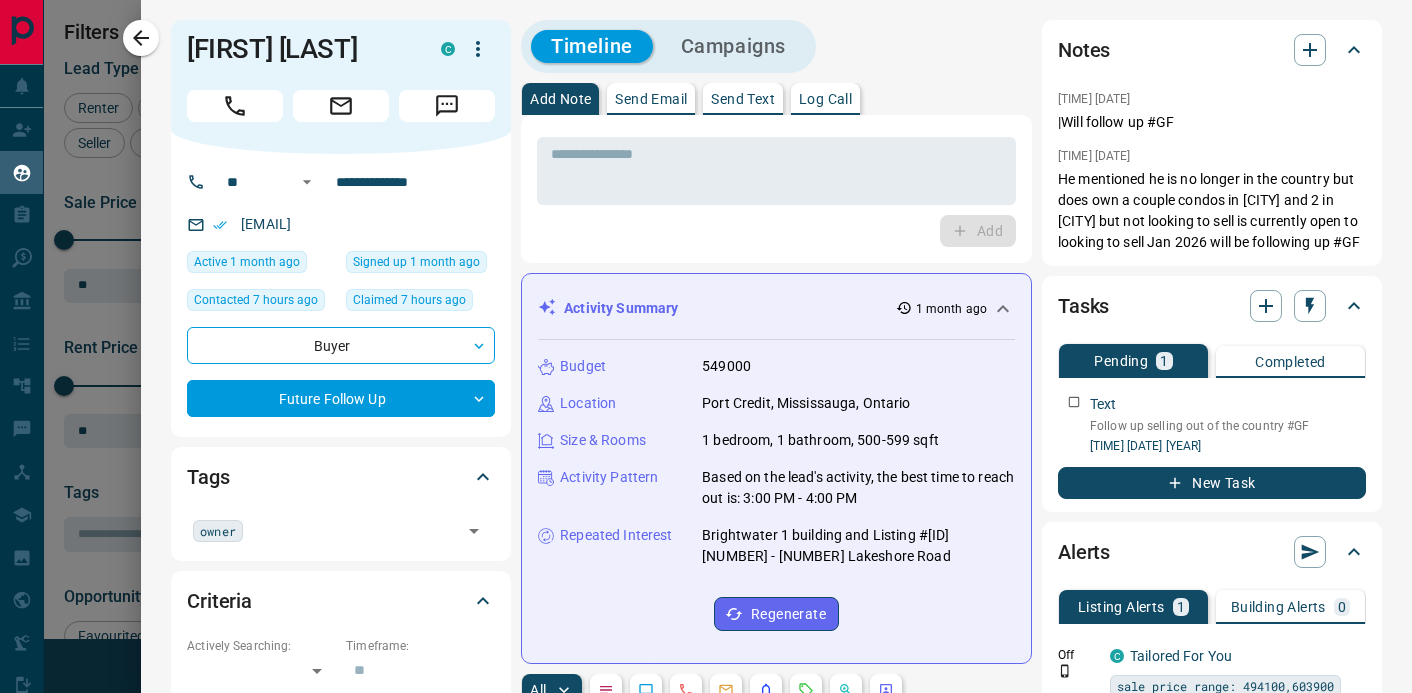 drag, startPoint x: 140, startPoint y: 42, endPoint x: 160, endPoint y: 6, distance: 41.18252 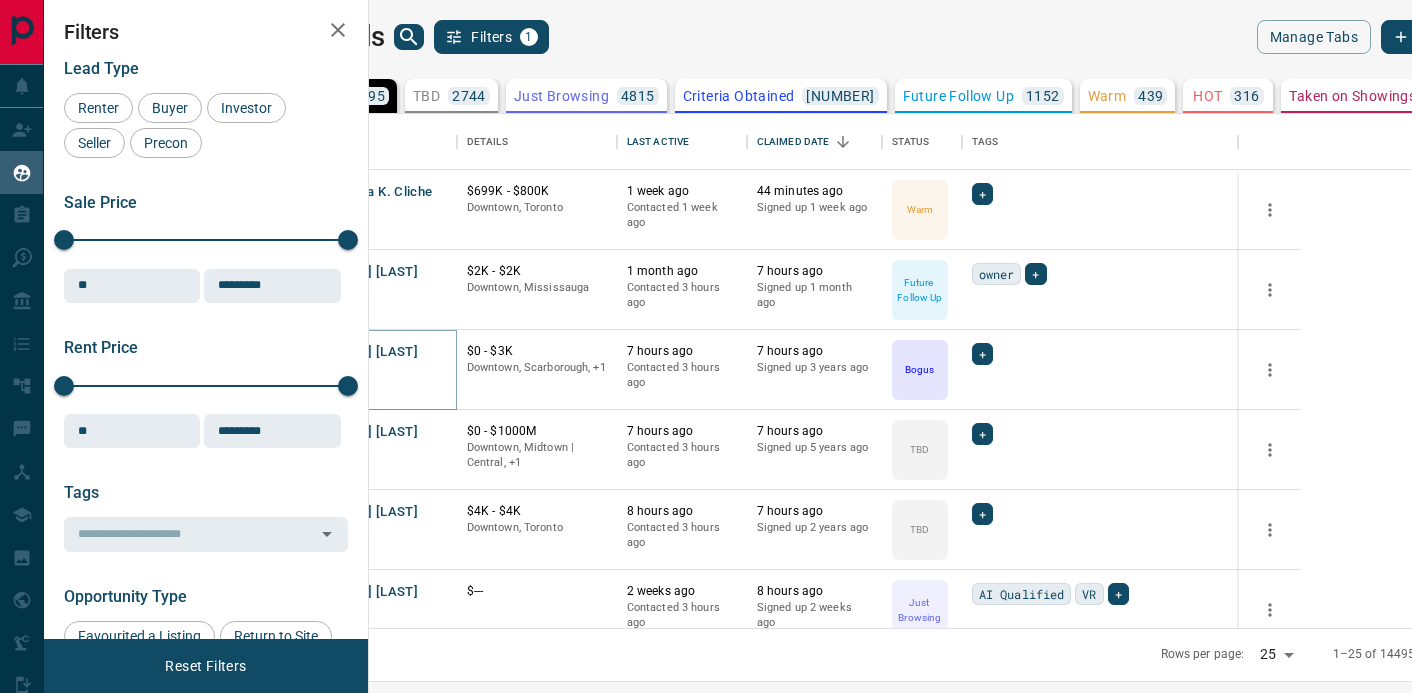 click on "[FIRST] [LAST]" at bounding box center (372, 352) 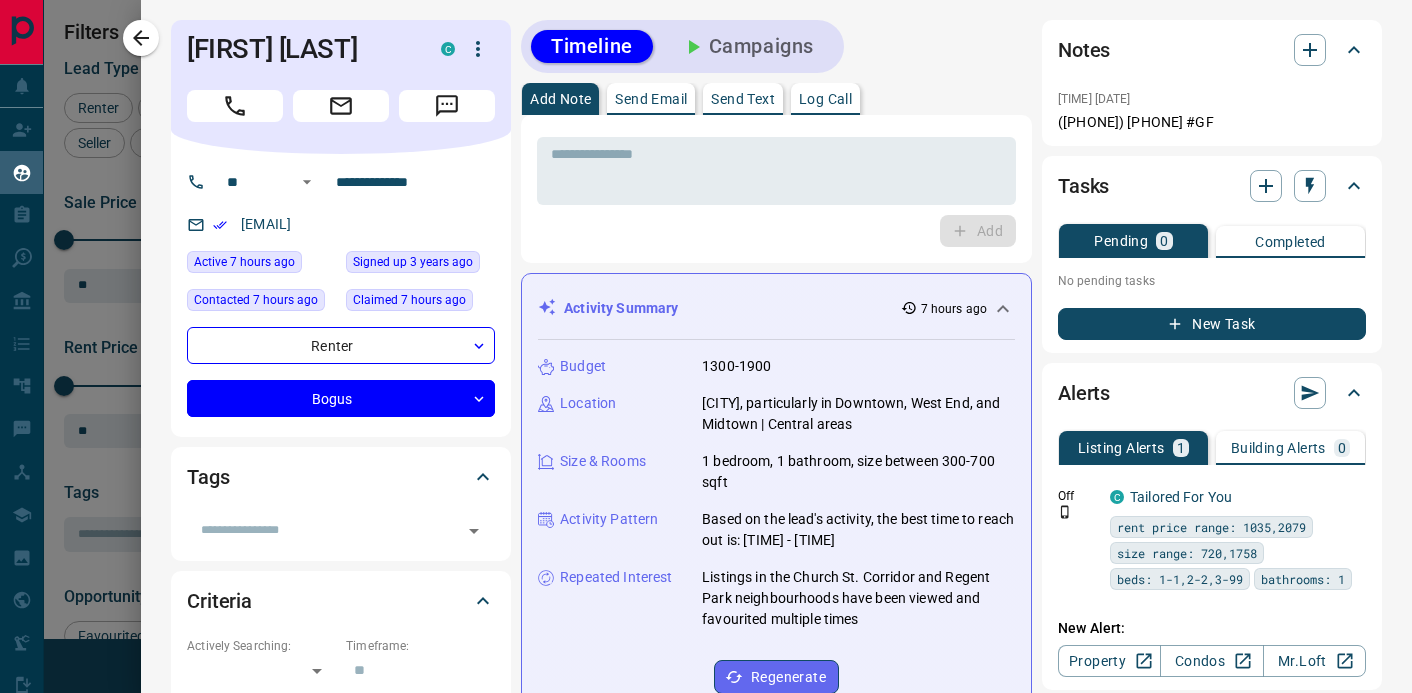 click on "Campaigns" at bounding box center [747, 46] 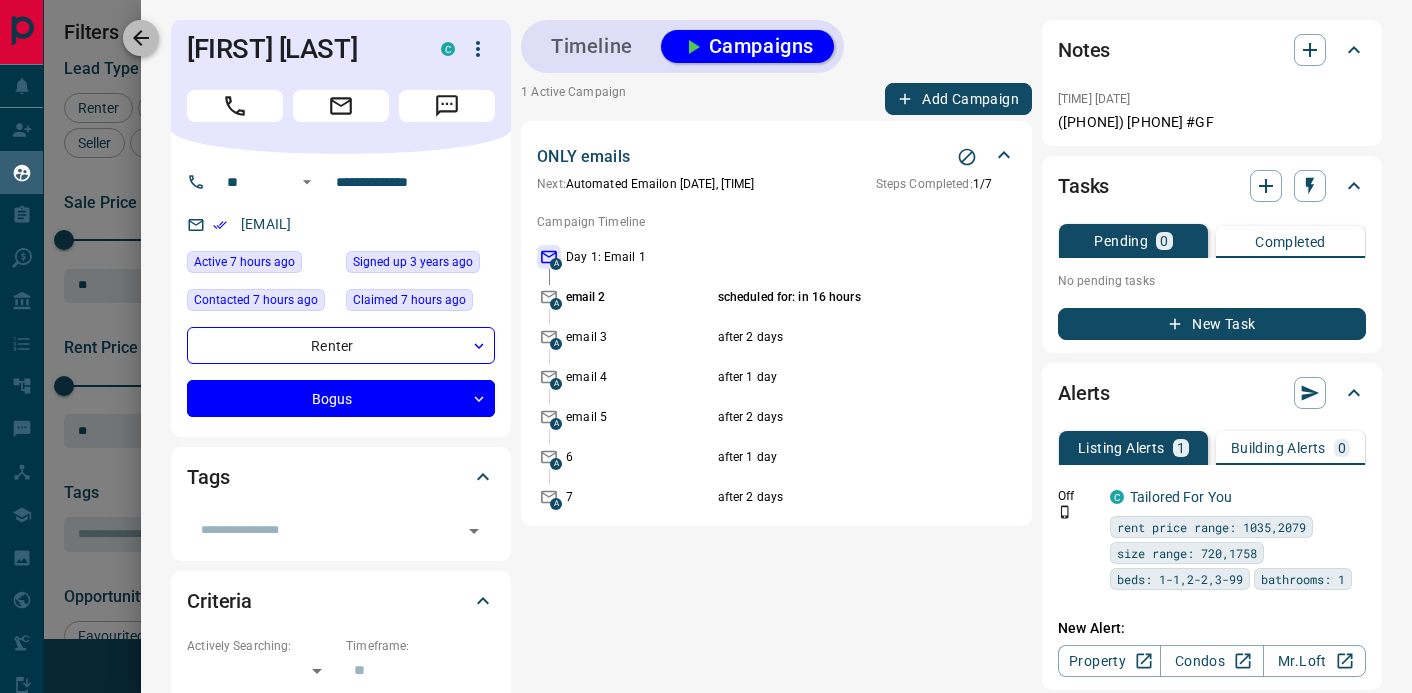 click 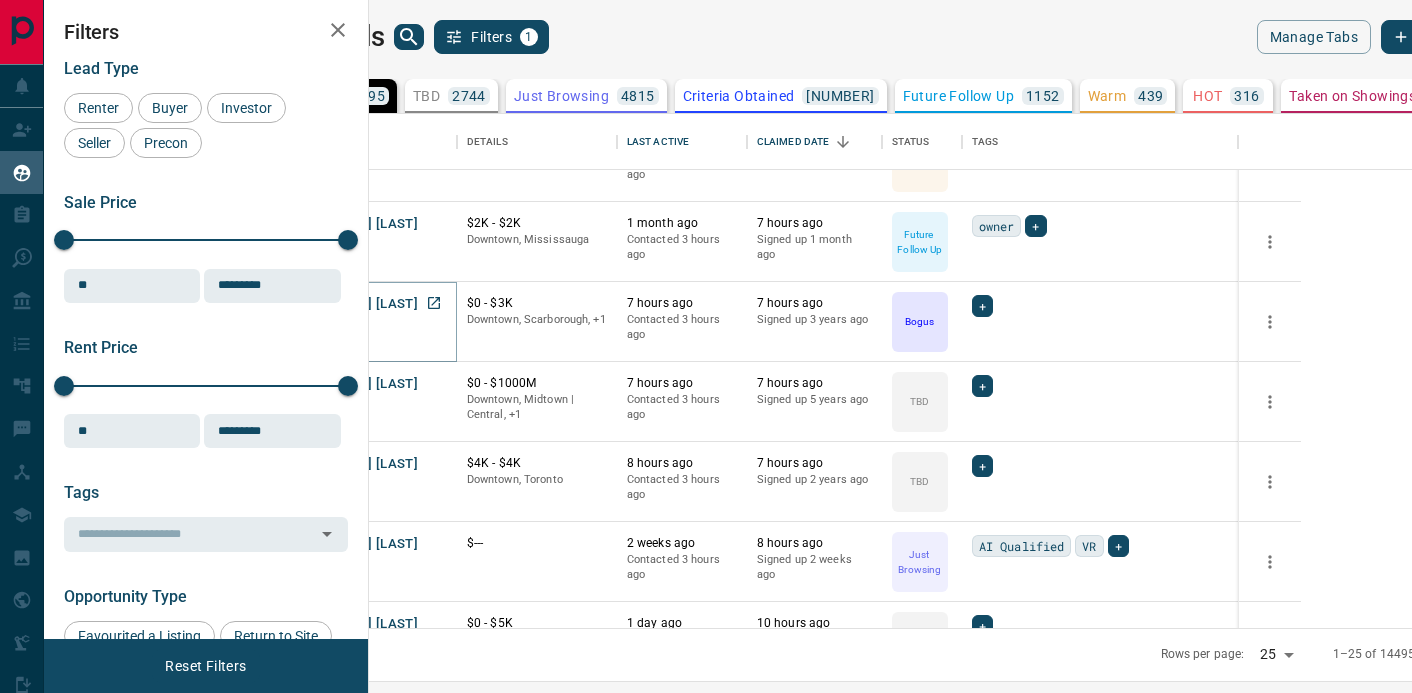scroll, scrollTop: 51, scrollLeft: 0, axis: vertical 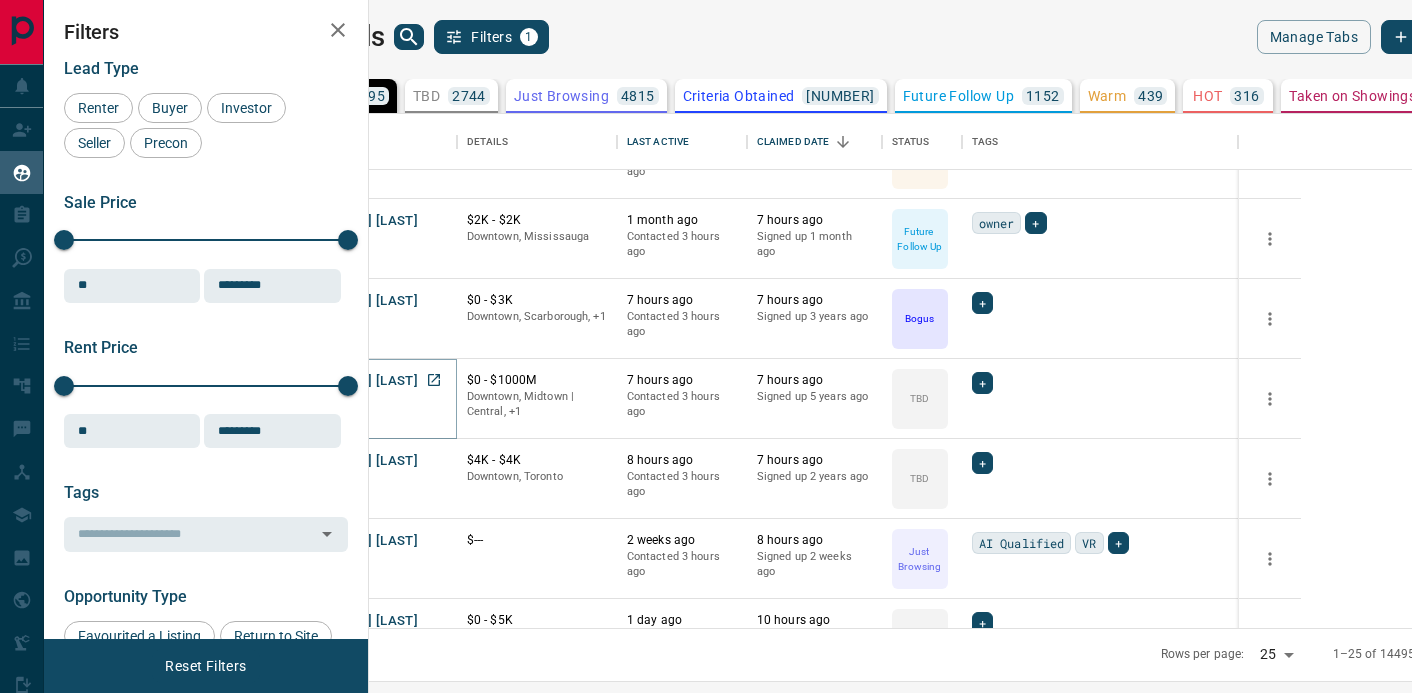 click on "[FIRST] [LAST]" at bounding box center (372, 381) 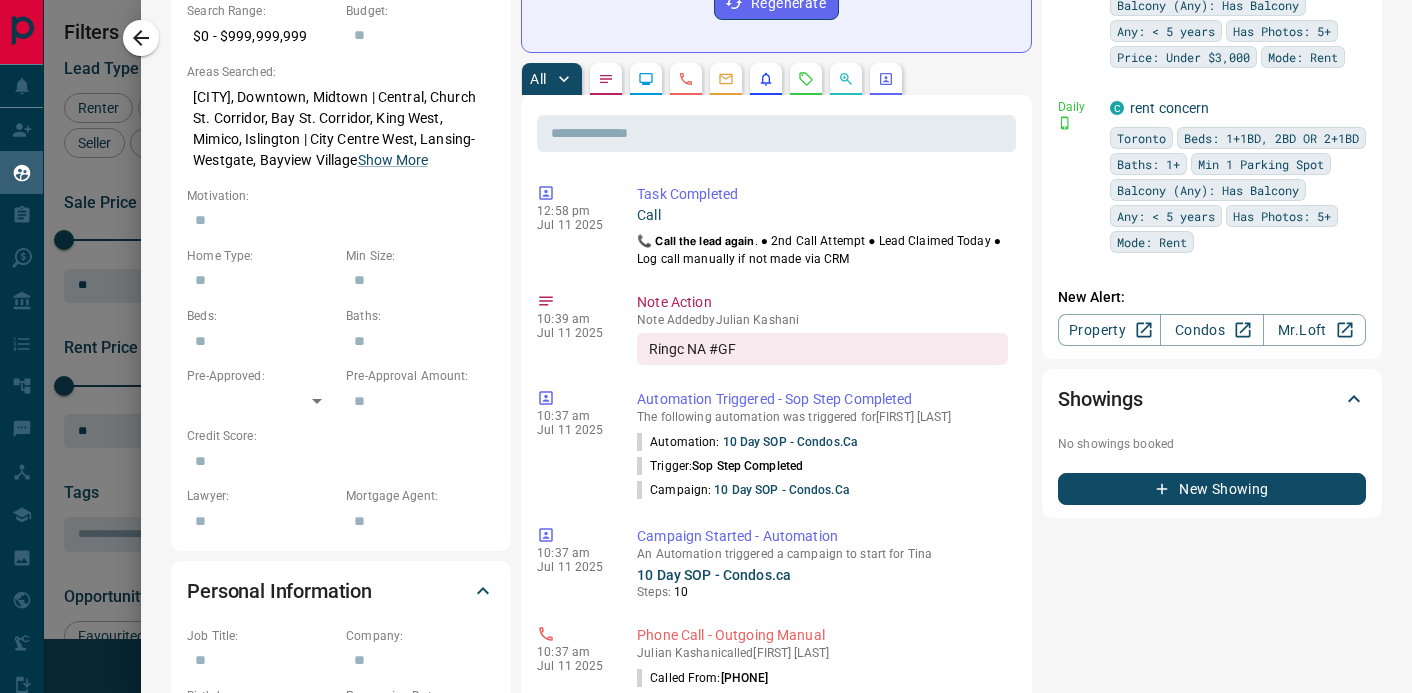 scroll, scrollTop: 700, scrollLeft: 0, axis: vertical 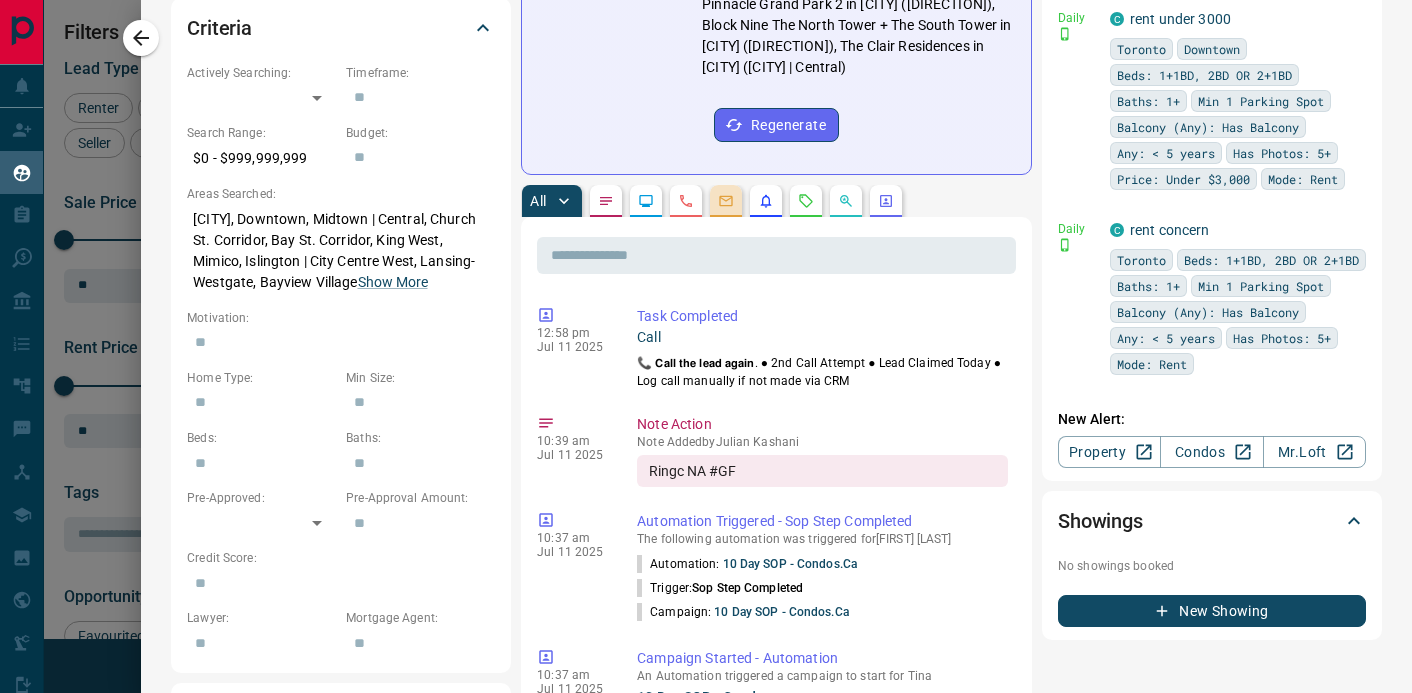 click 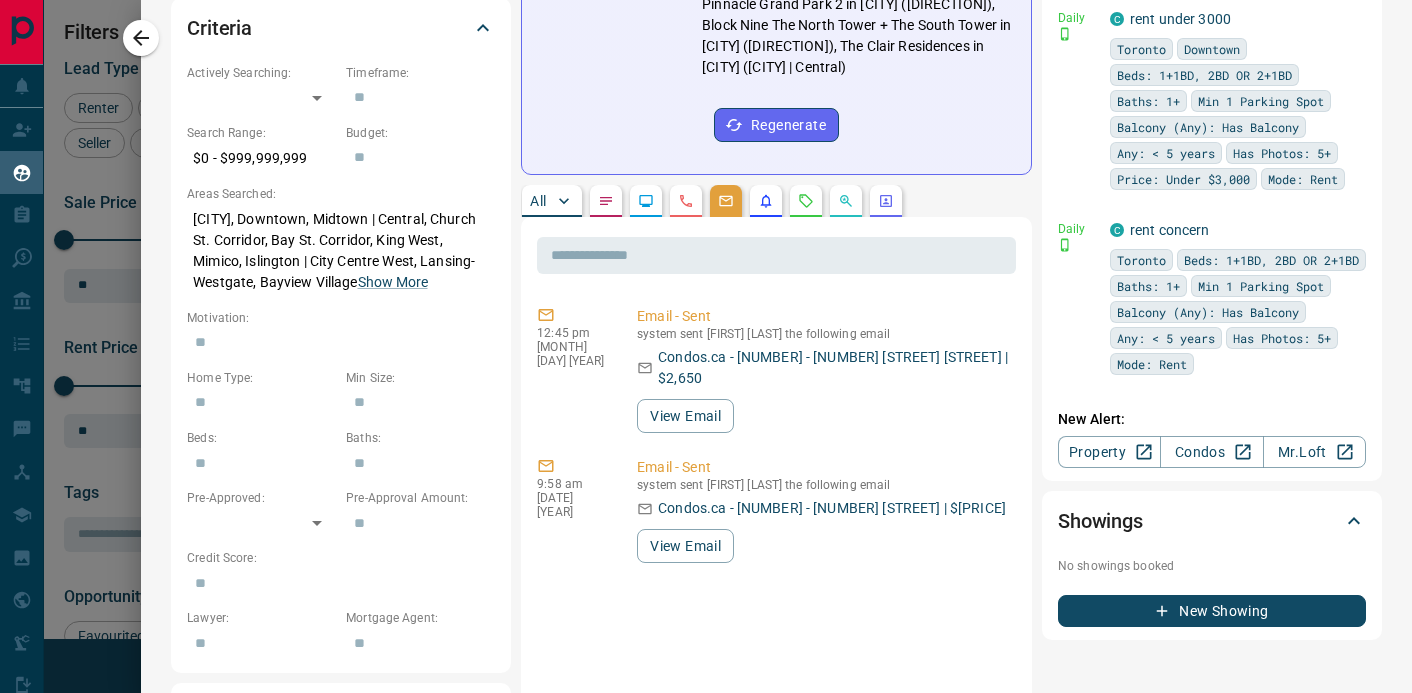 scroll, scrollTop: 0, scrollLeft: 0, axis: both 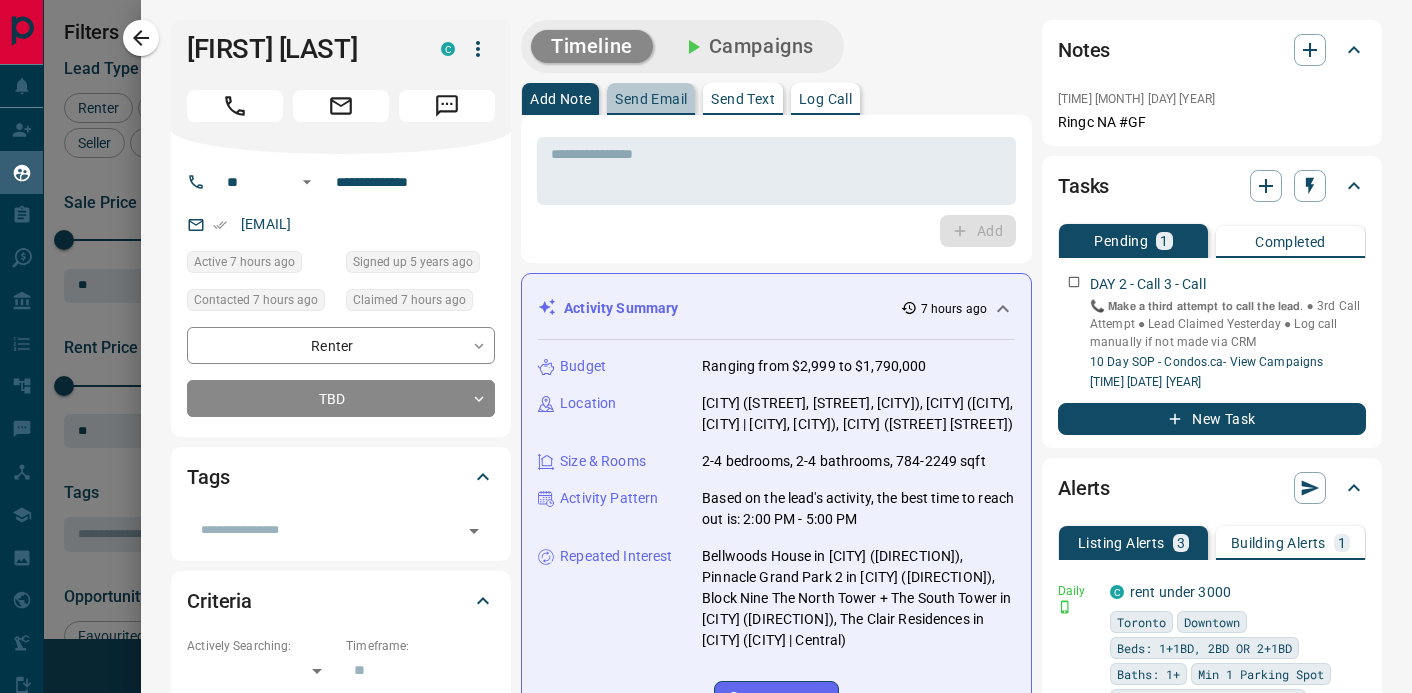 click on "Send Email" at bounding box center [651, 99] 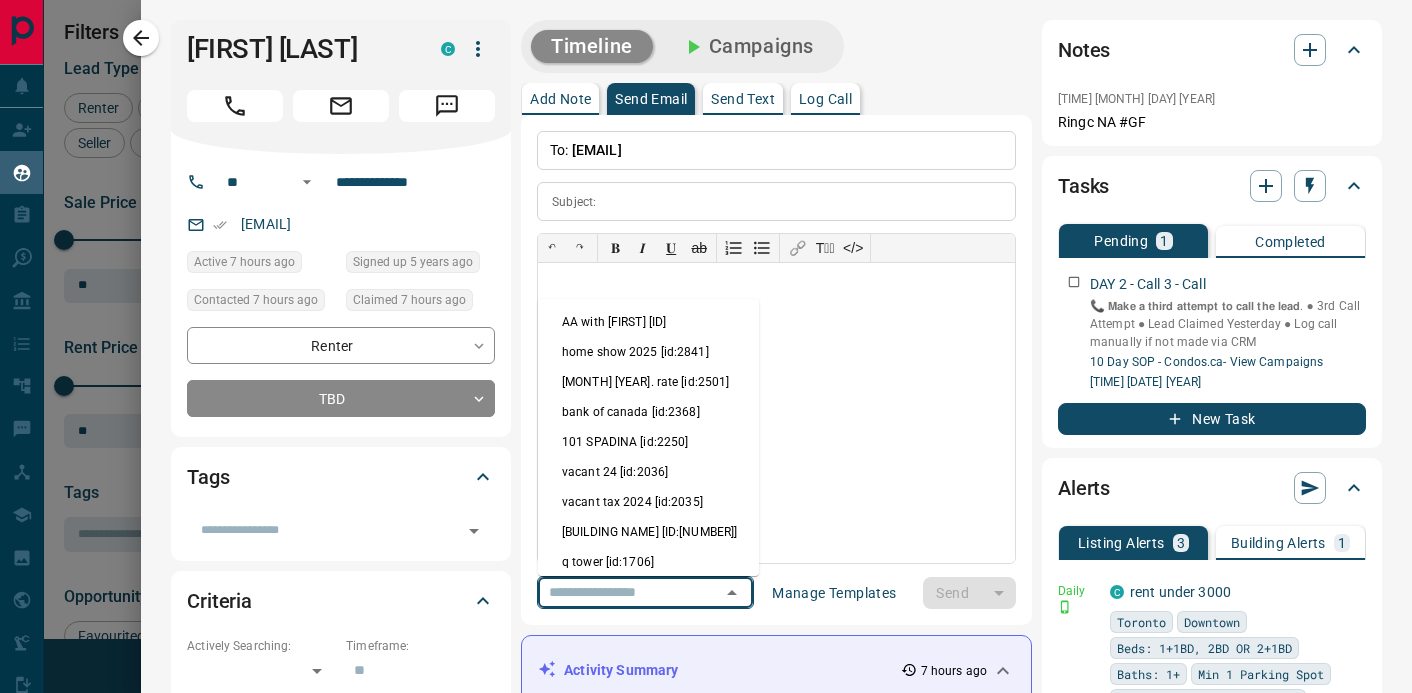 click at bounding box center [617, 592] 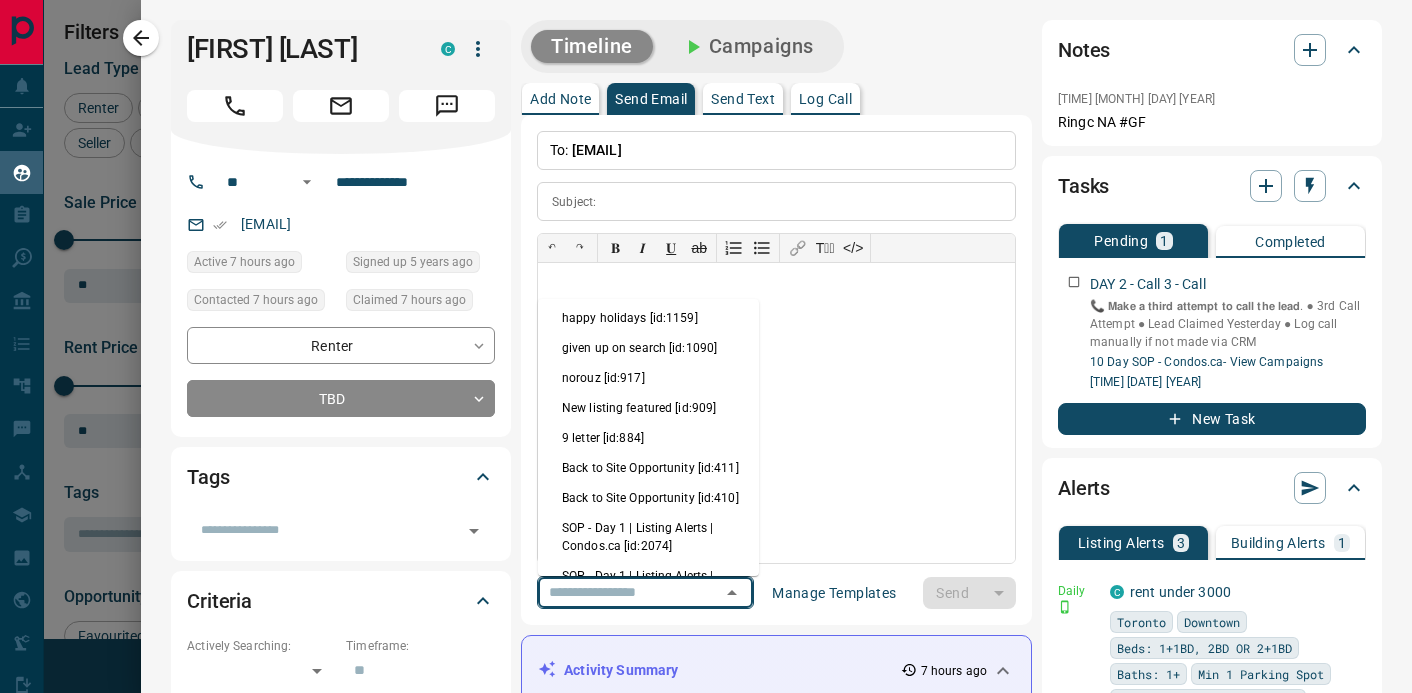 scroll, scrollTop: 338, scrollLeft: 0, axis: vertical 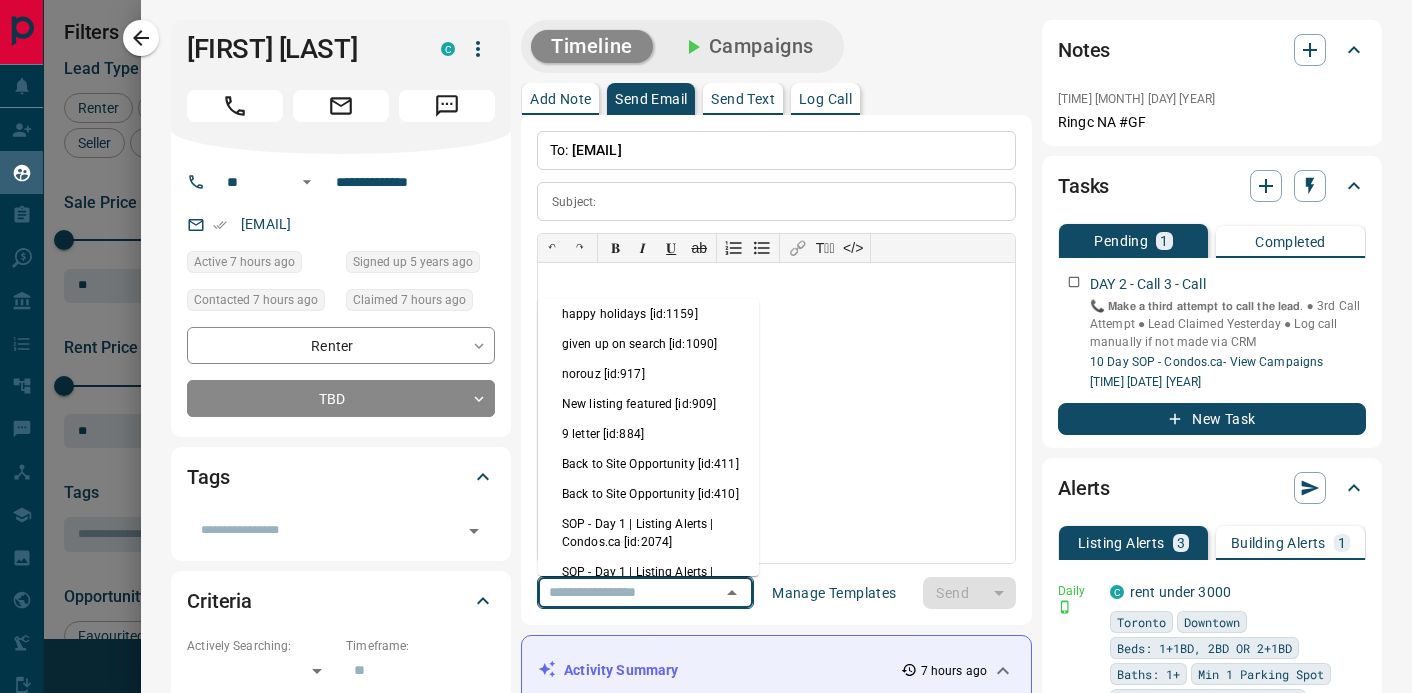 click on "Campaigns" at bounding box center [747, 46] 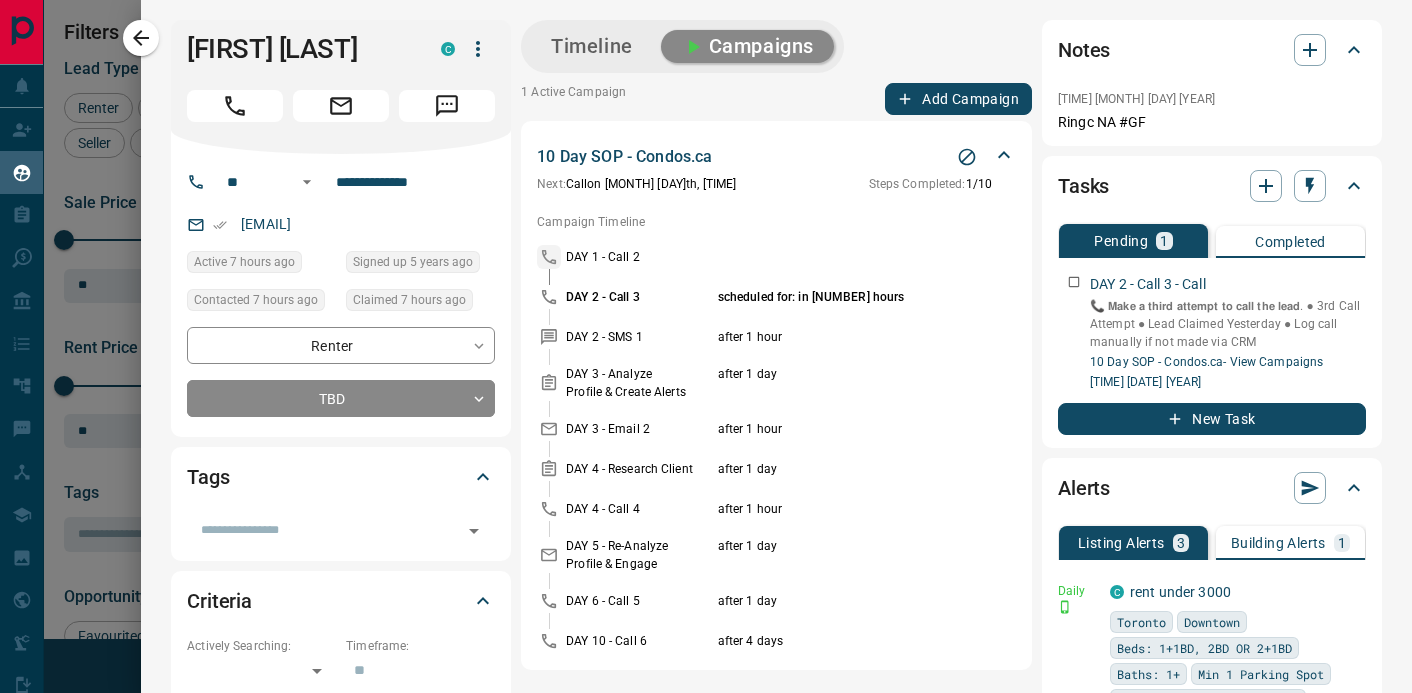 click 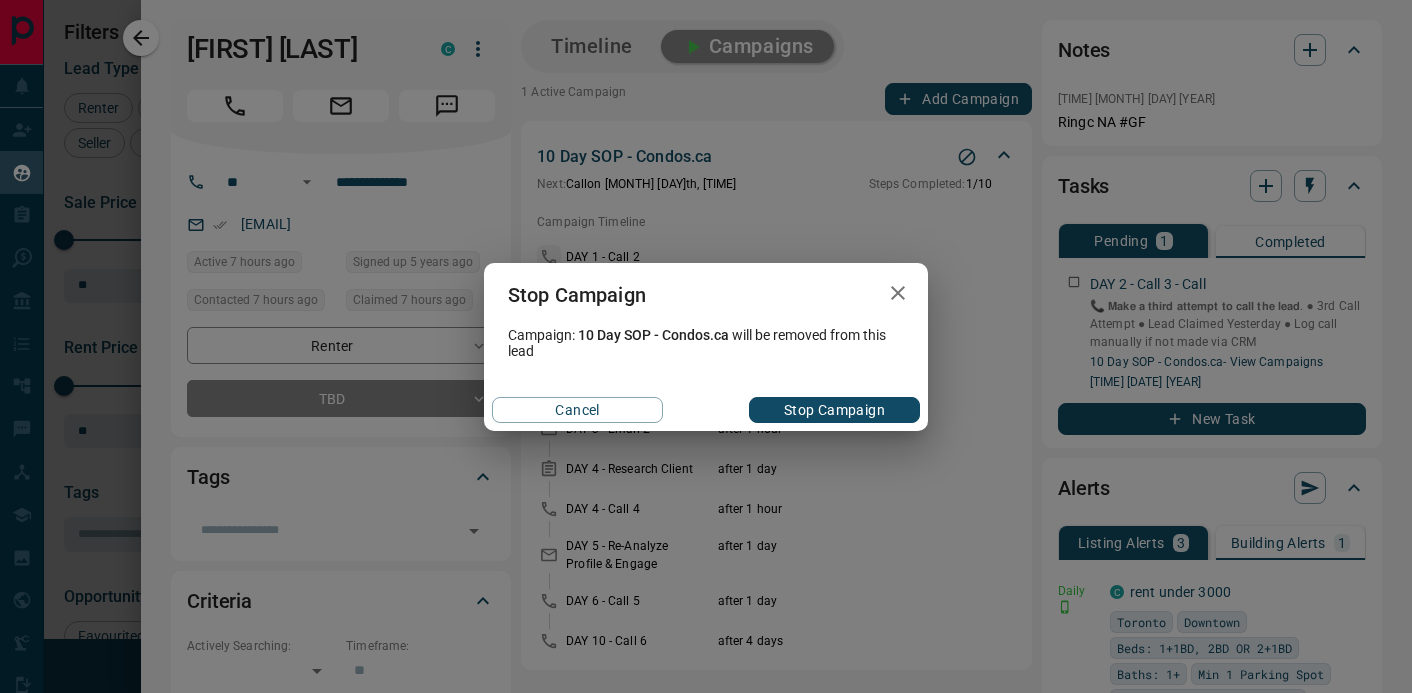 click on "Stop Campaign" at bounding box center (834, 410) 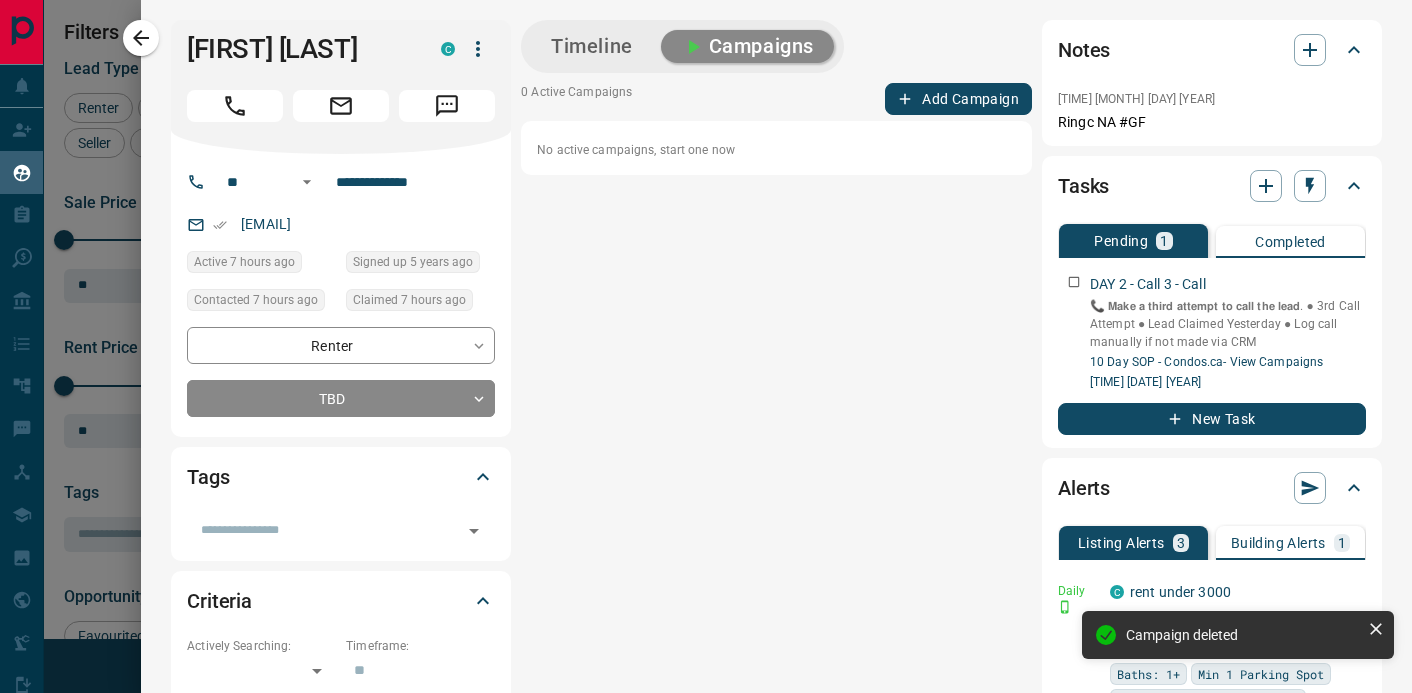 click on "Add Campaign" at bounding box center [958, 99] 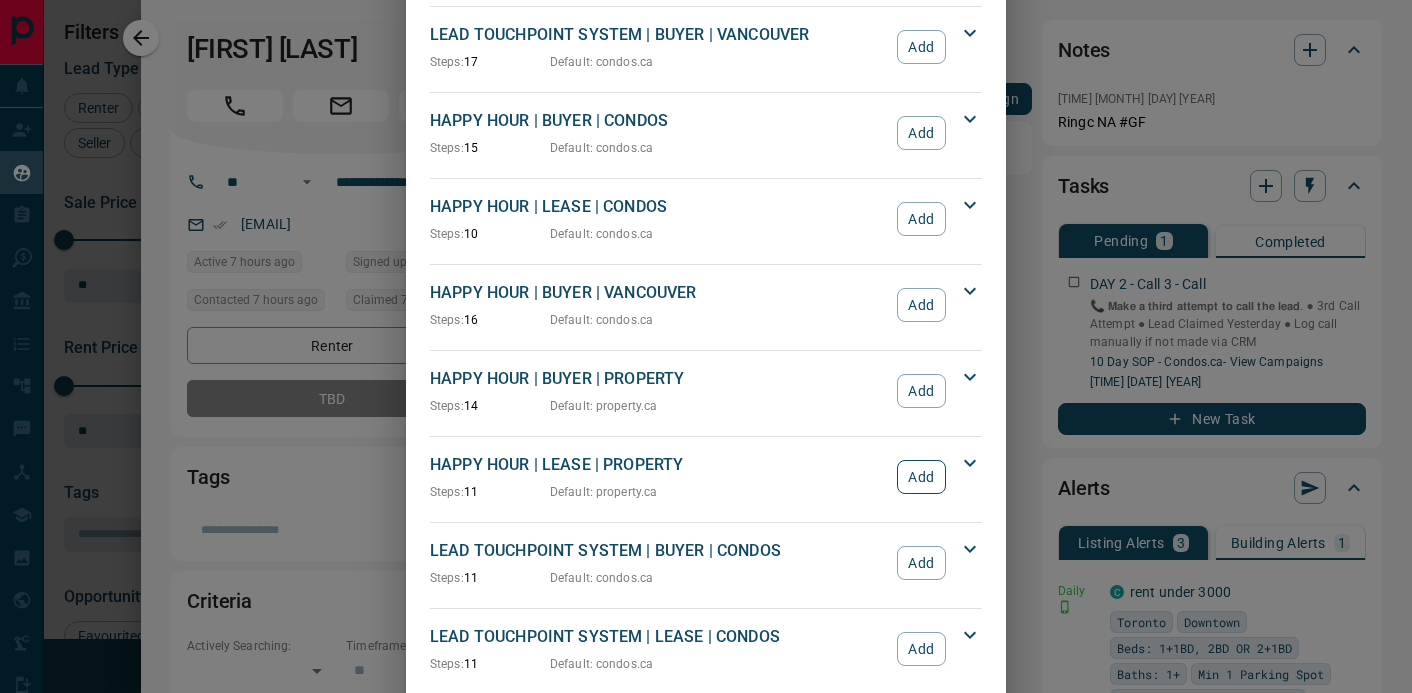 scroll, scrollTop: 104, scrollLeft: 0, axis: vertical 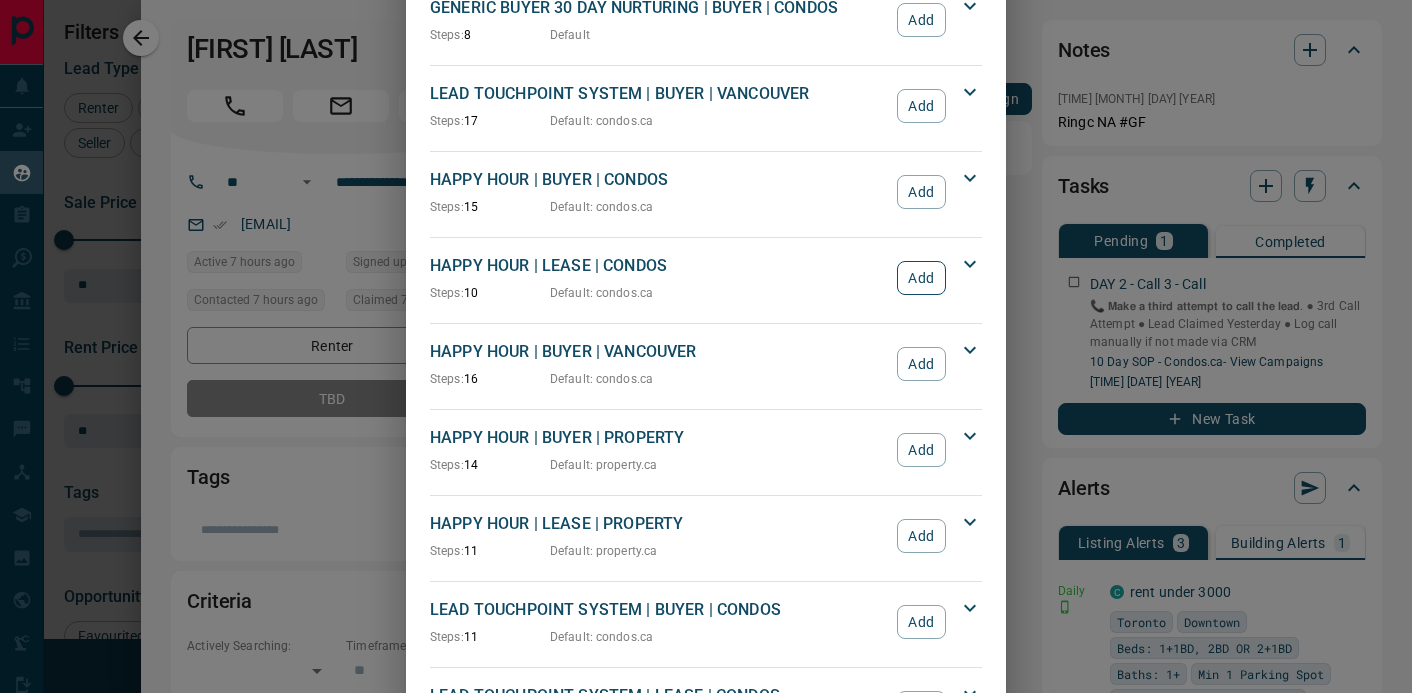 click on "Add" at bounding box center (921, 278) 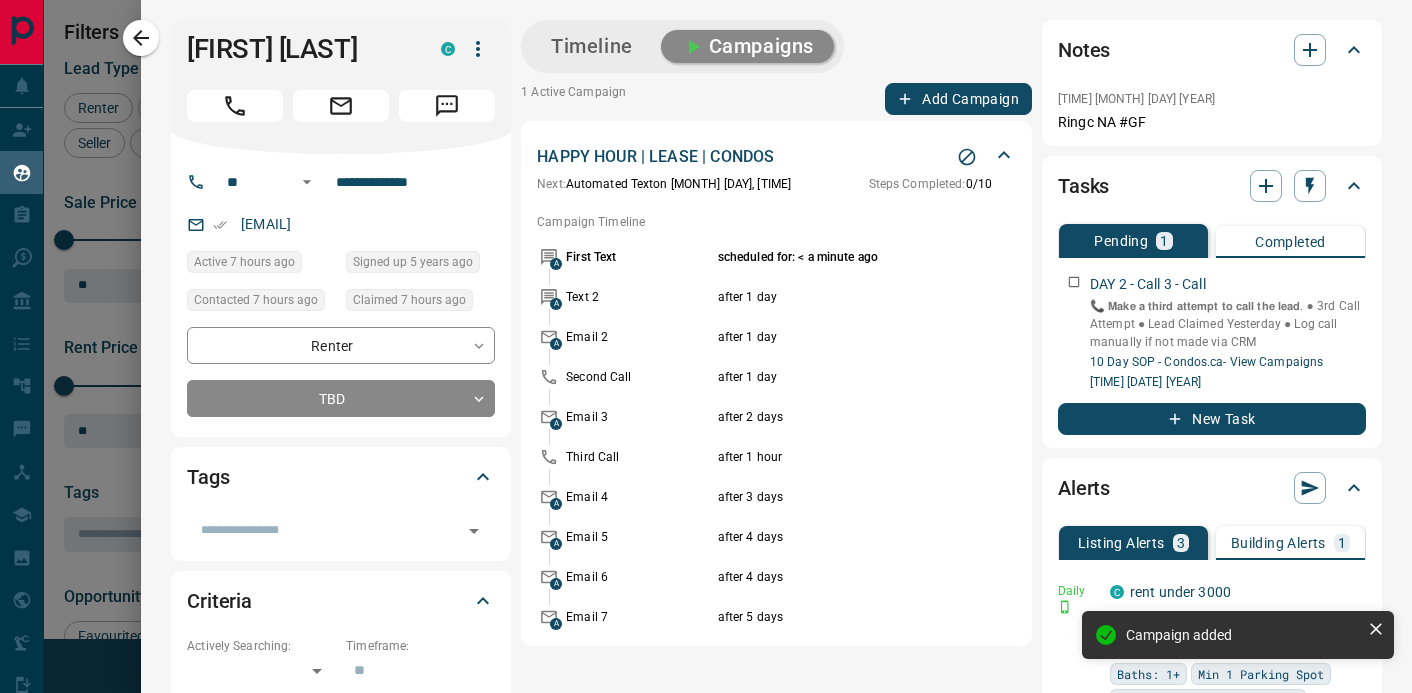 click on "Timeline" at bounding box center (592, 46) 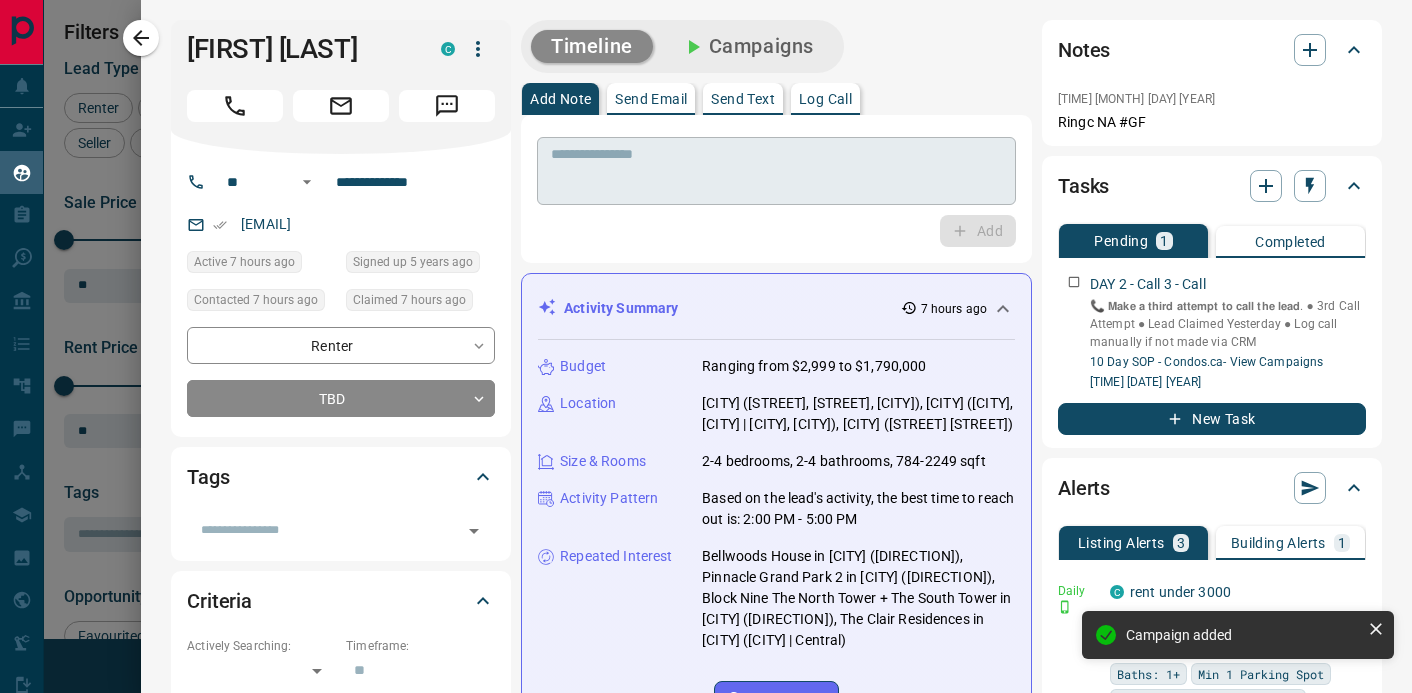 click at bounding box center (776, 171) 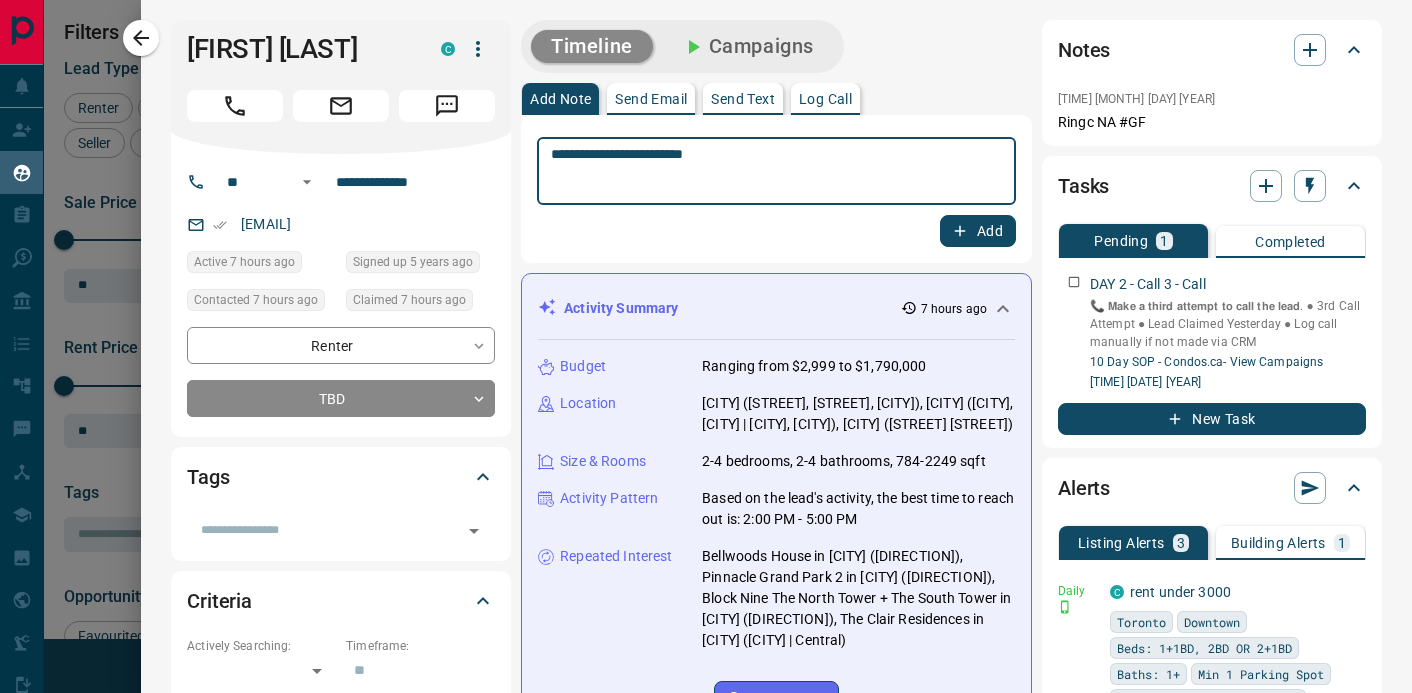 type on "**********" 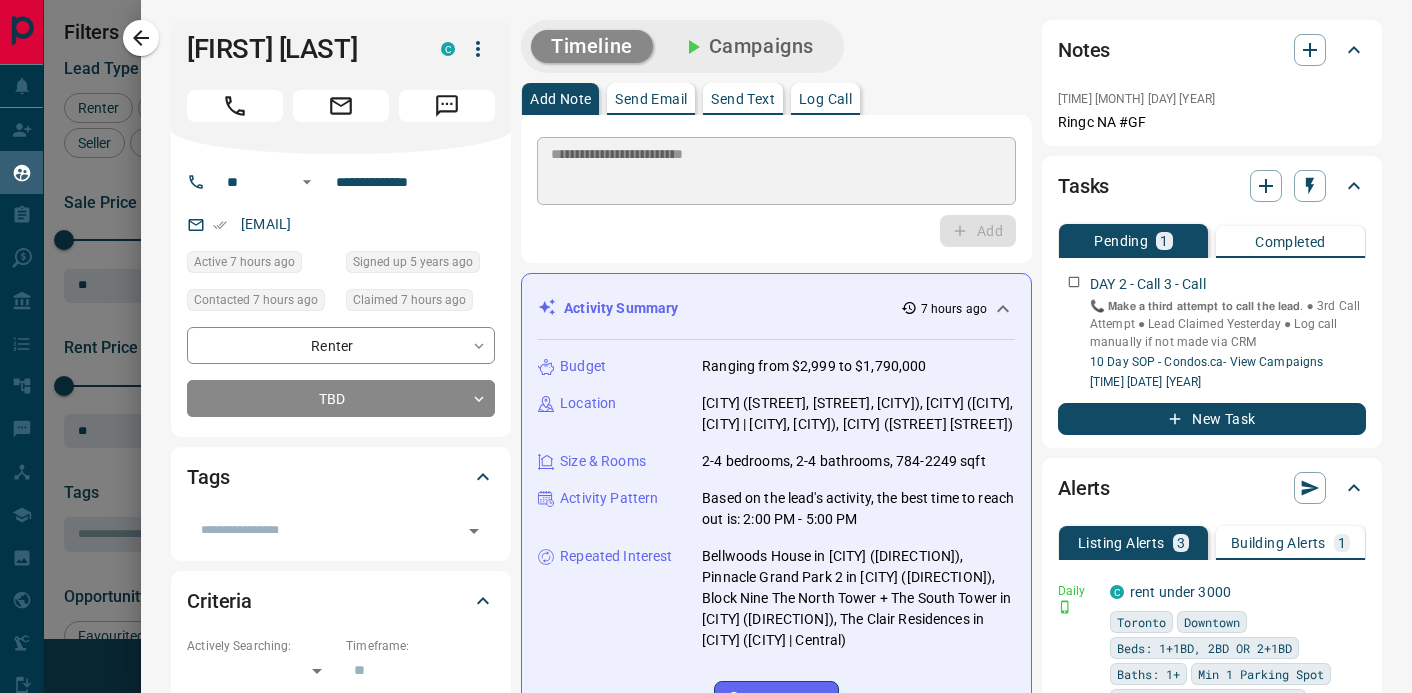 type 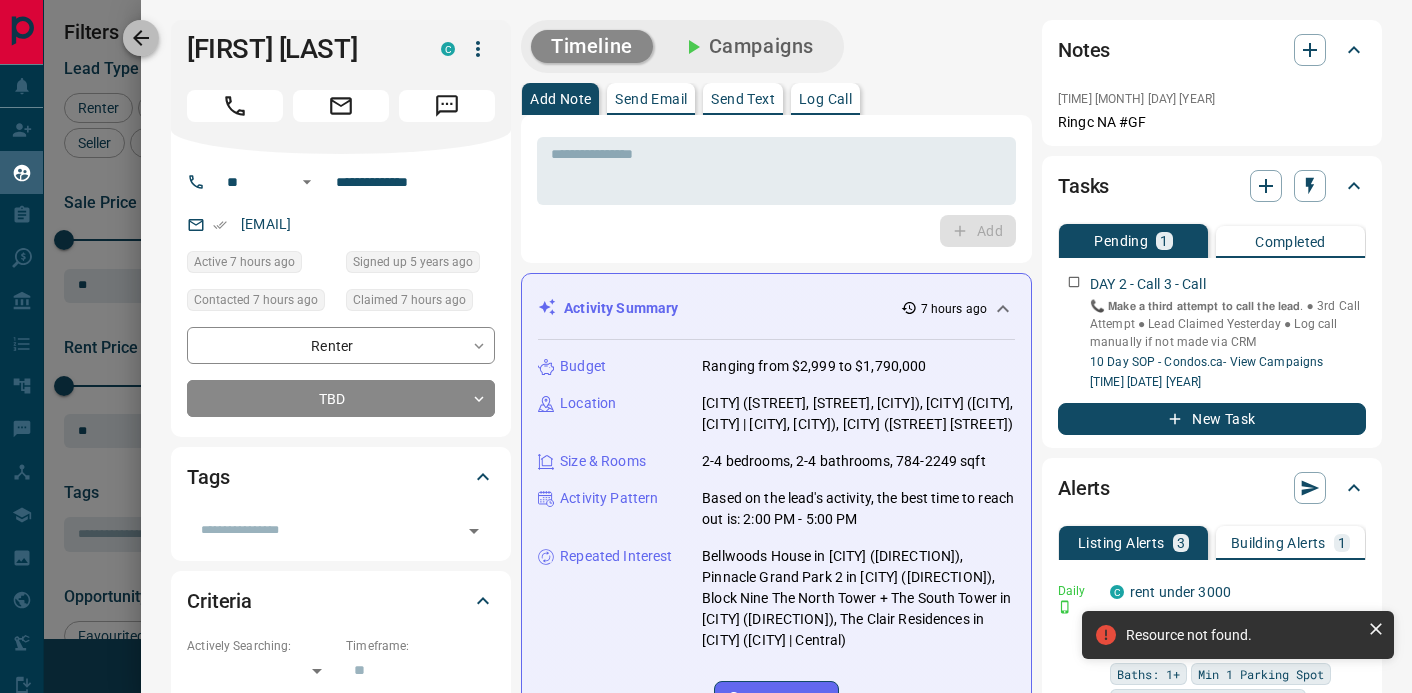 click 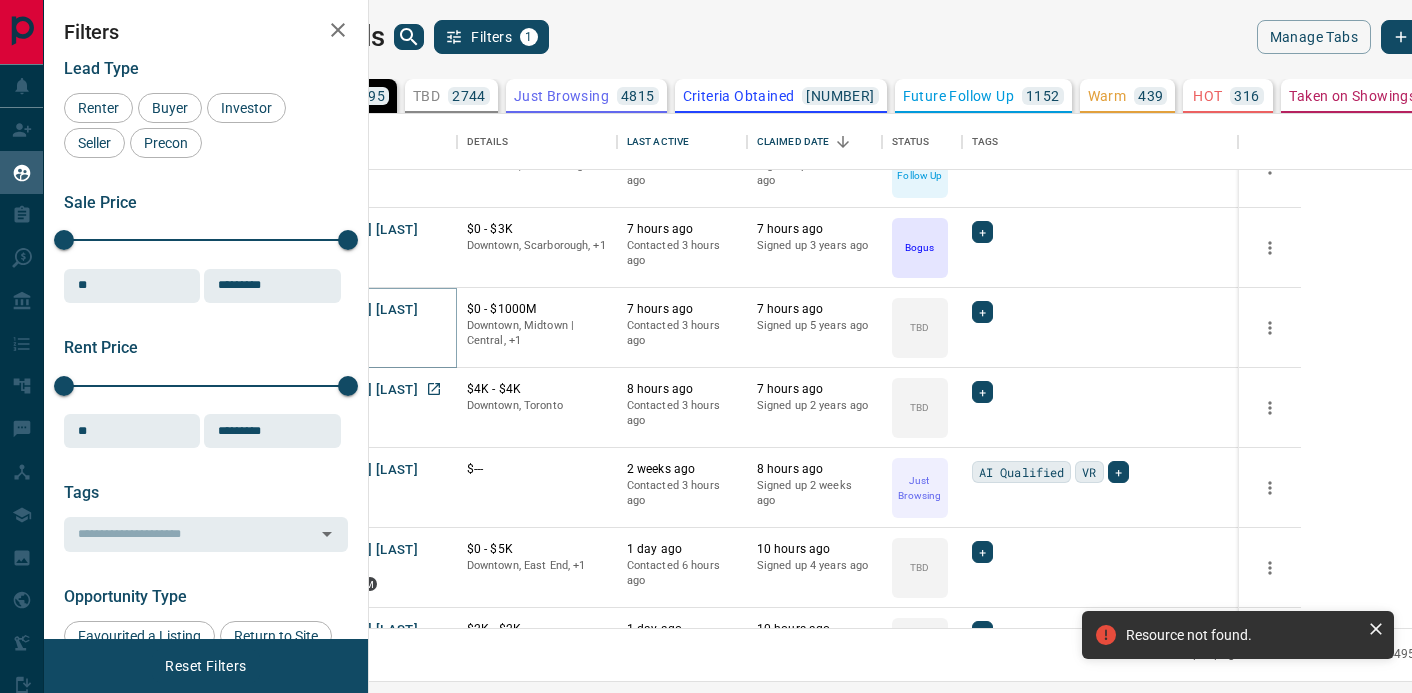 scroll, scrollTop: 124, scrollLeft: 0, axis: vertical 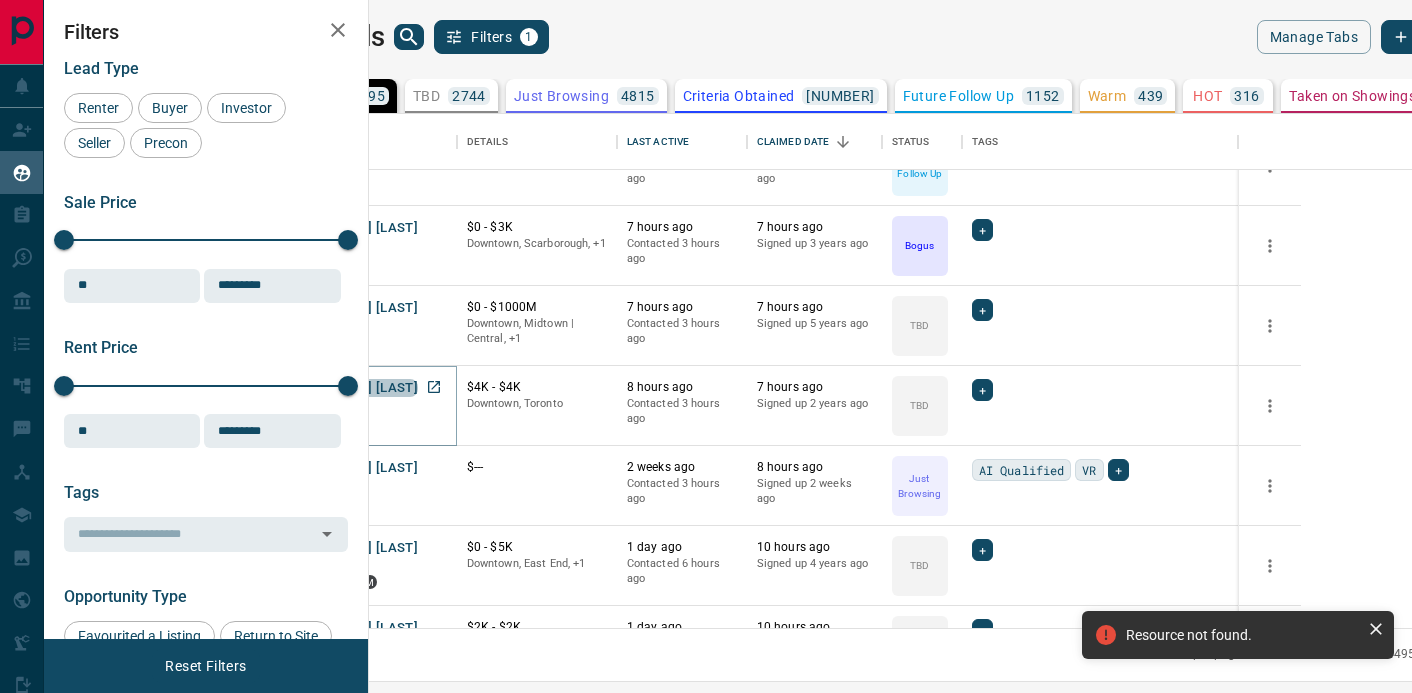 click on "[FIRST] [LAST]" at bounding box center (372, 388) 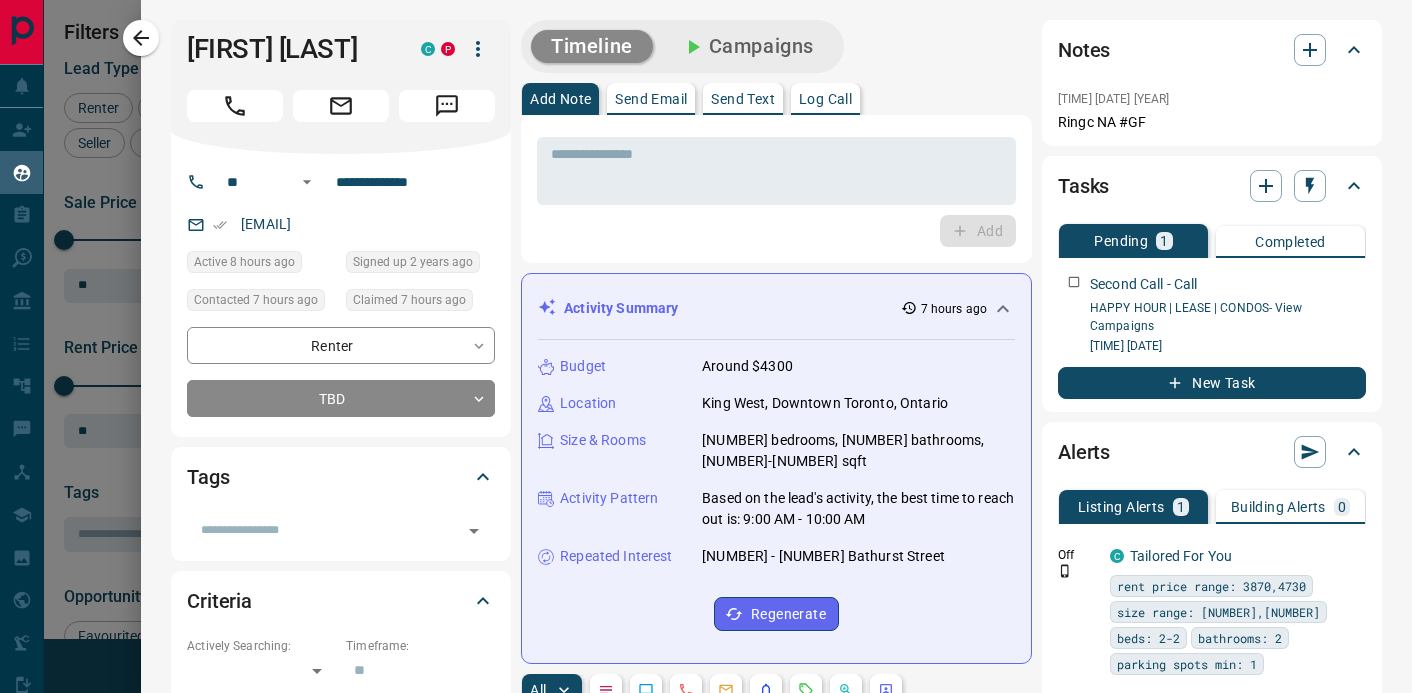 click on "Campaigns" at bounding box center [747, 46] 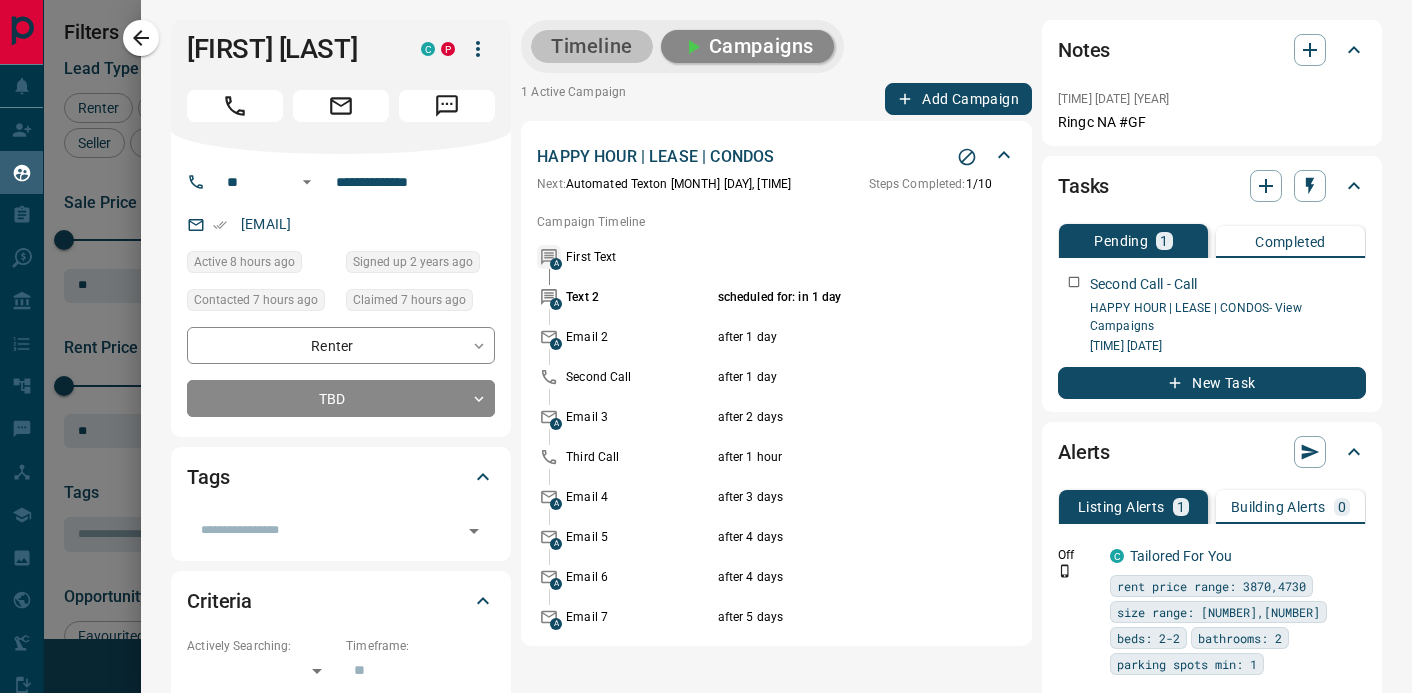 click on "Timeline" at bounding box center (592, 46) 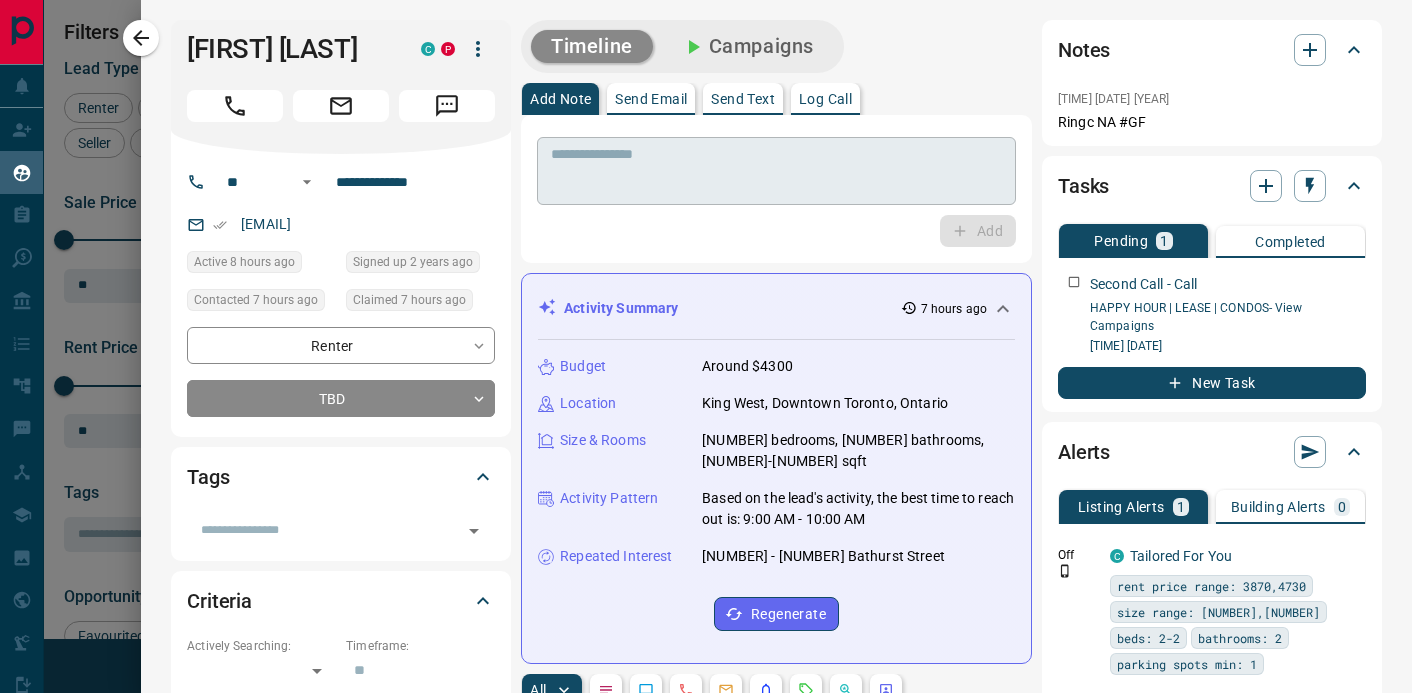 click at bounding box center (776, 171) 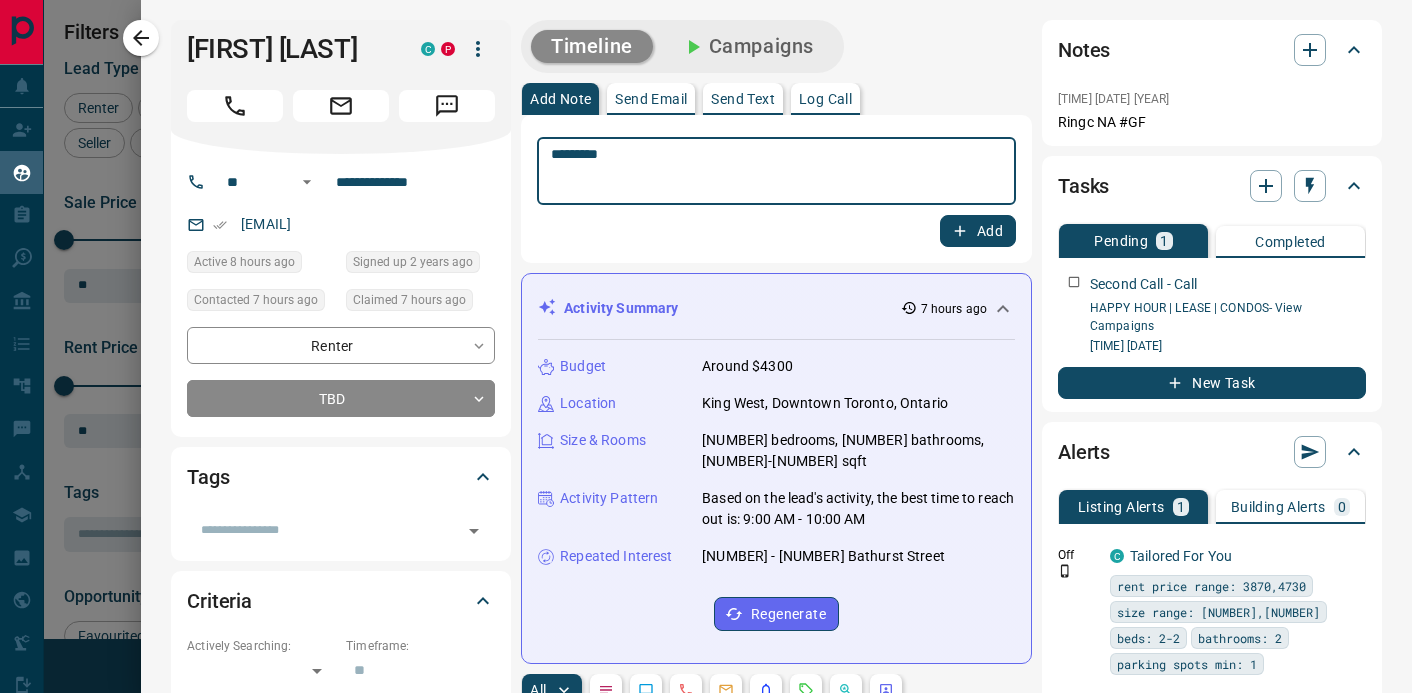 type on "*********" 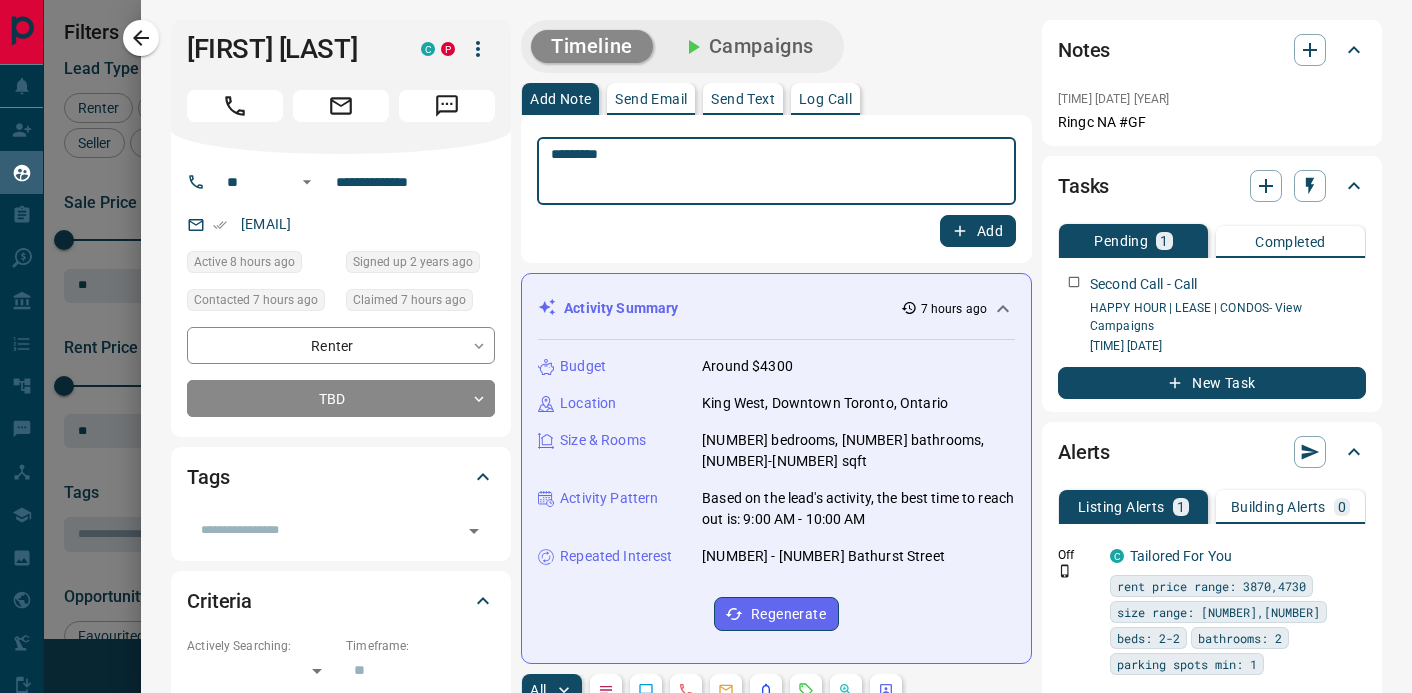 click 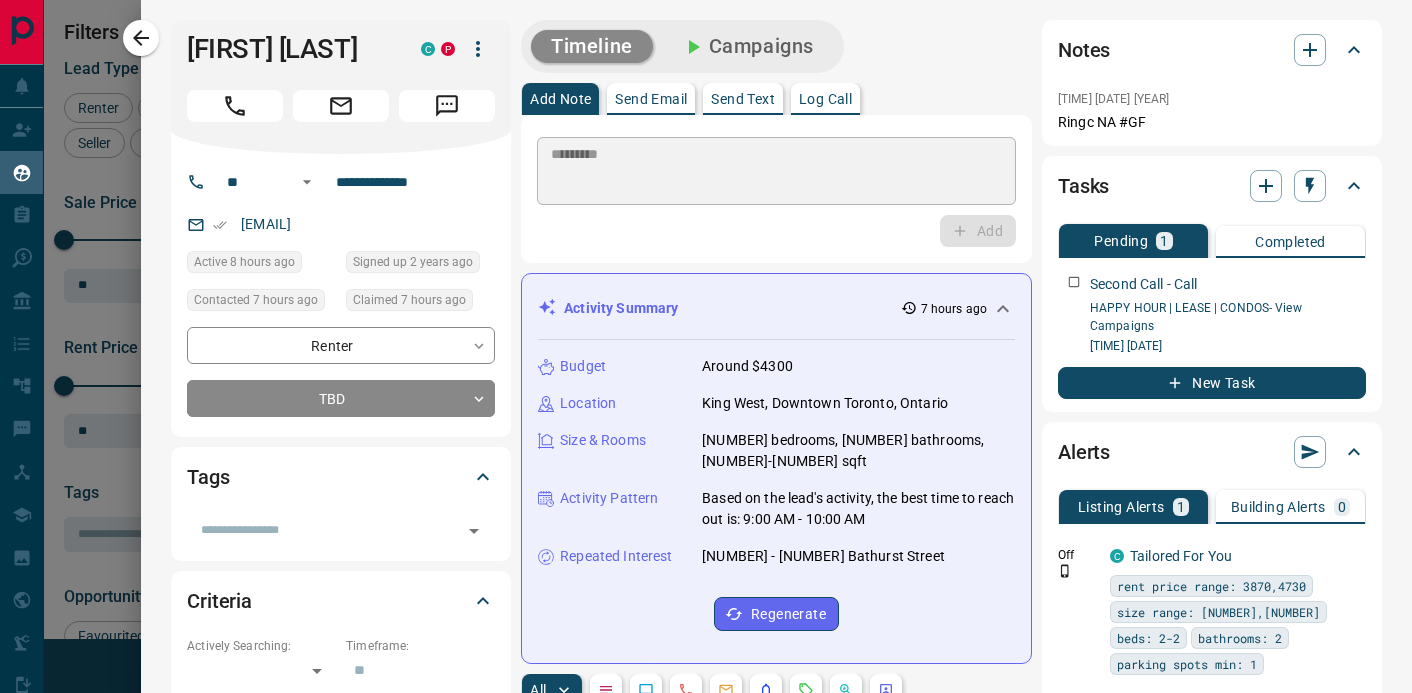 type 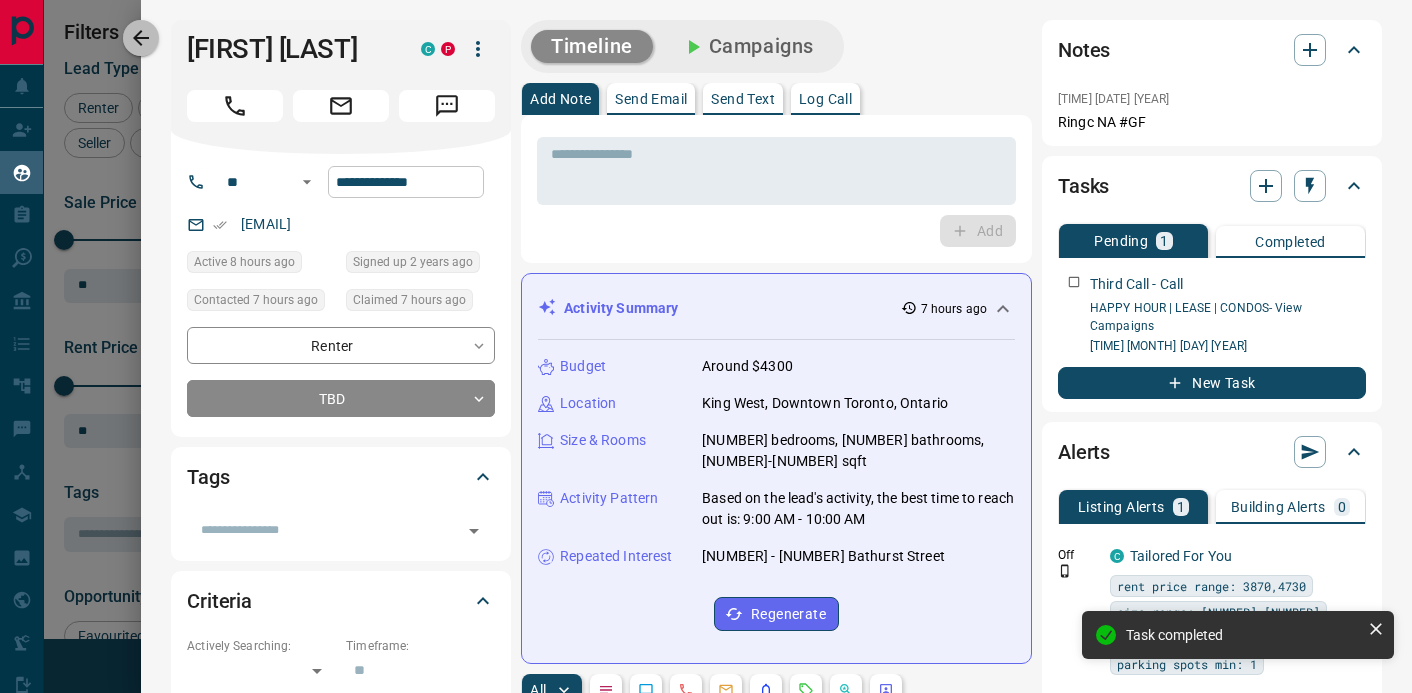 drag, startPoint x: 145, startPoint y: 40, endPoint x: 363, endPoint y: 194, distance: 266.90823 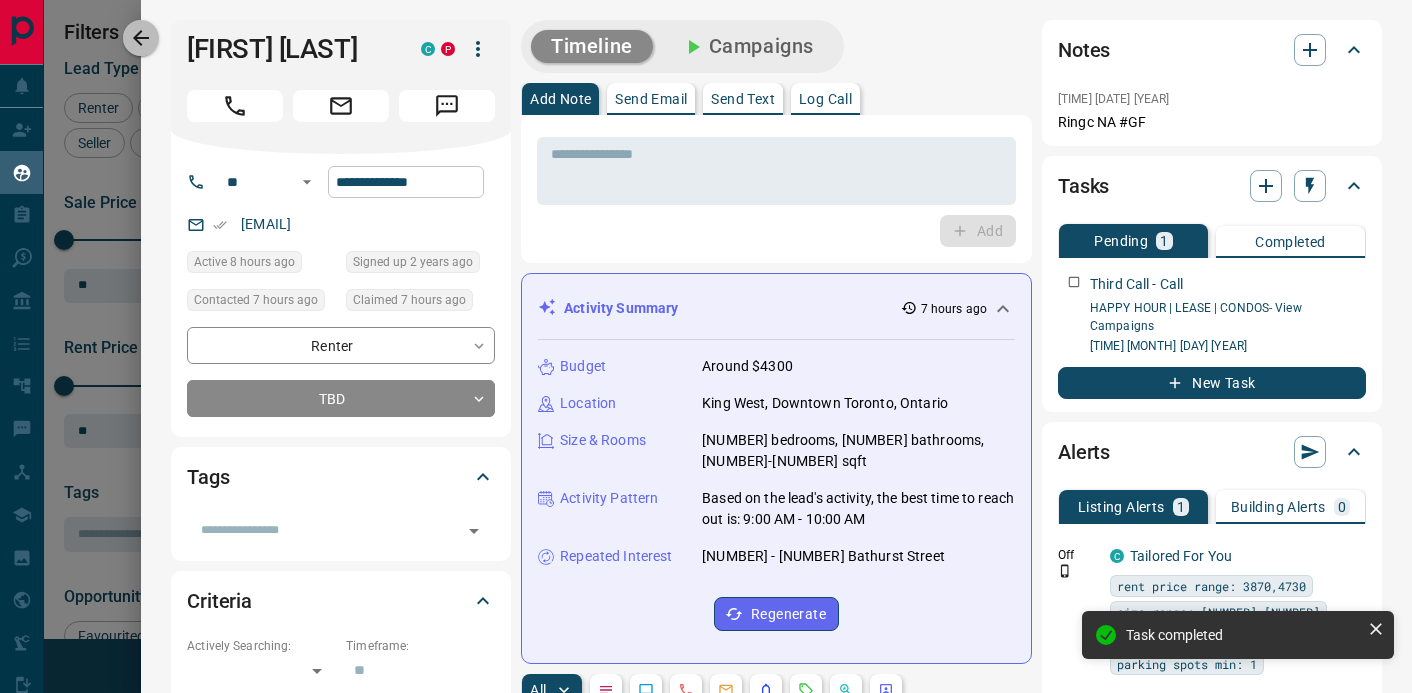 click 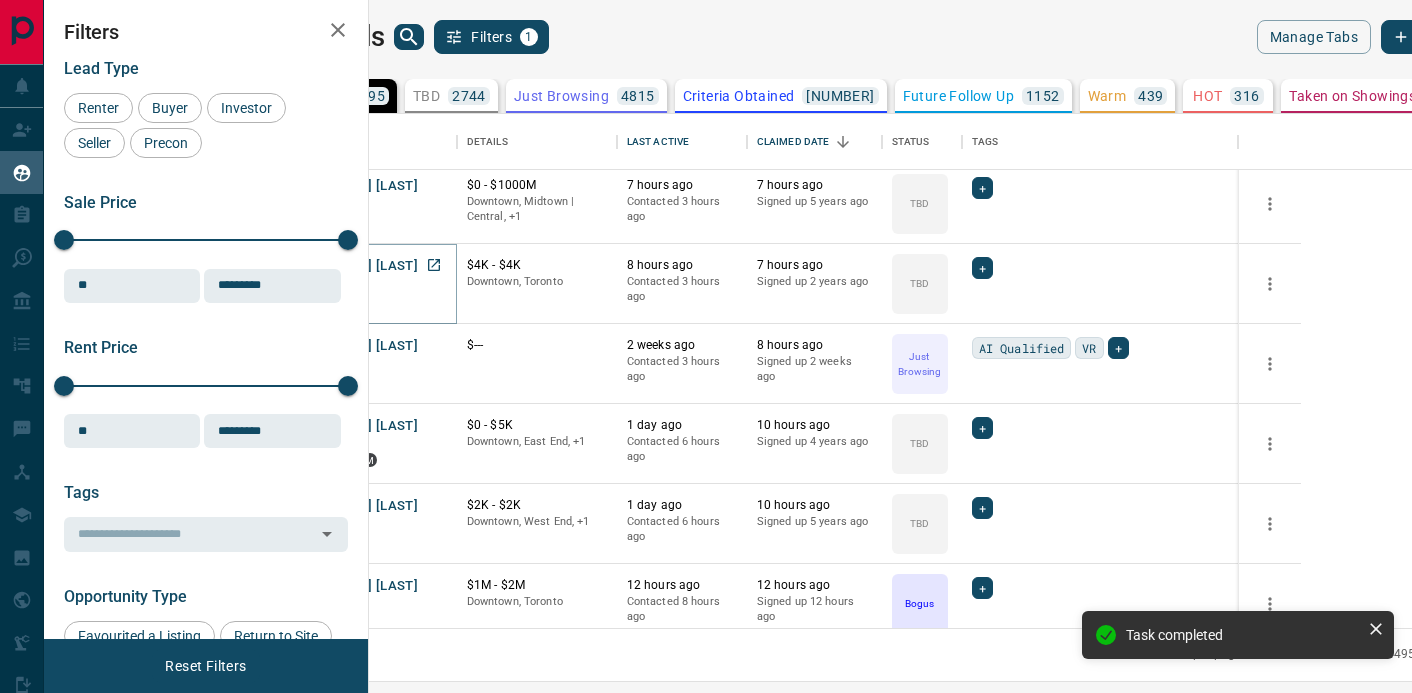 scroll, scrollTop: 256, scrollLeft: 0, axis: vertical 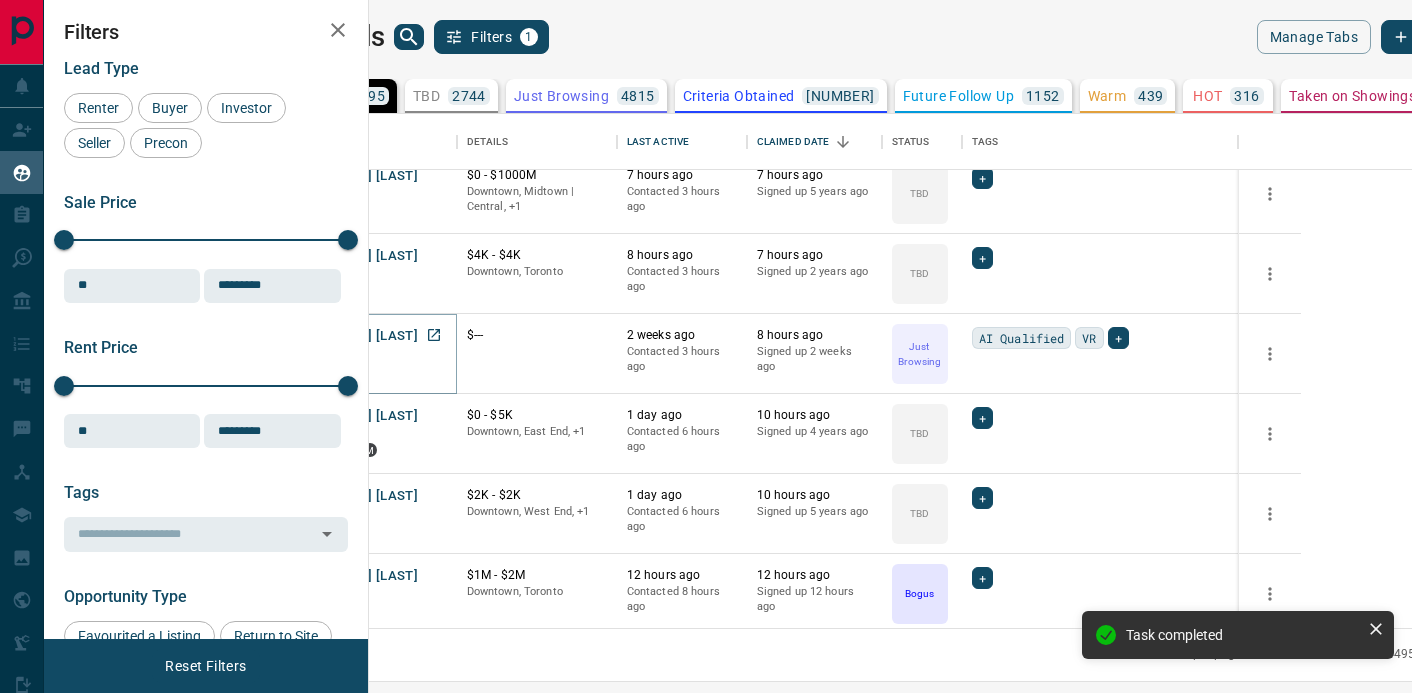 click on "[FIRST] [LAST]" at bounding box center (372, 336) 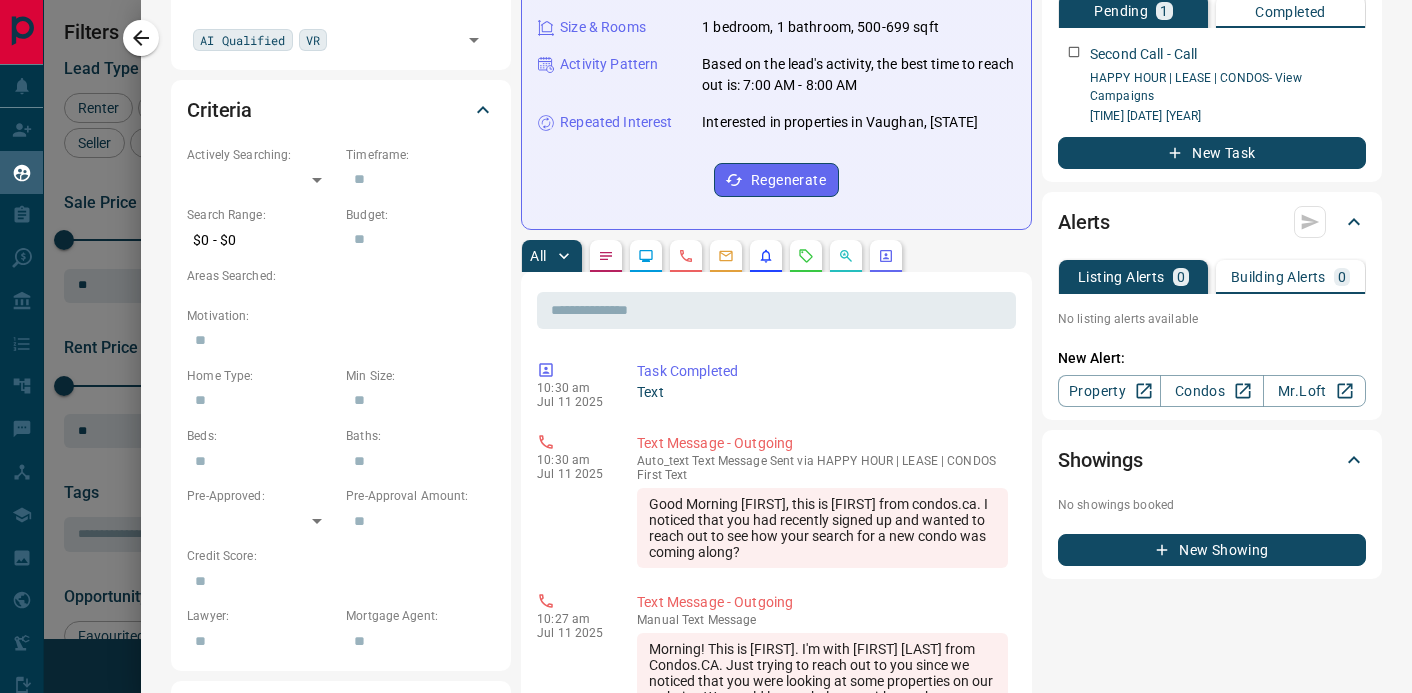 scroll, scrollTop: 268, scrollLeft: 0, axis: vertical 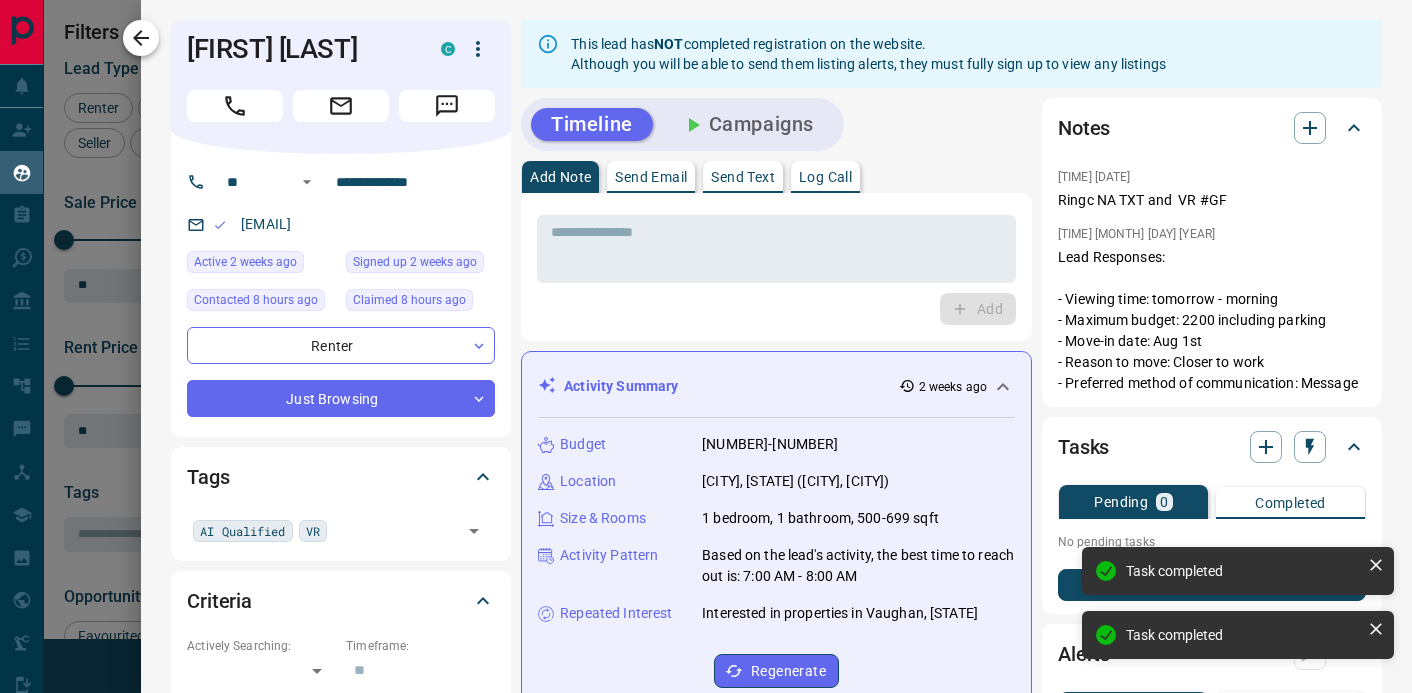 click 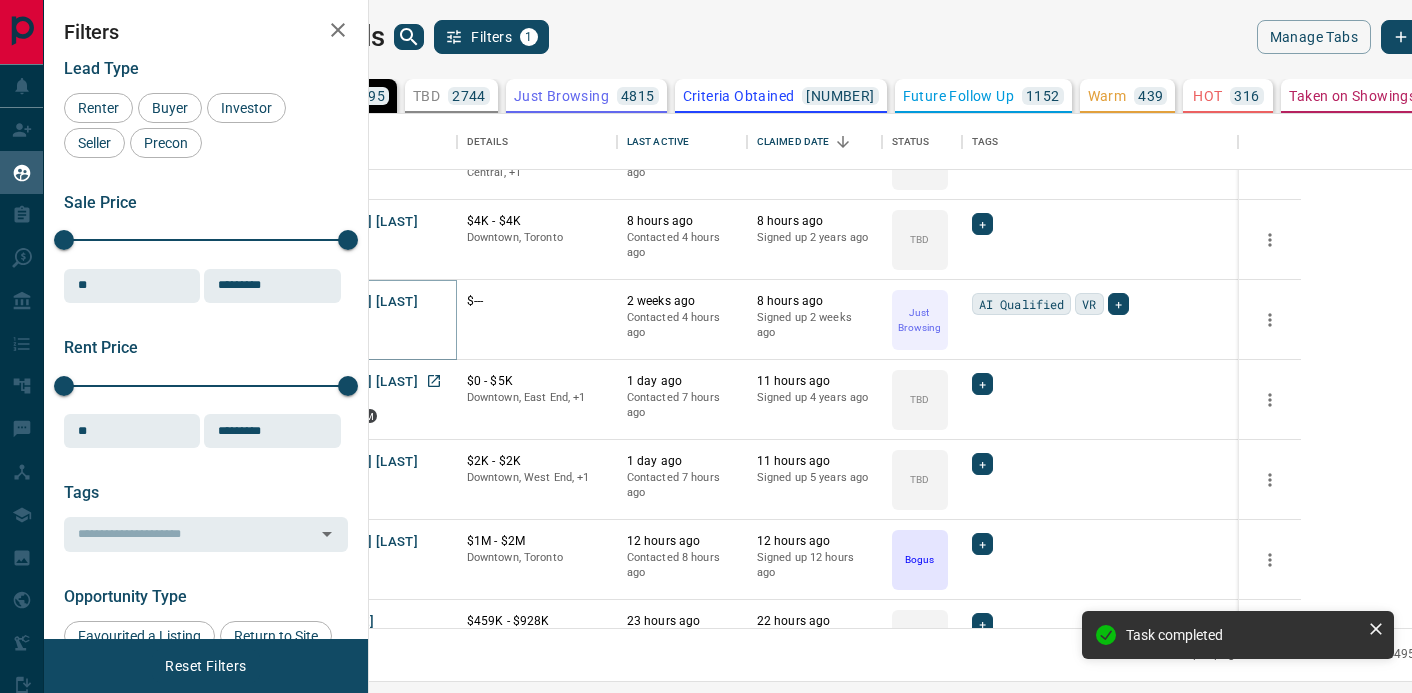 scroll, scrollTop: 292, scrollLeft: 0, axis: vertical 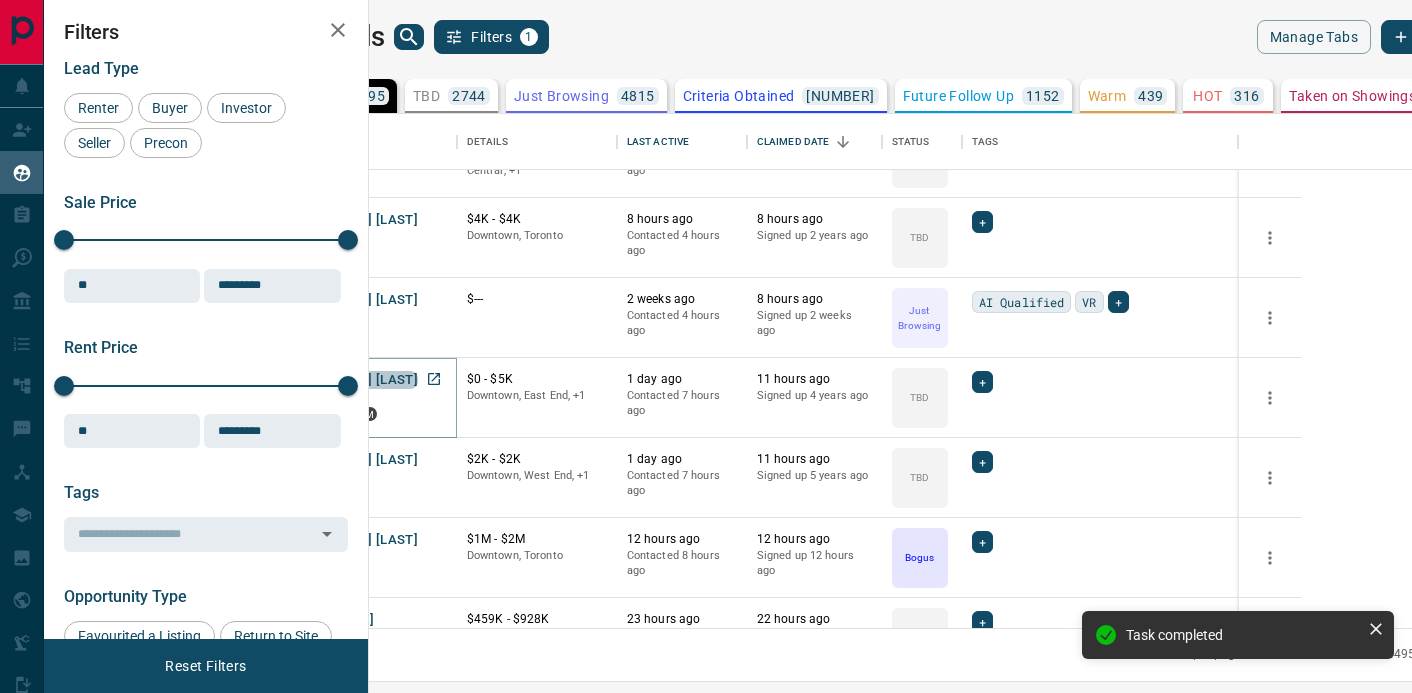click on "[FIRST] [LAST]" at bounding box center [372, 380] 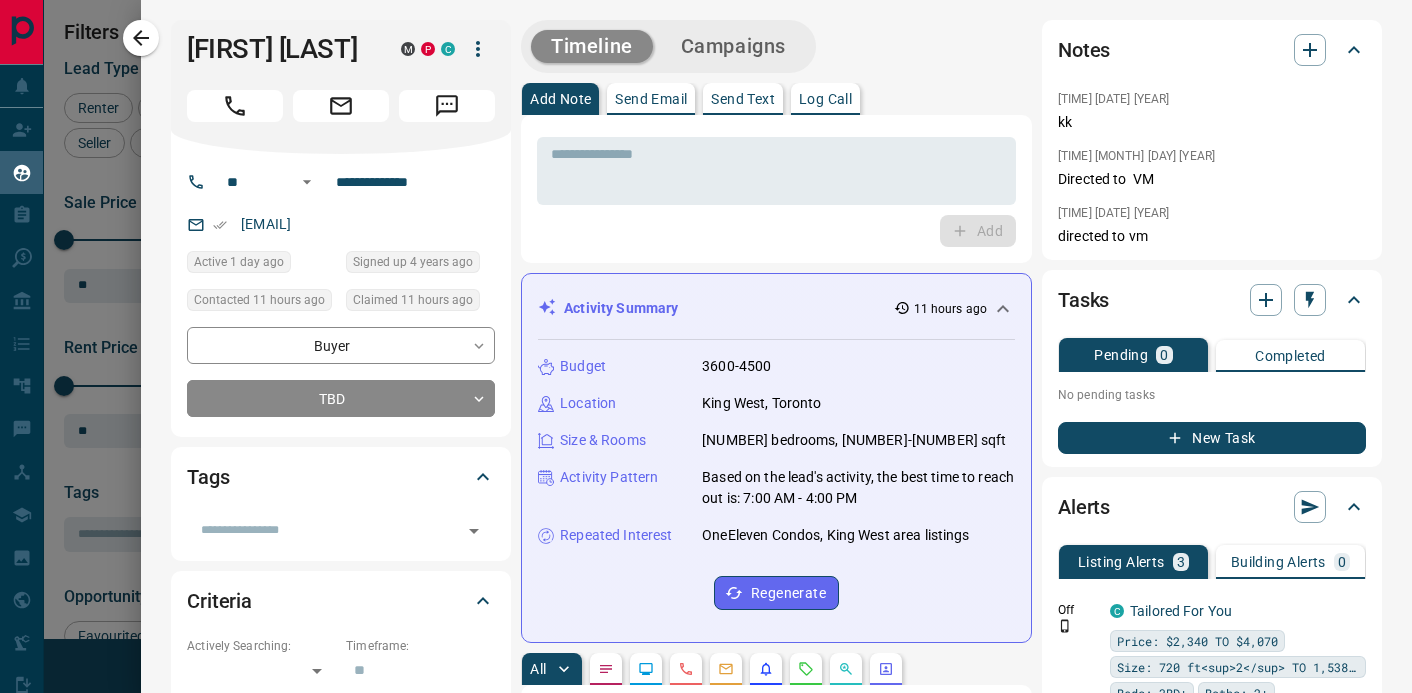 click 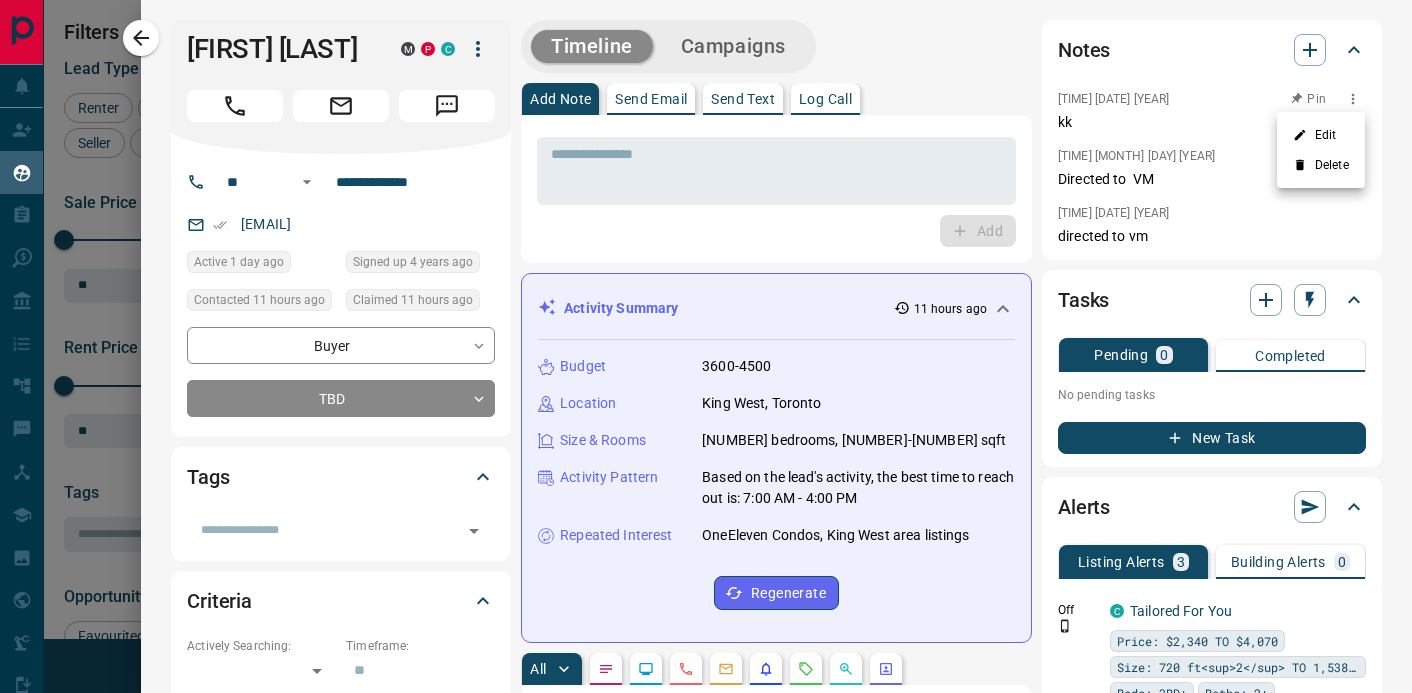 click at bounding box center [706, 346] 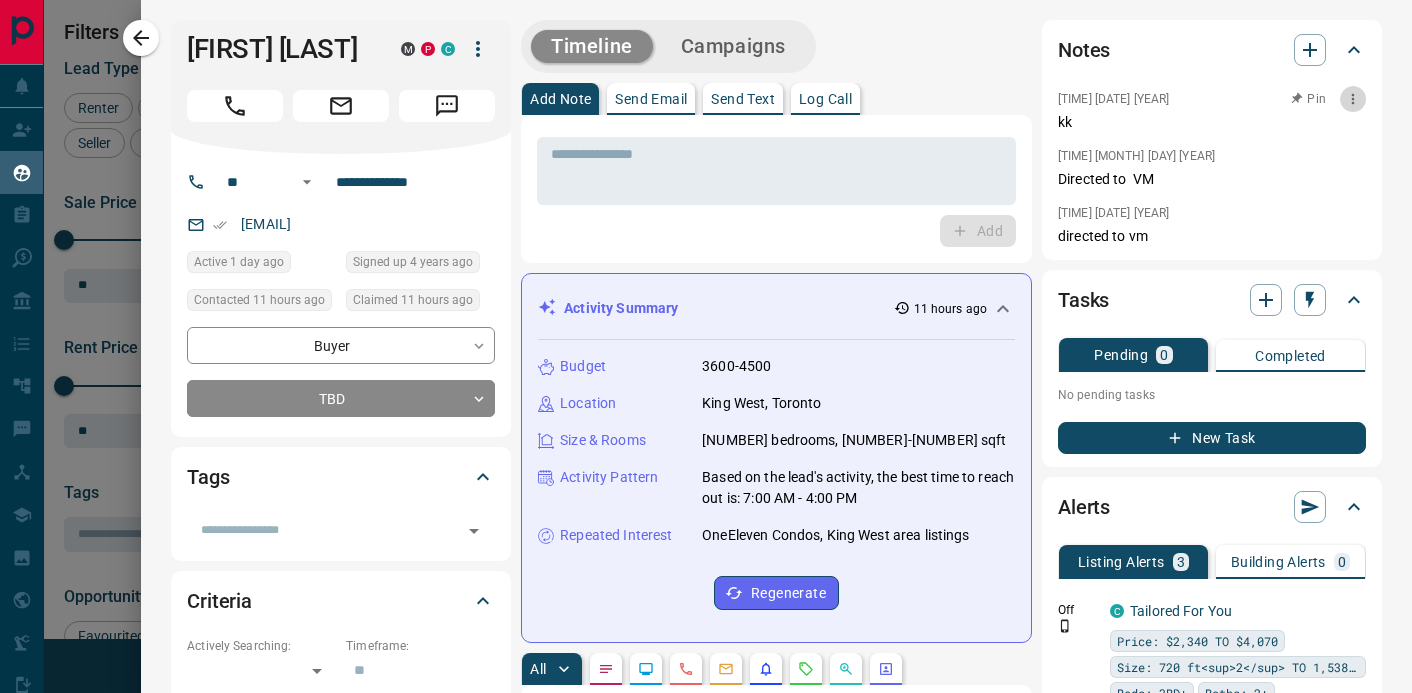 click 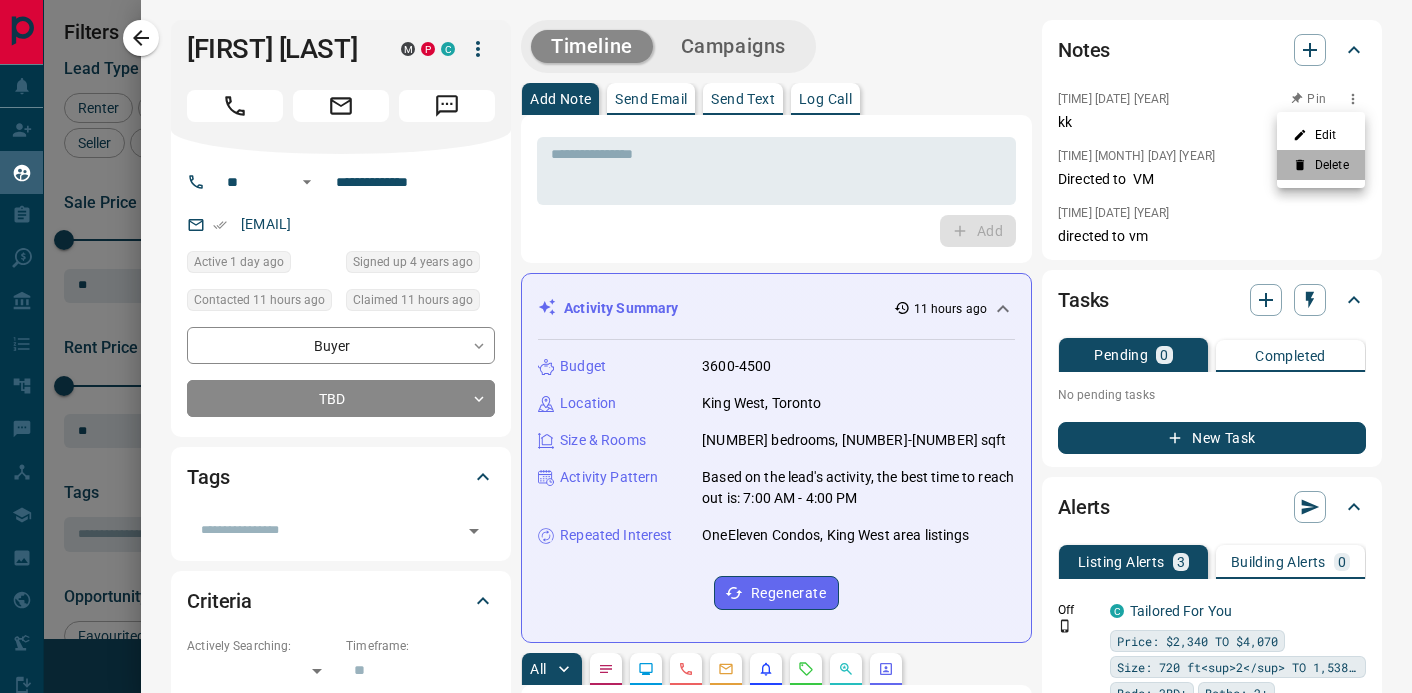 click on "Delete" at bounding box center (1321, 165) 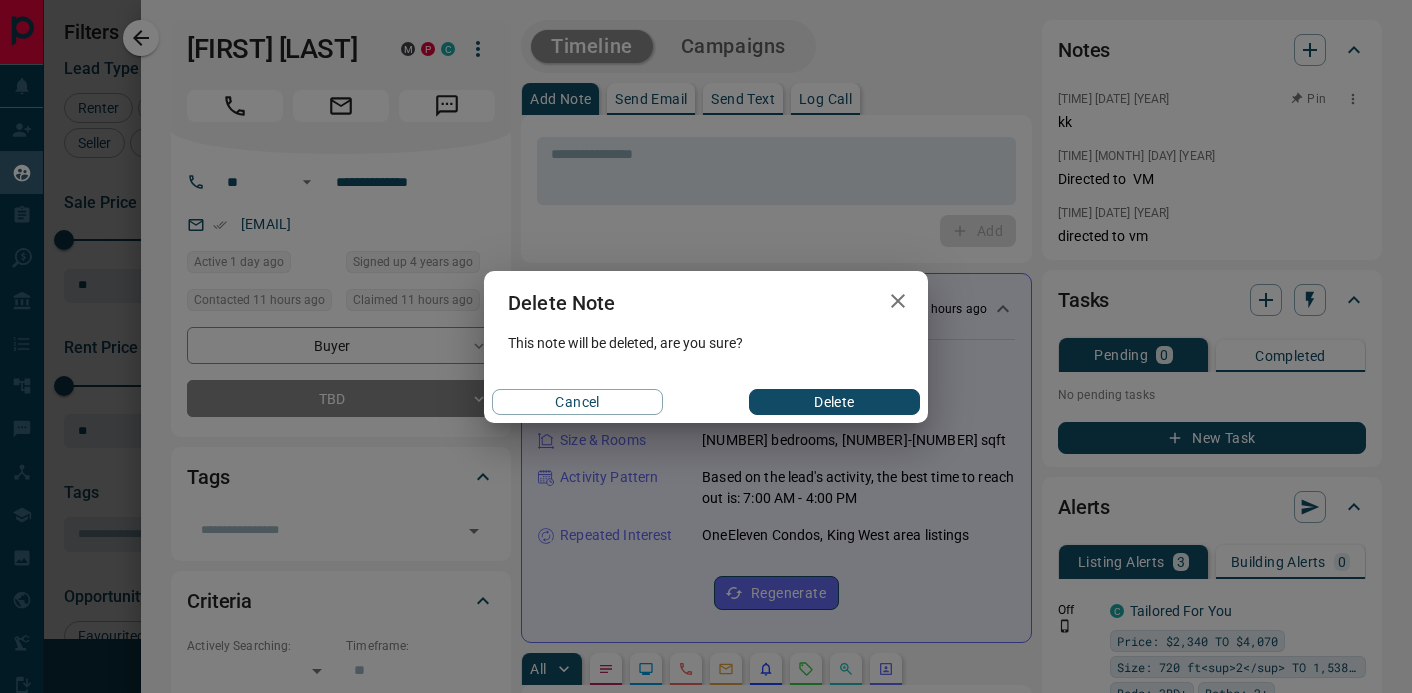 click on "Delete" at bounding box center (834, 402) 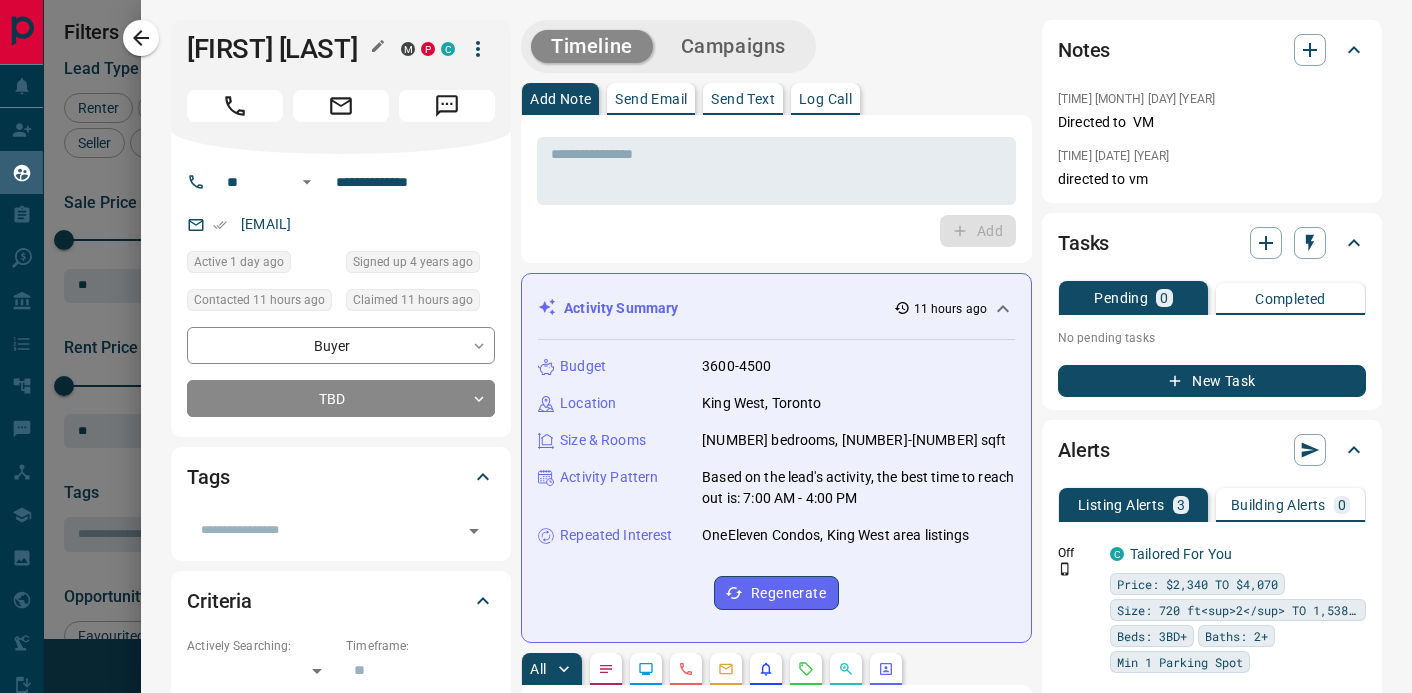 click on "[FIRST] [LAST]" at bounding box center [279, 49] 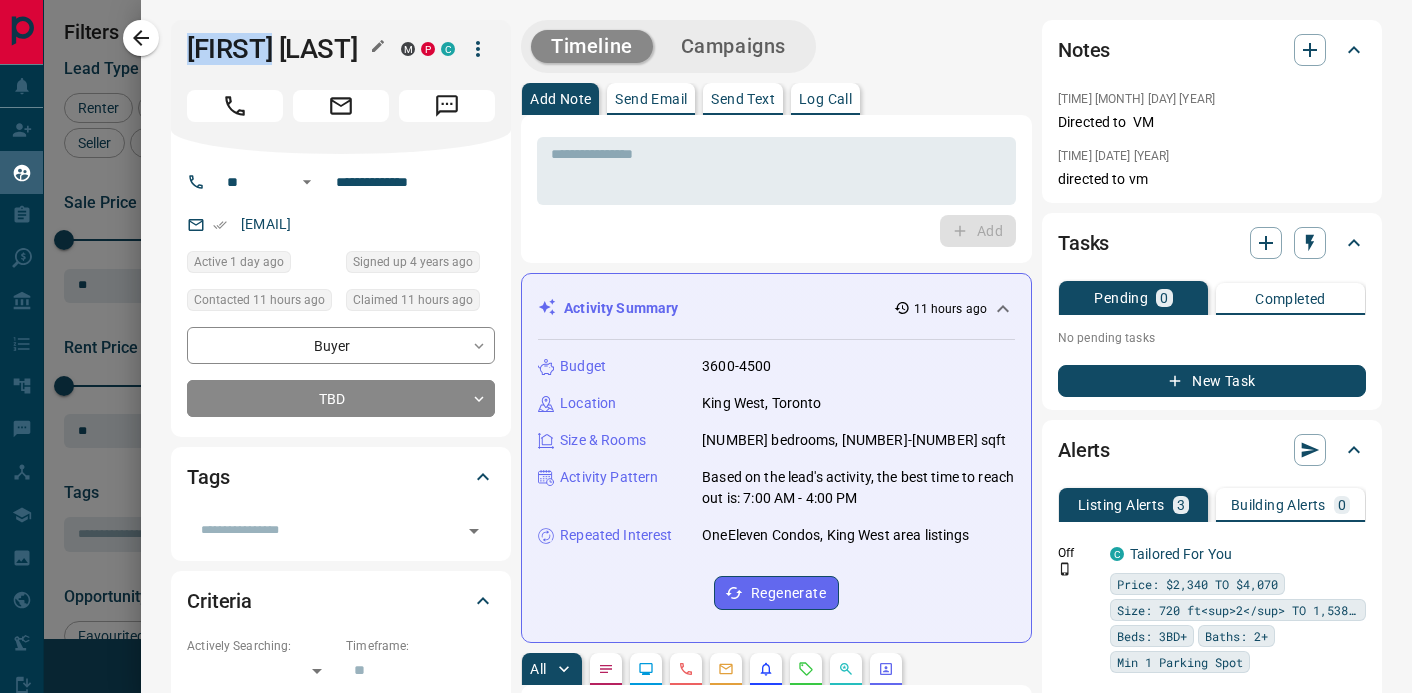click on "[FIRST] [LAST]" at bounding box center (279, 49) 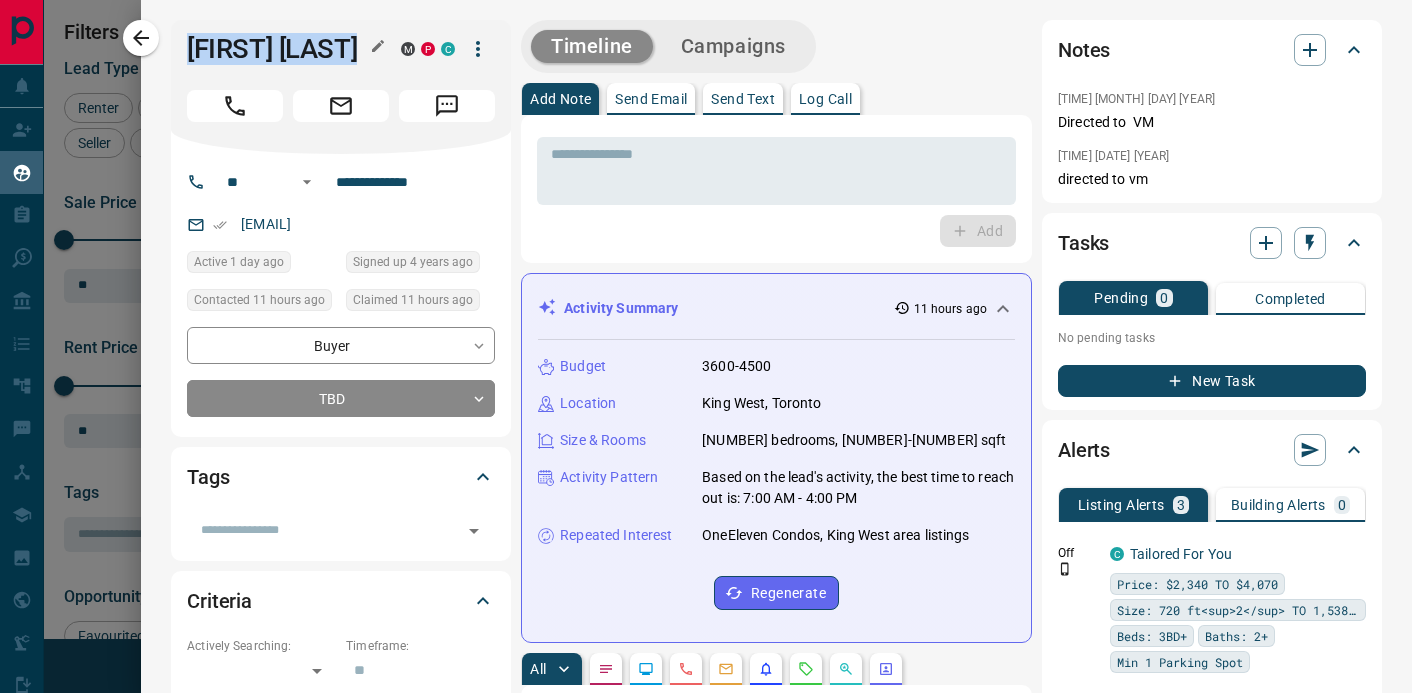 click on "[FIRST] [LAST]" at bounding box center [279, 49] 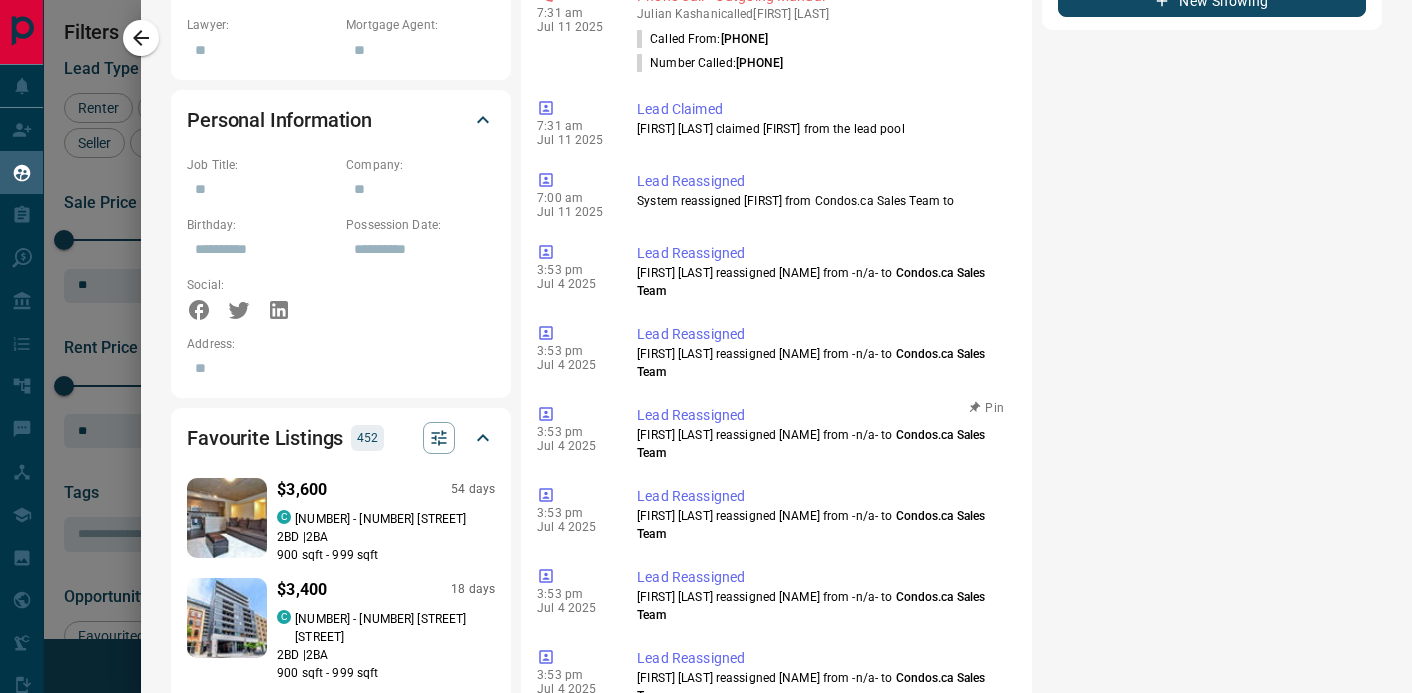 scroll, scrollTop: 1592, scrollLeft: 0, axis: vertical 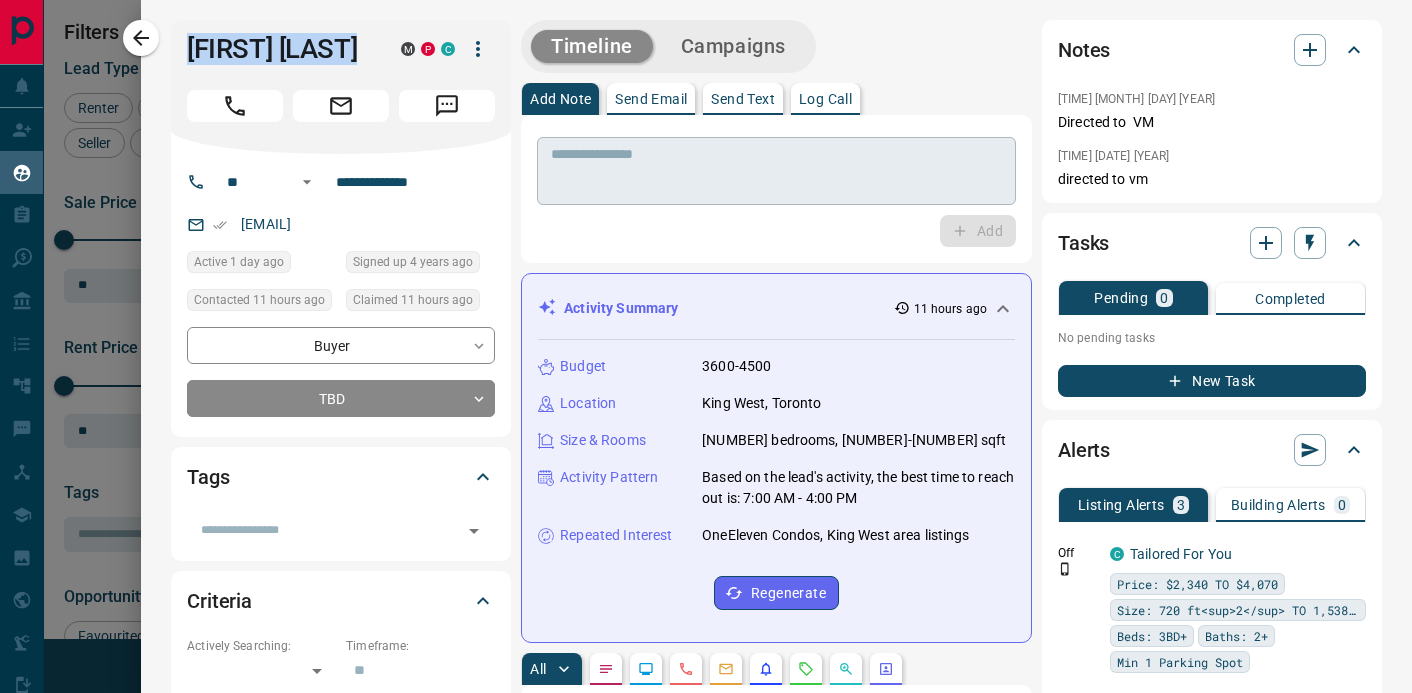 click at bounding box center [776, 171] 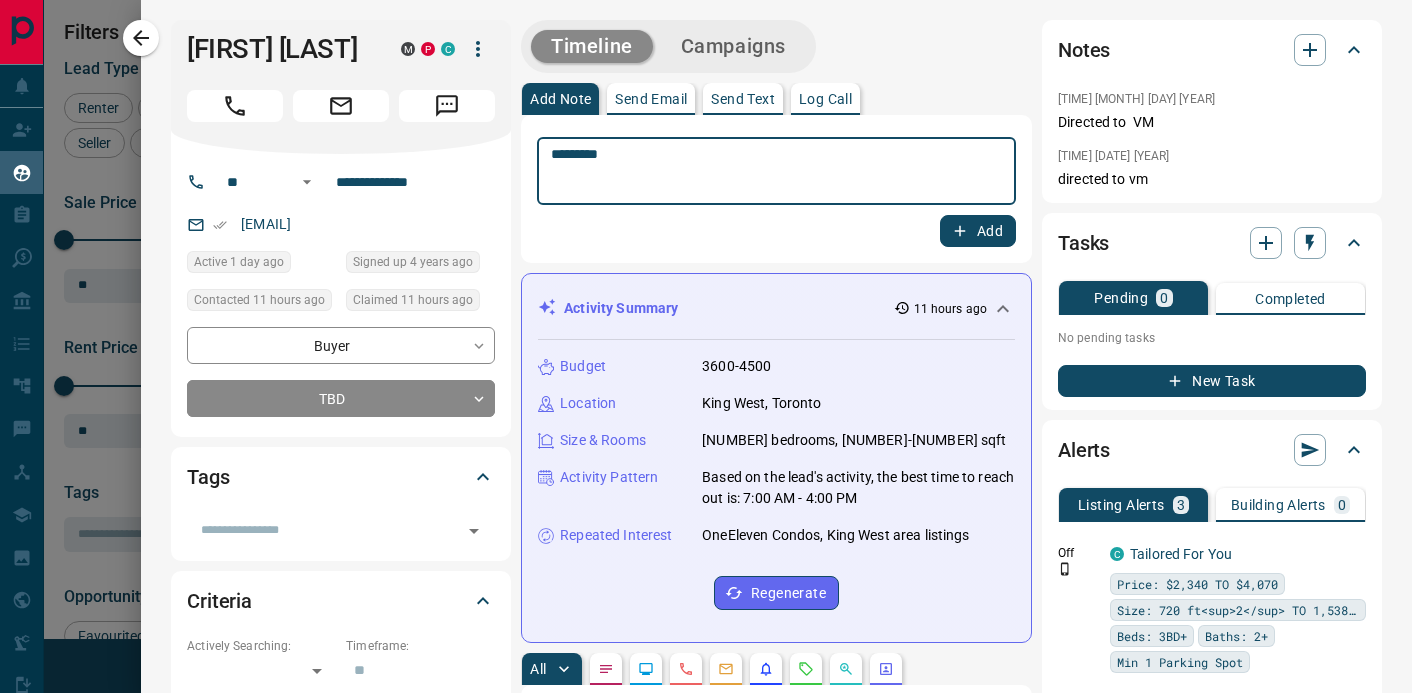 type on "*********" 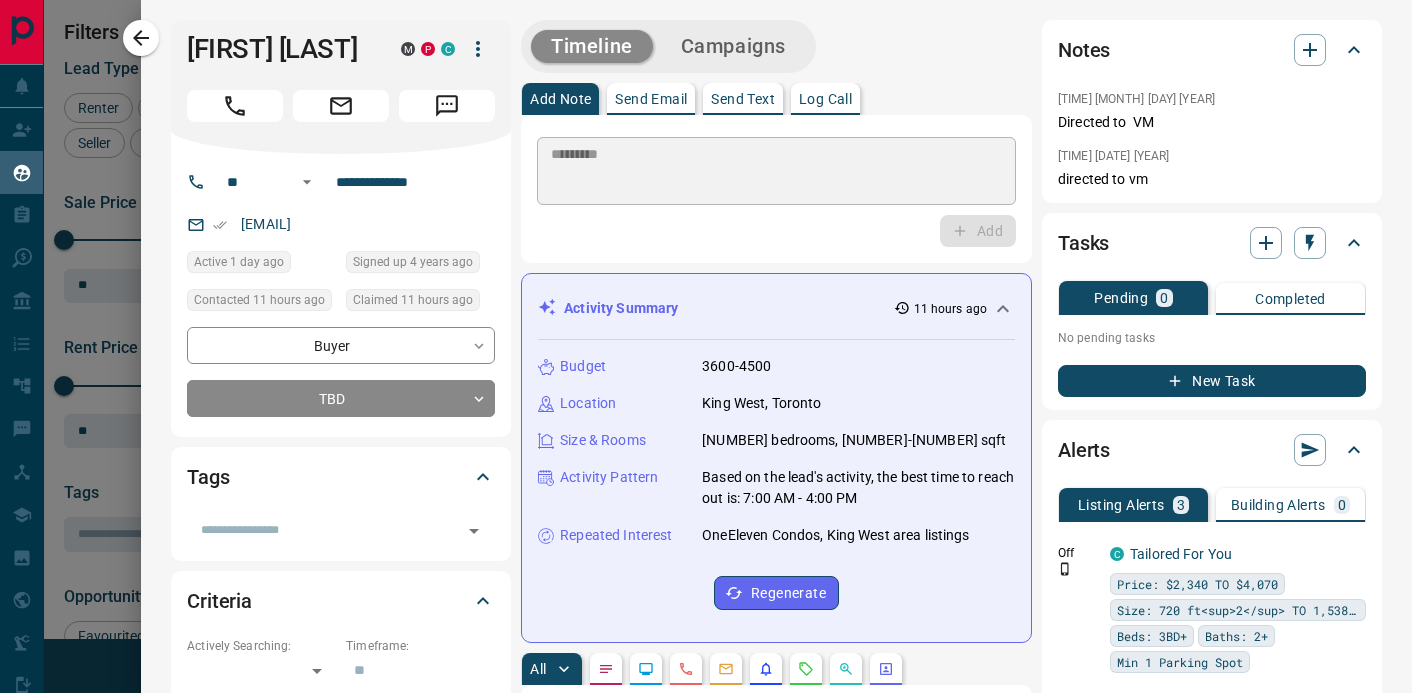 type 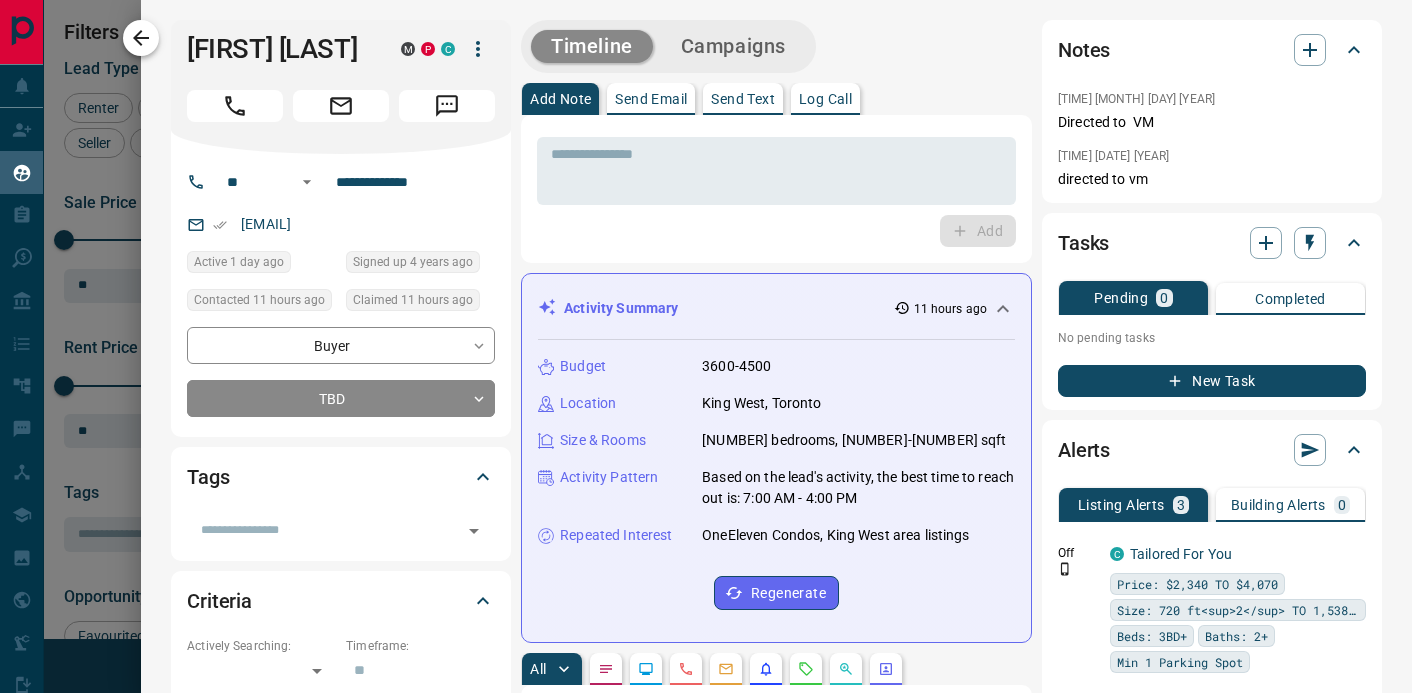 click 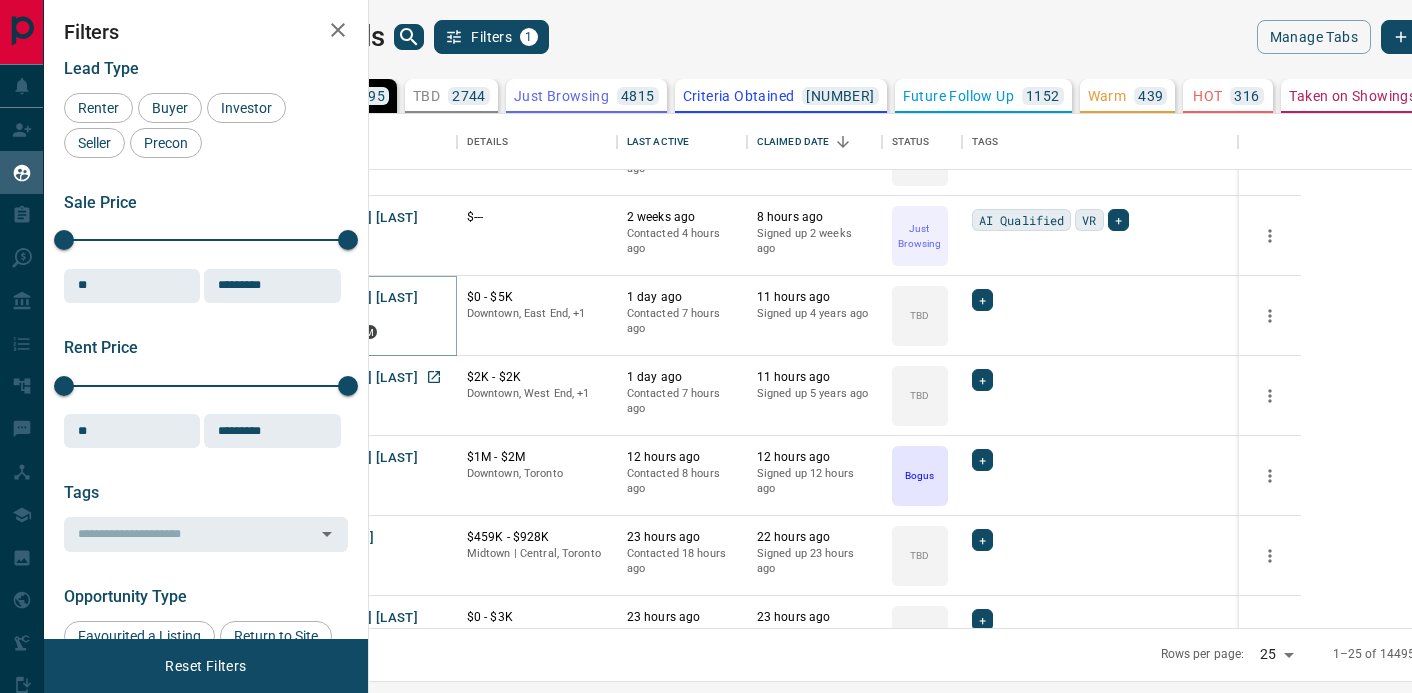 scroll, scrollTop: 376, scrollLeft: 0, axis: vertical 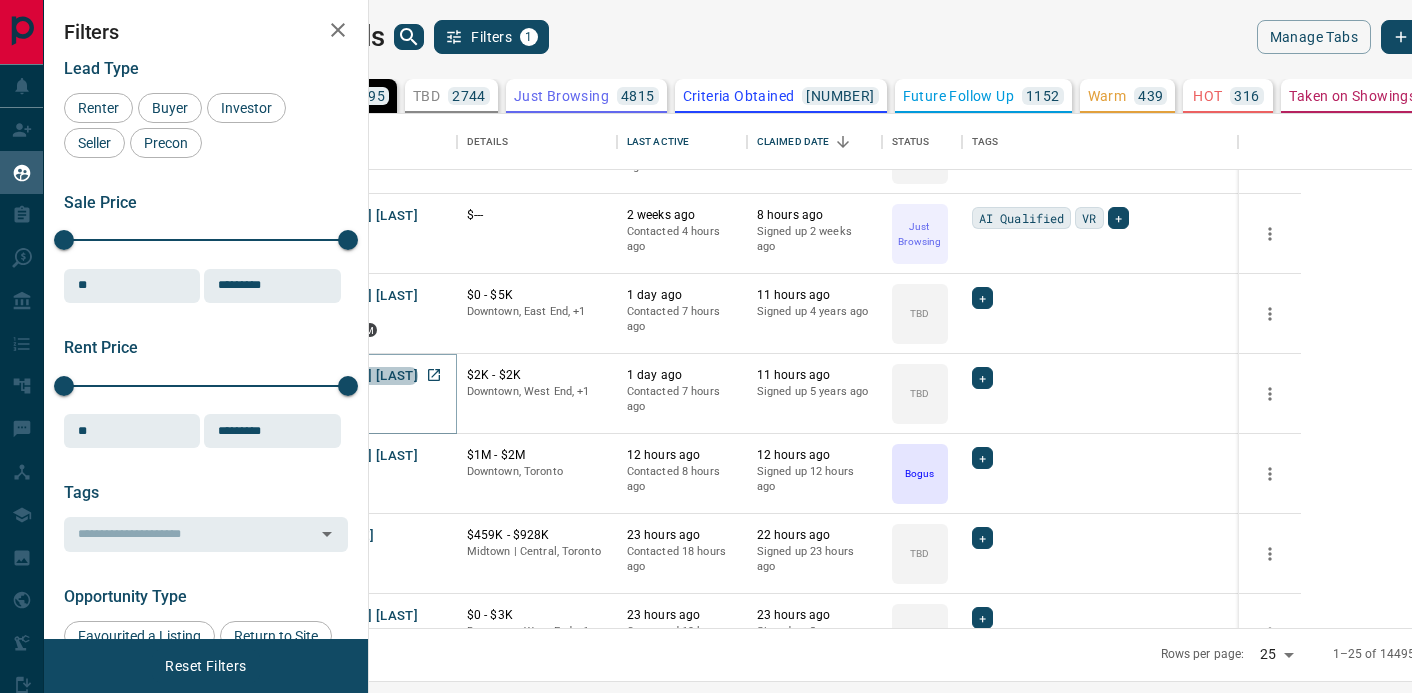 click on "[FIRST] [LAST]" at bounding box center (372, 376) 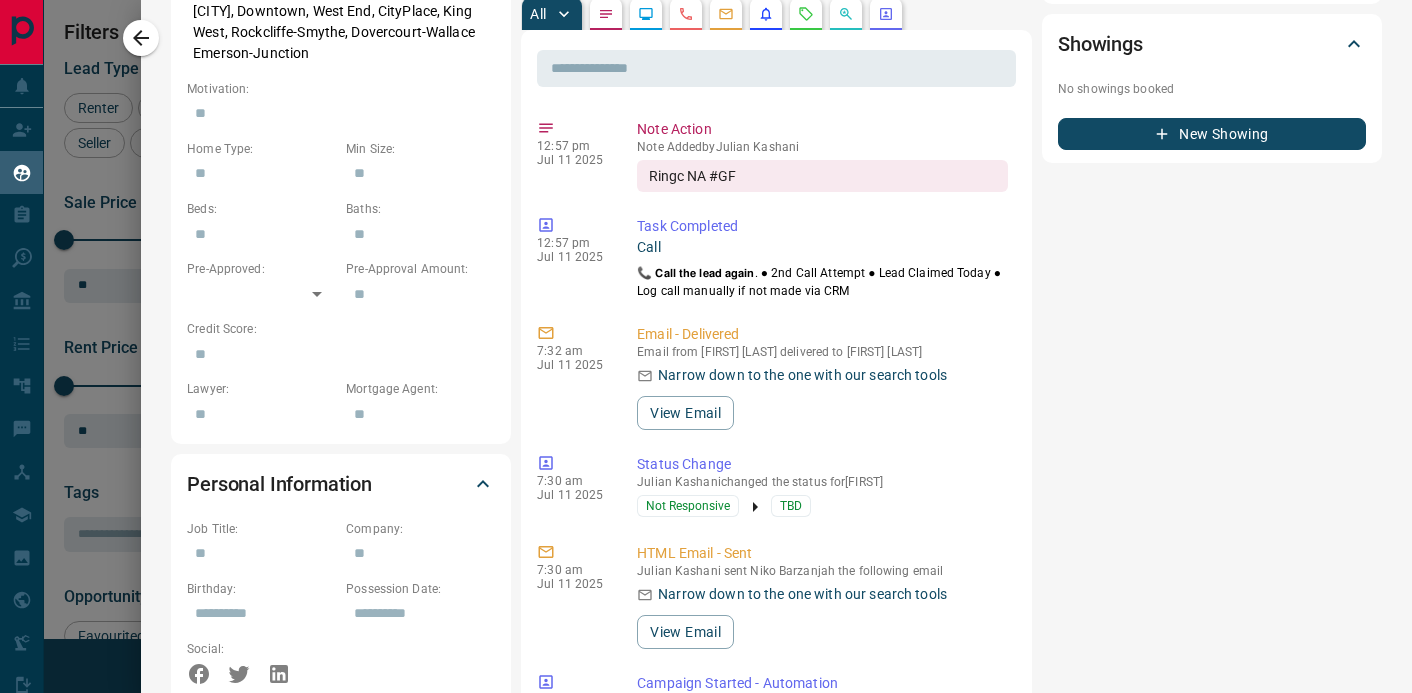 scroll, scrollTop: 0, scrollLeft: 0, axis: both 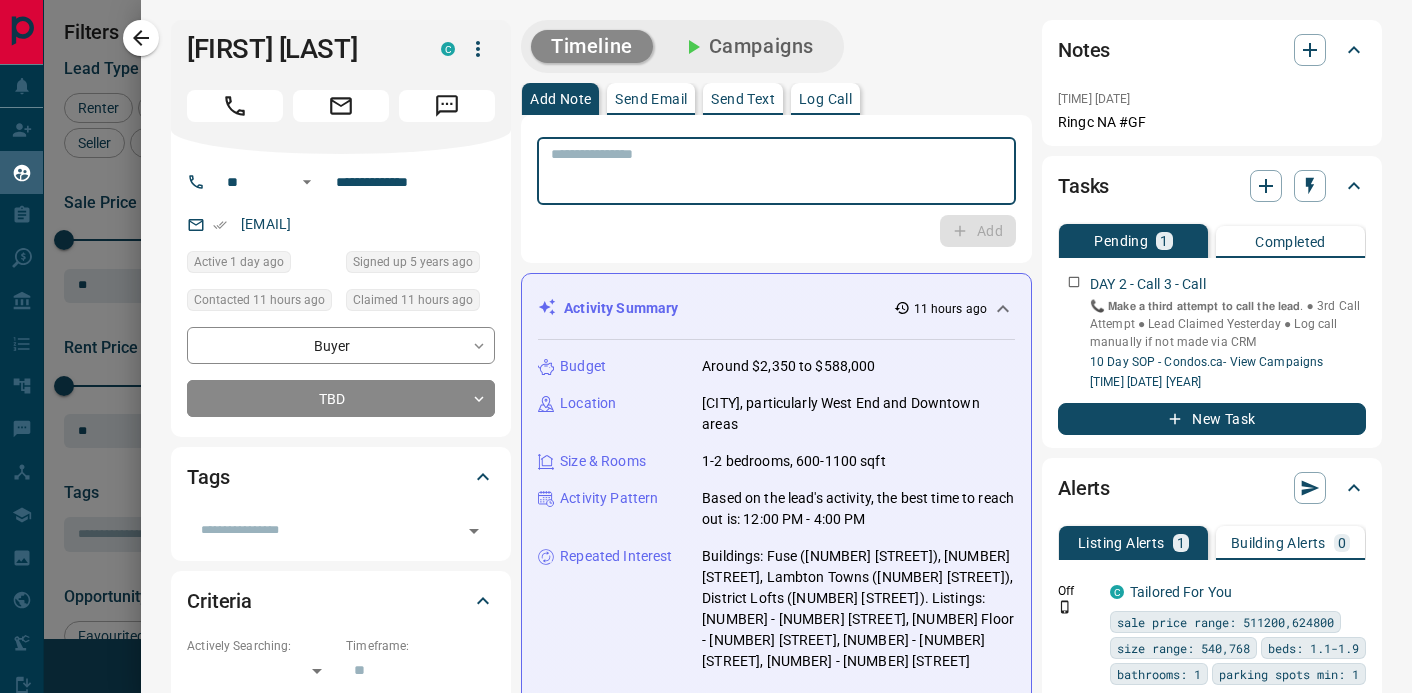 click at bounding box center (776, 171) 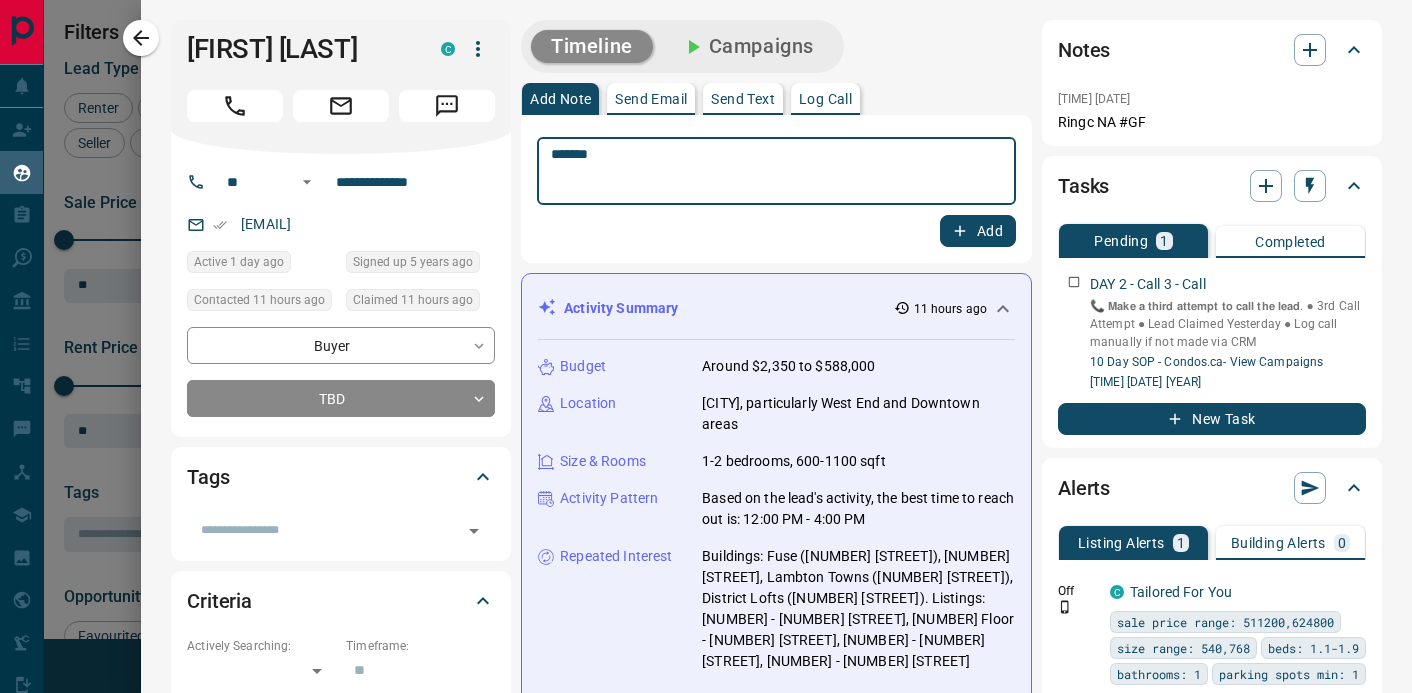 click on "******" at bounding box center (776, 171) 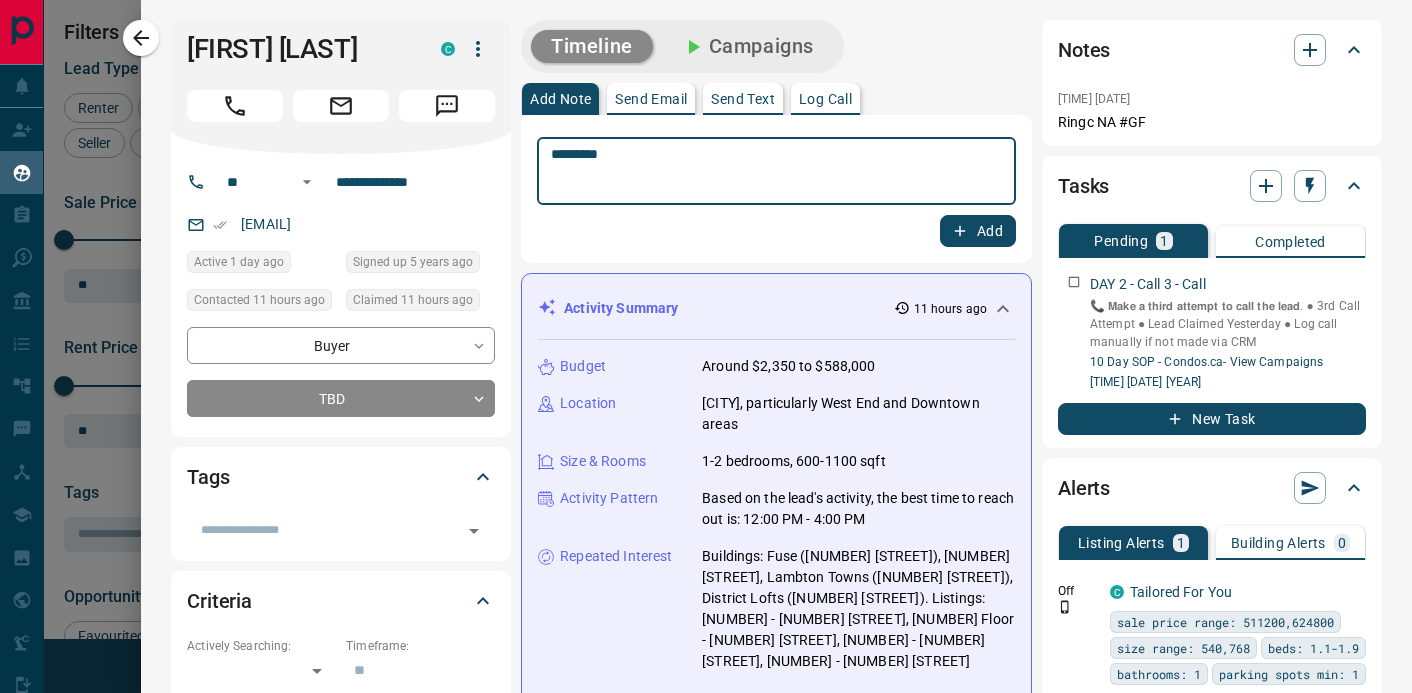 type on "*********" 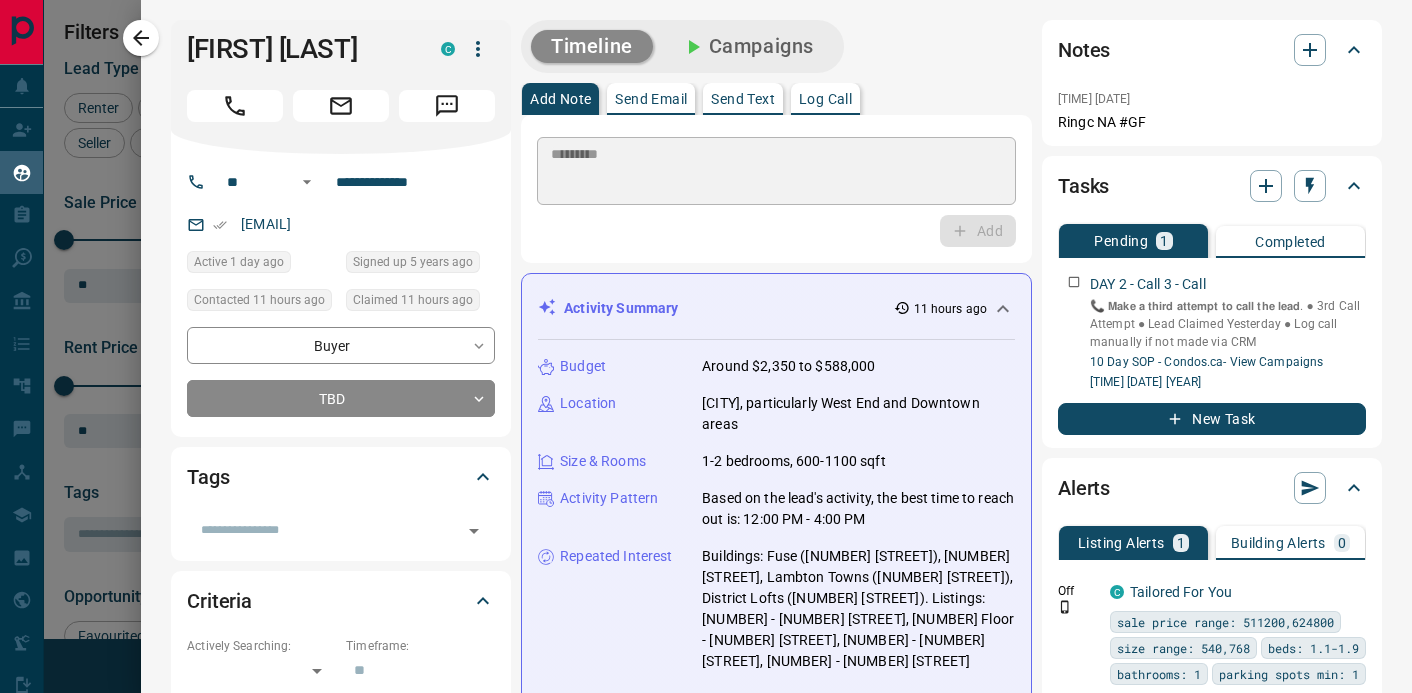 type 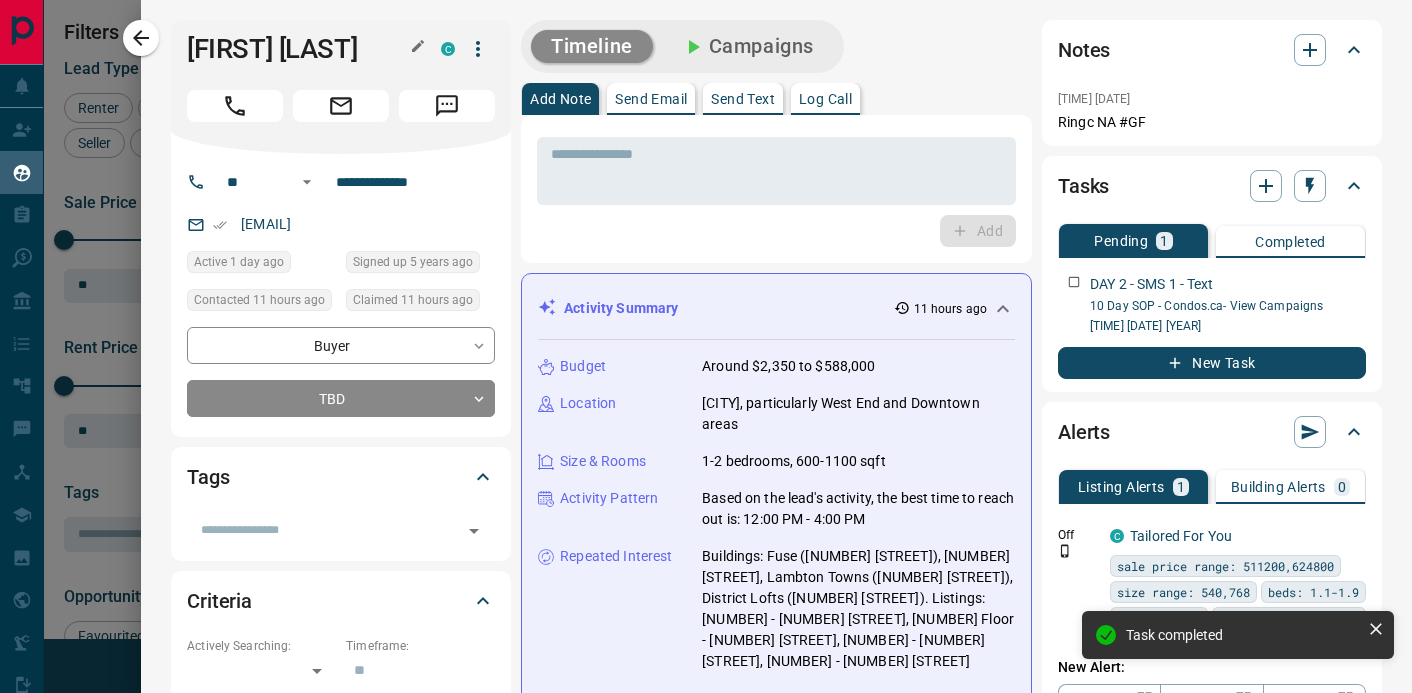 click on "[FIRST] [LAST]" at bounding box center (299, 49) 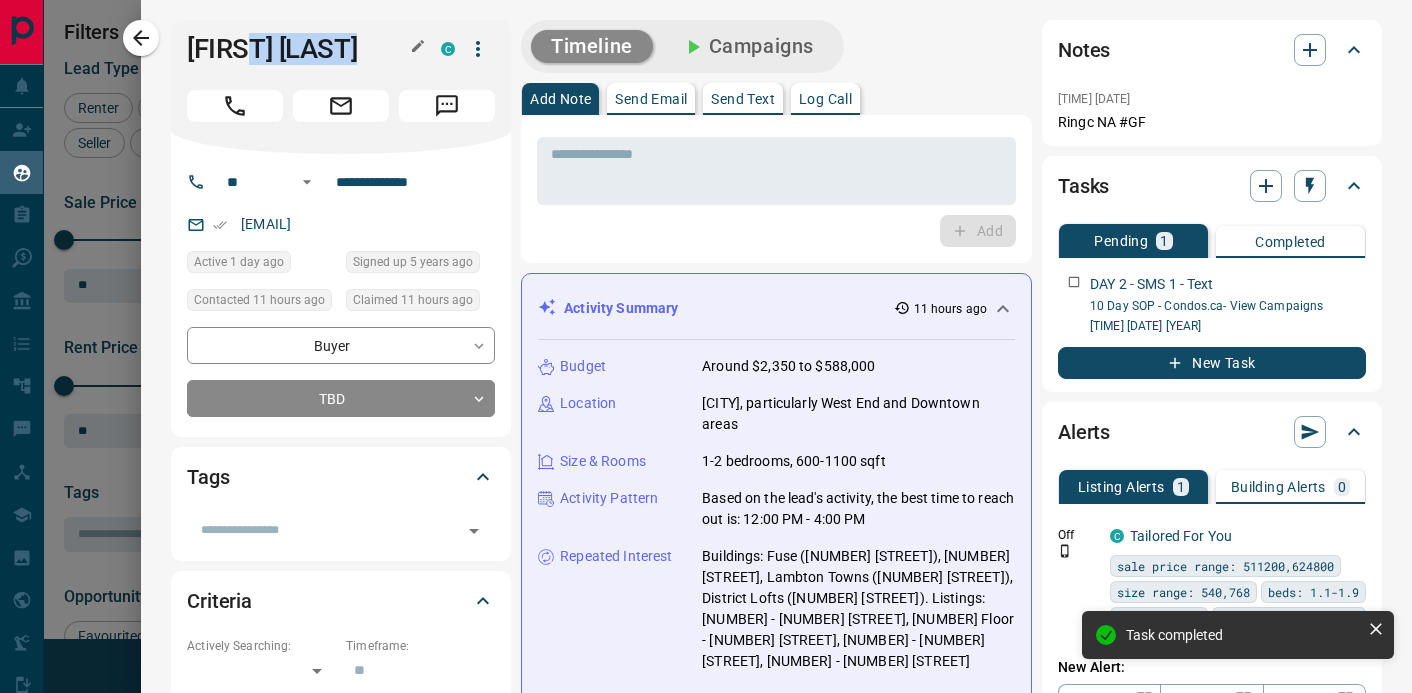 click on "[FIRST] [LAST]" at bounding box center [299, 49] 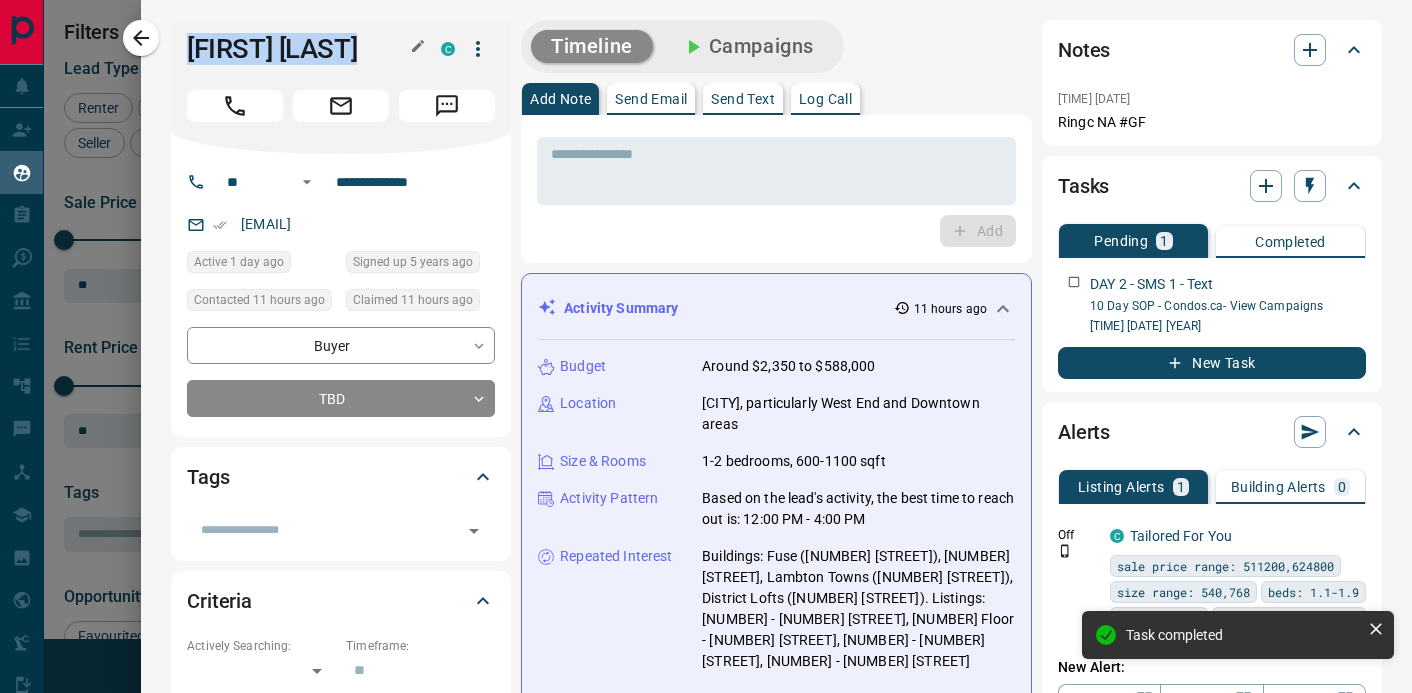 click on "[FIRST] [LAST]" at bounding box center [299, 49] 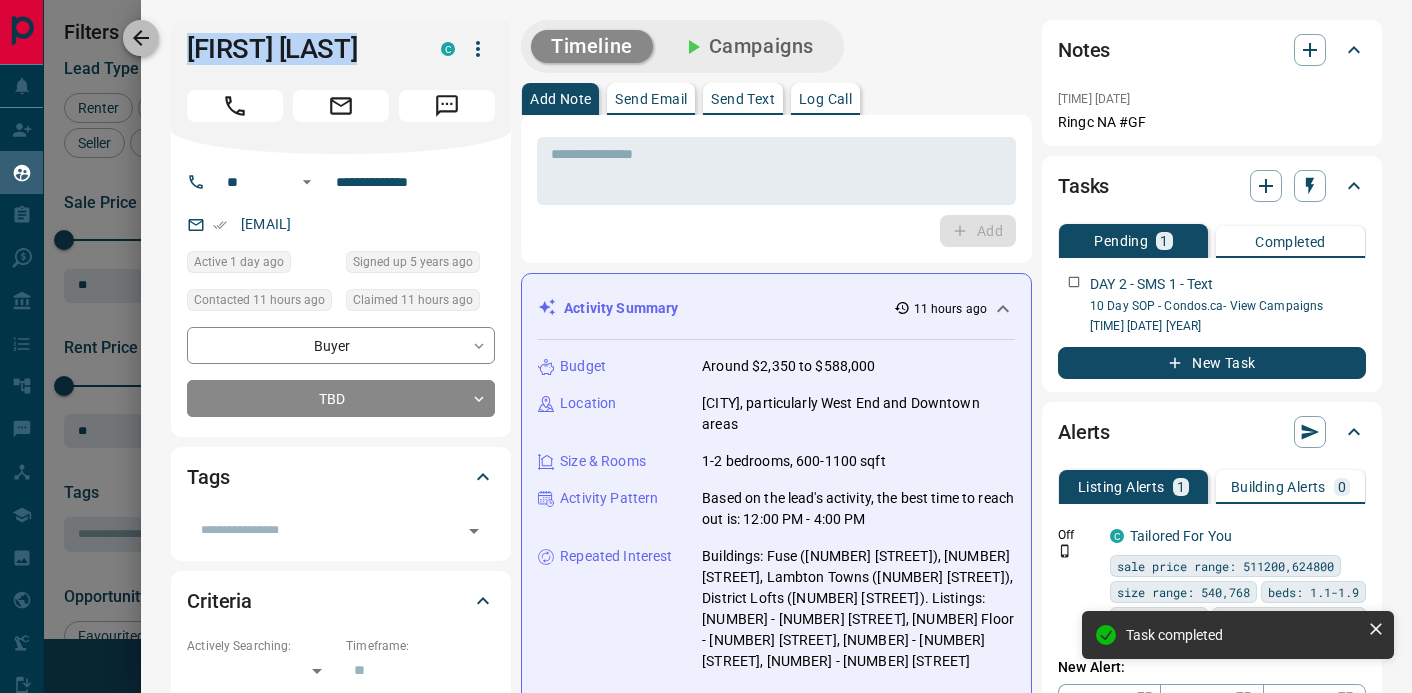 click at bounding box center [141, 38] 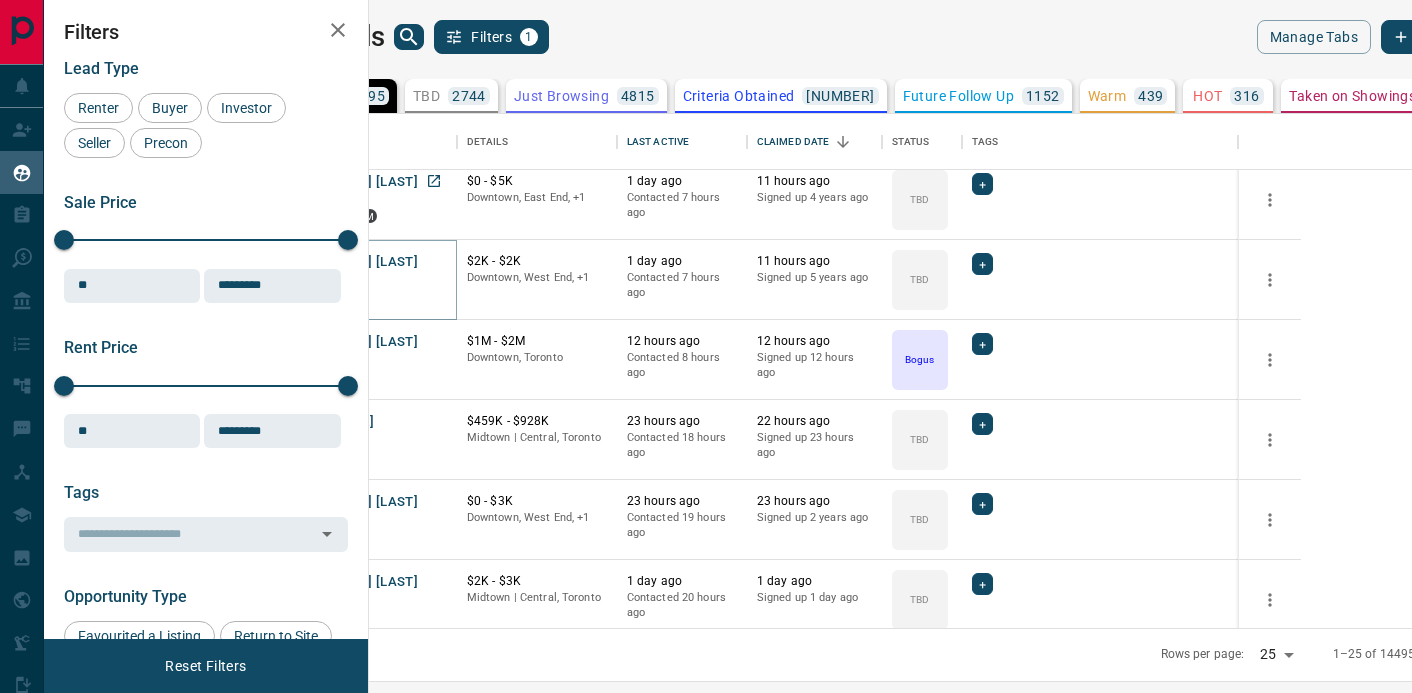 scroll, scrollTop: 533, scrollLeft: 0, axis: vertical 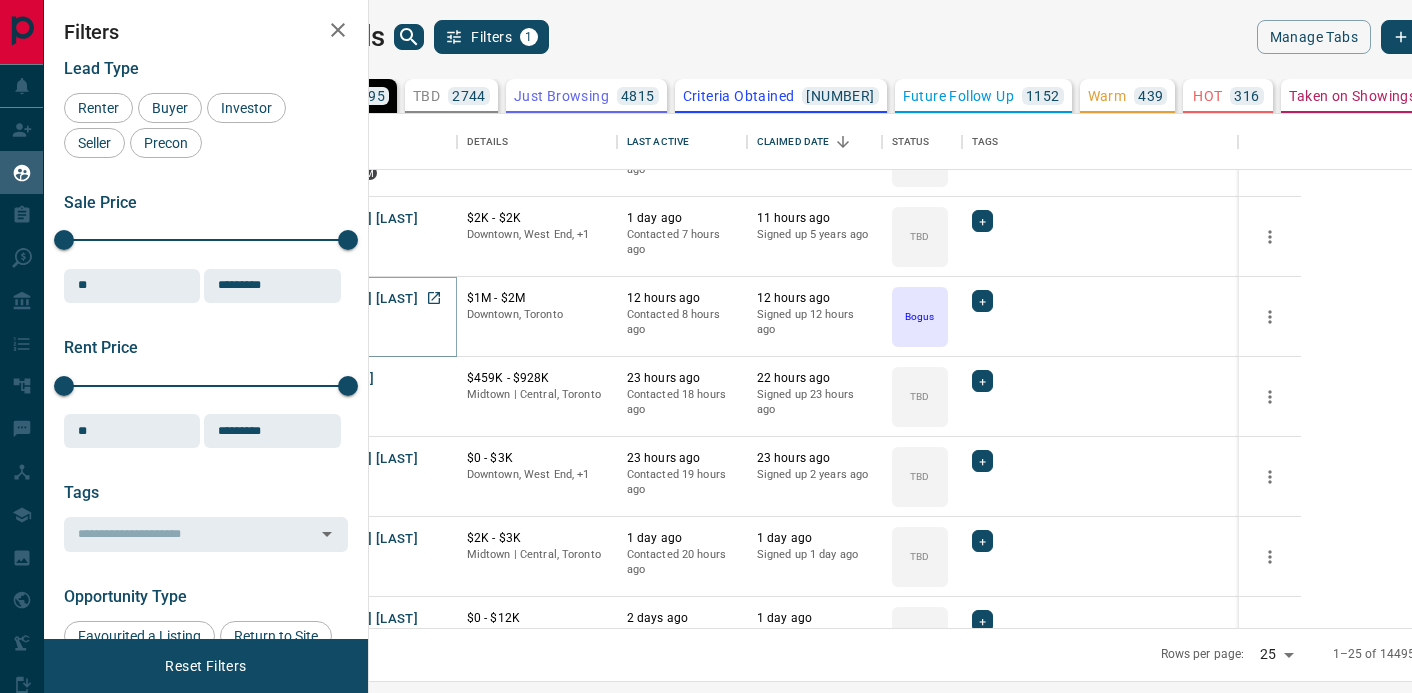 click on "[FIRST] [LAST]" at bounding box center (372, 299) 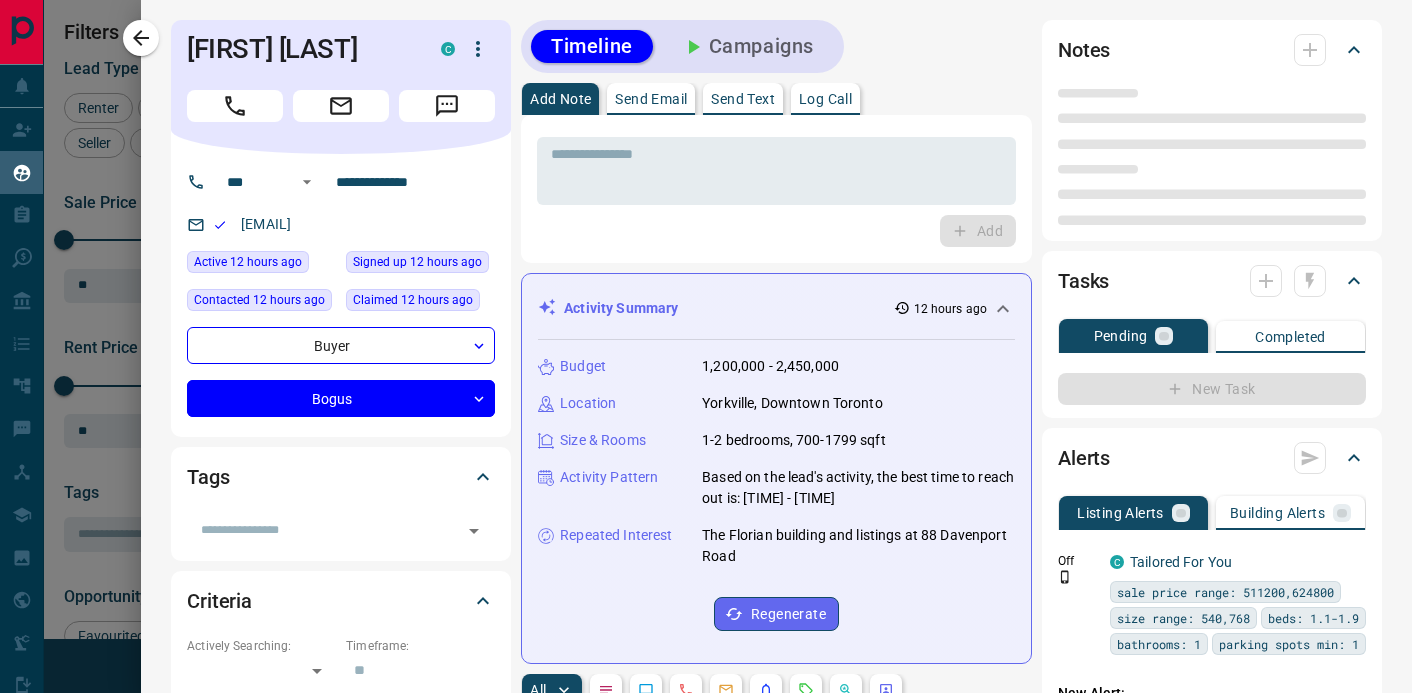 click on "Campaigns" at bounding box center [747, 46] 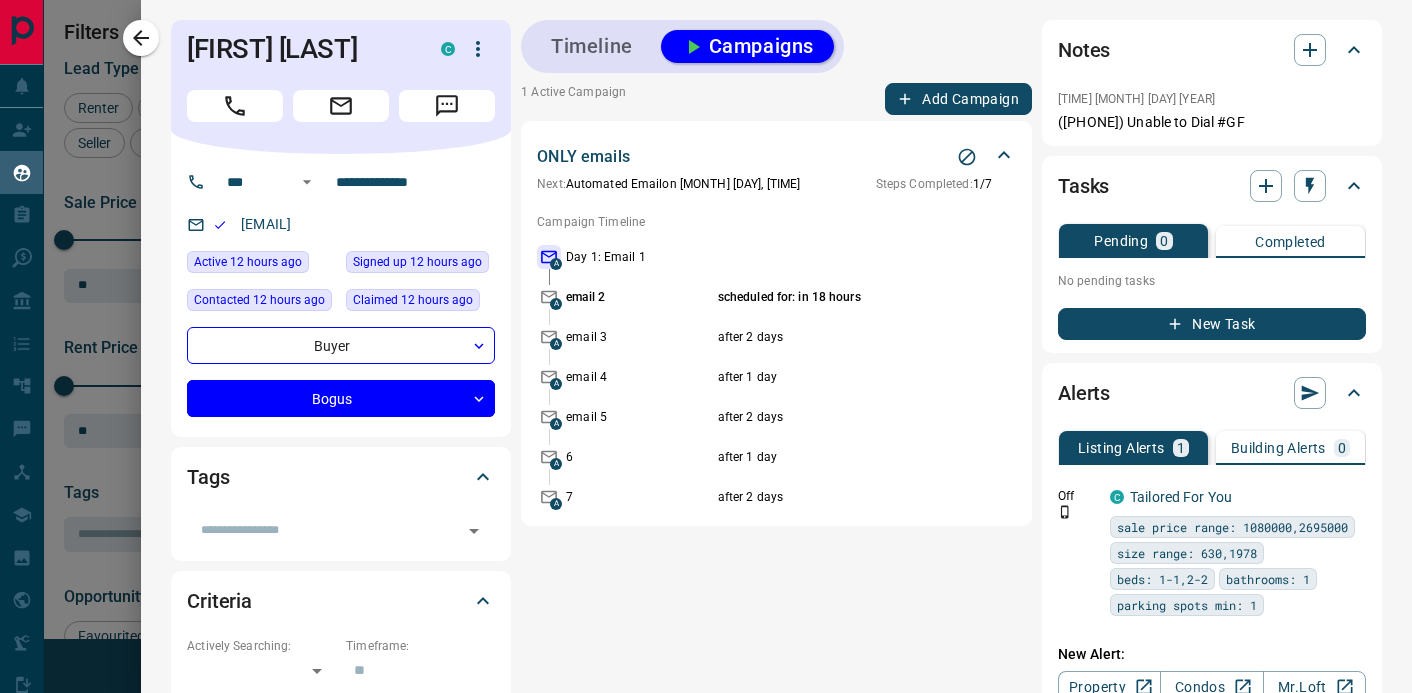 click on "Timeline" at bounding box center (592, 46) 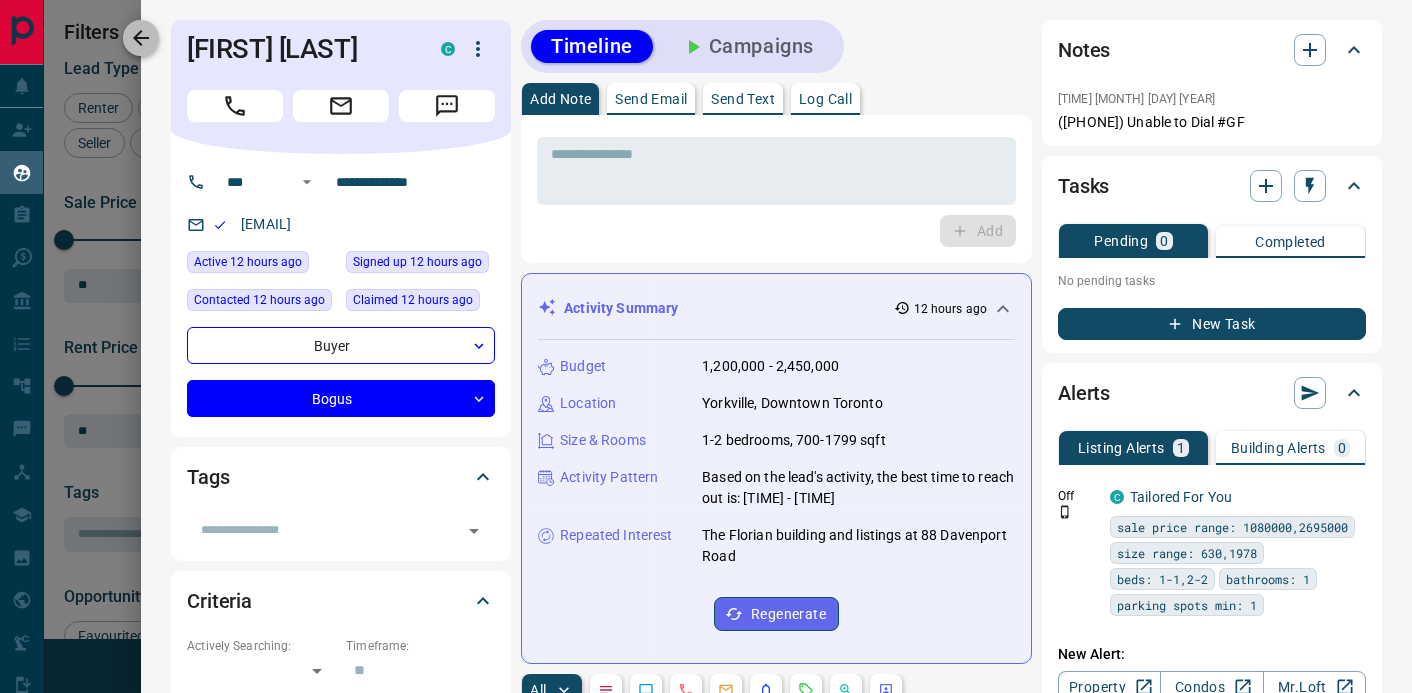 click 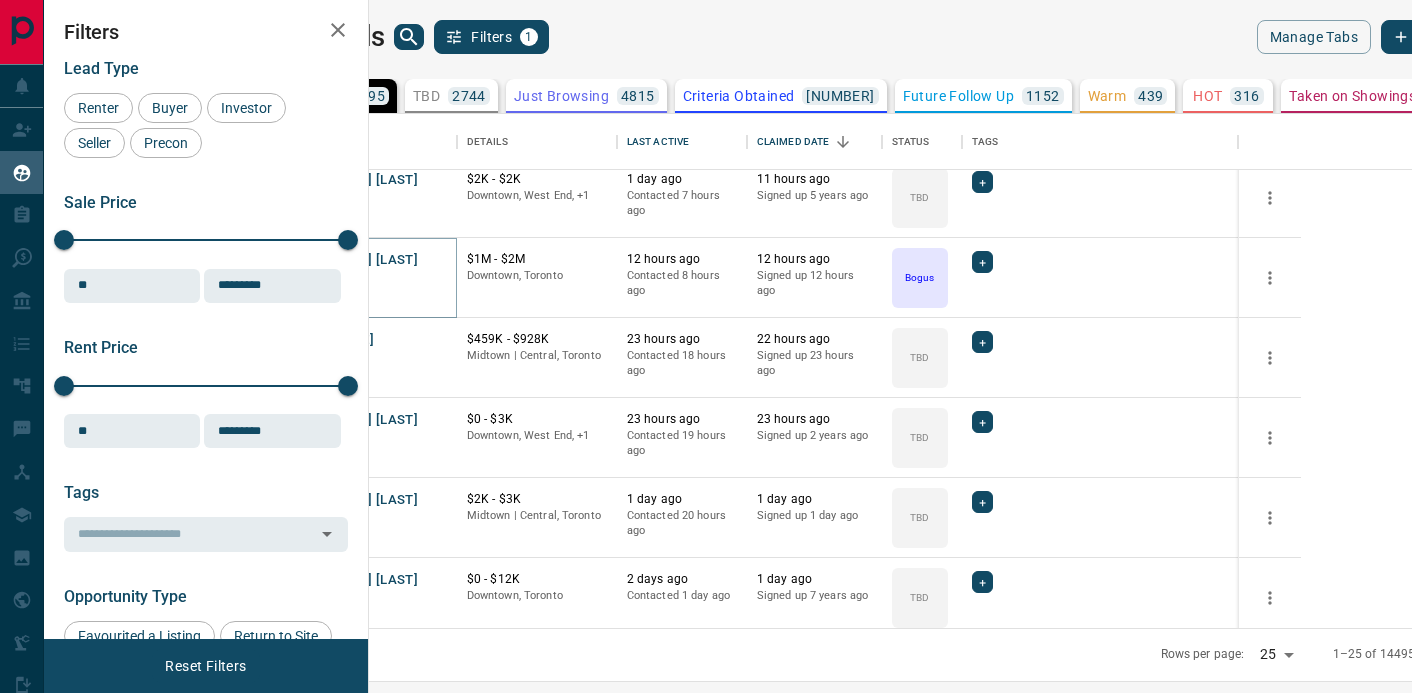 scroll, scrollTop: 574, scrollLeft: 0, axis: vertical 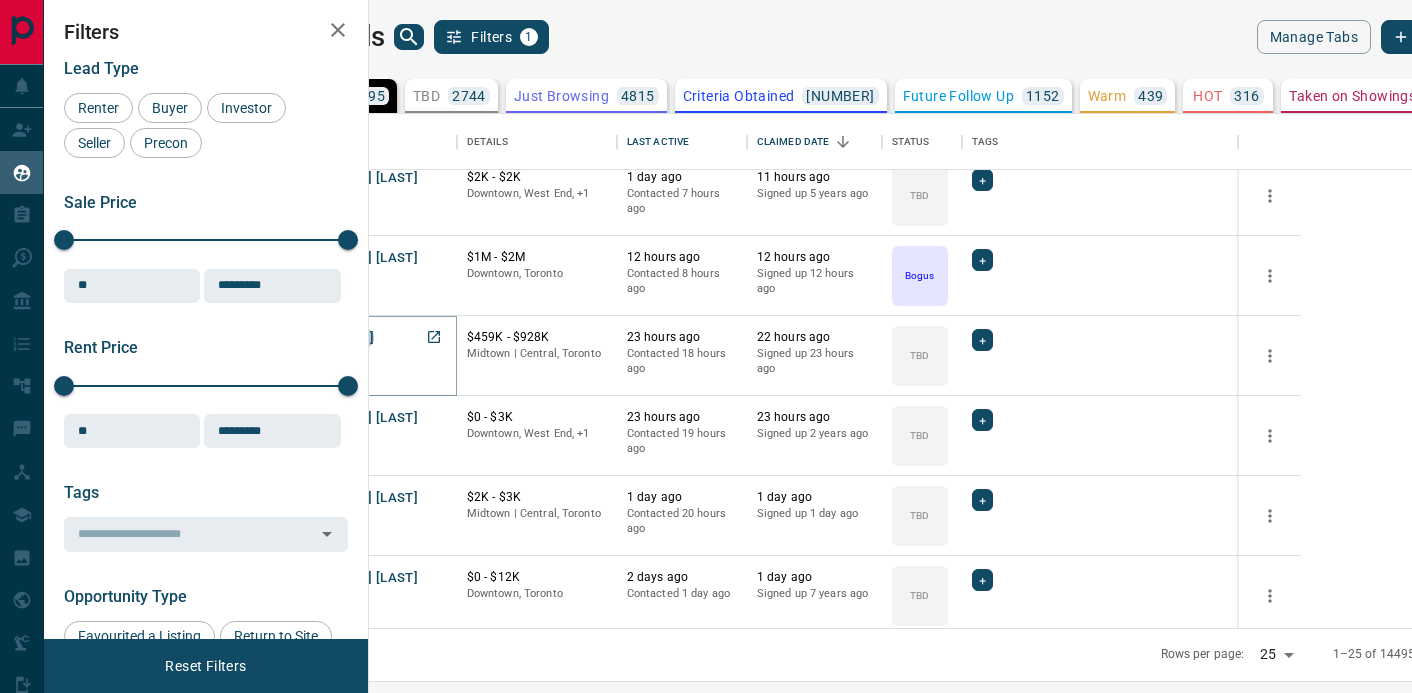 click on "[NAME]" at bounding box center [350, 338] 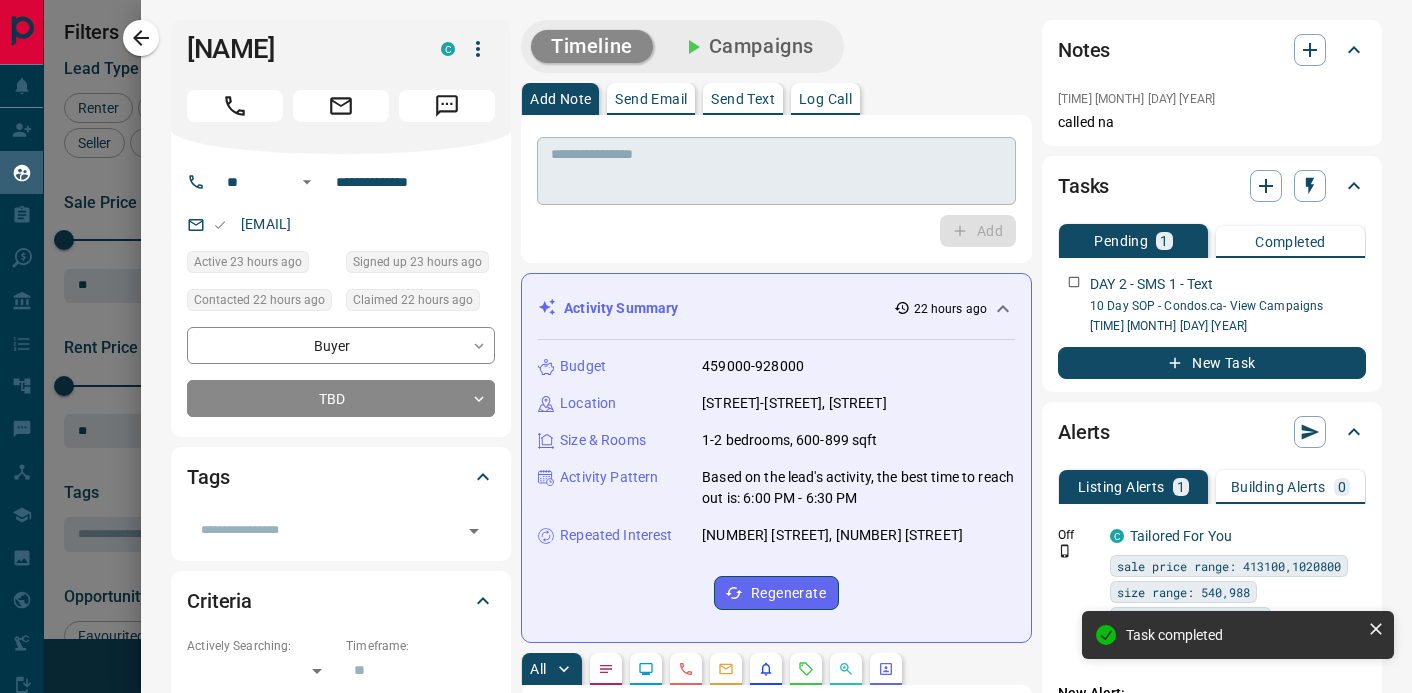 click at bounding box center (776, 171) 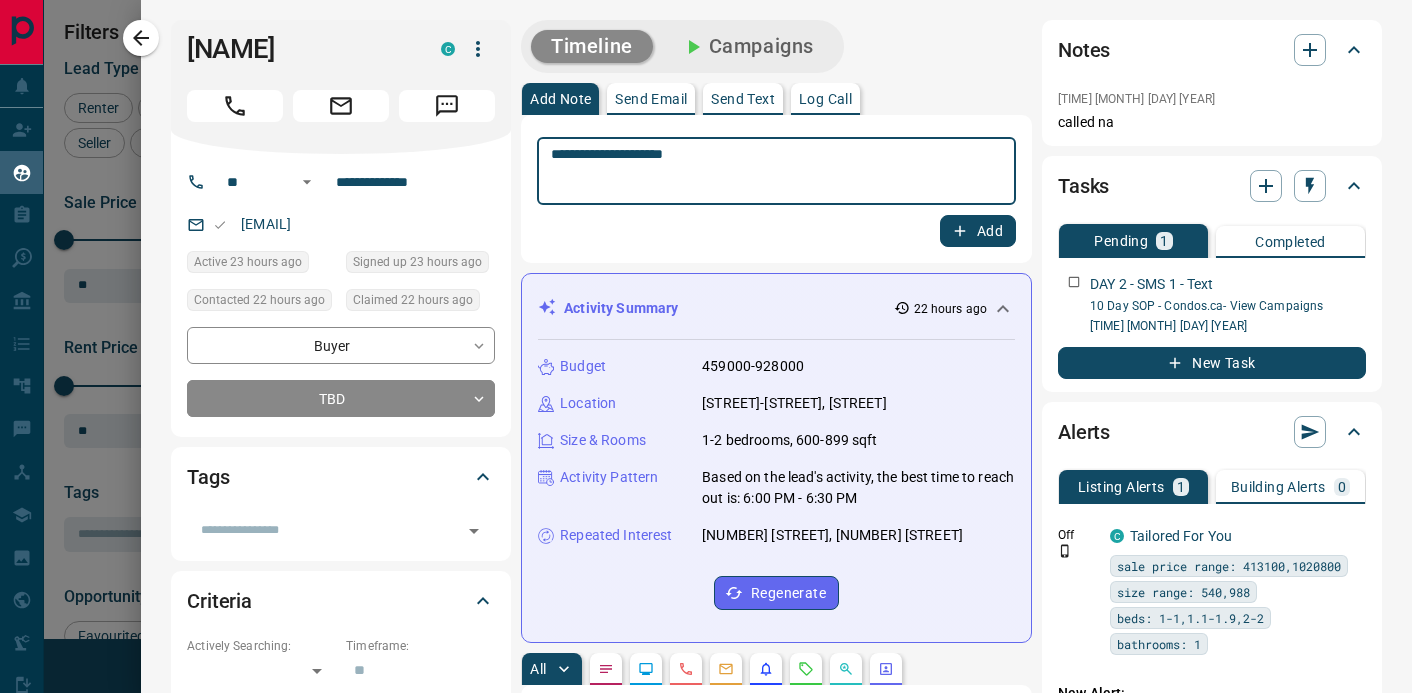 type on "**********" 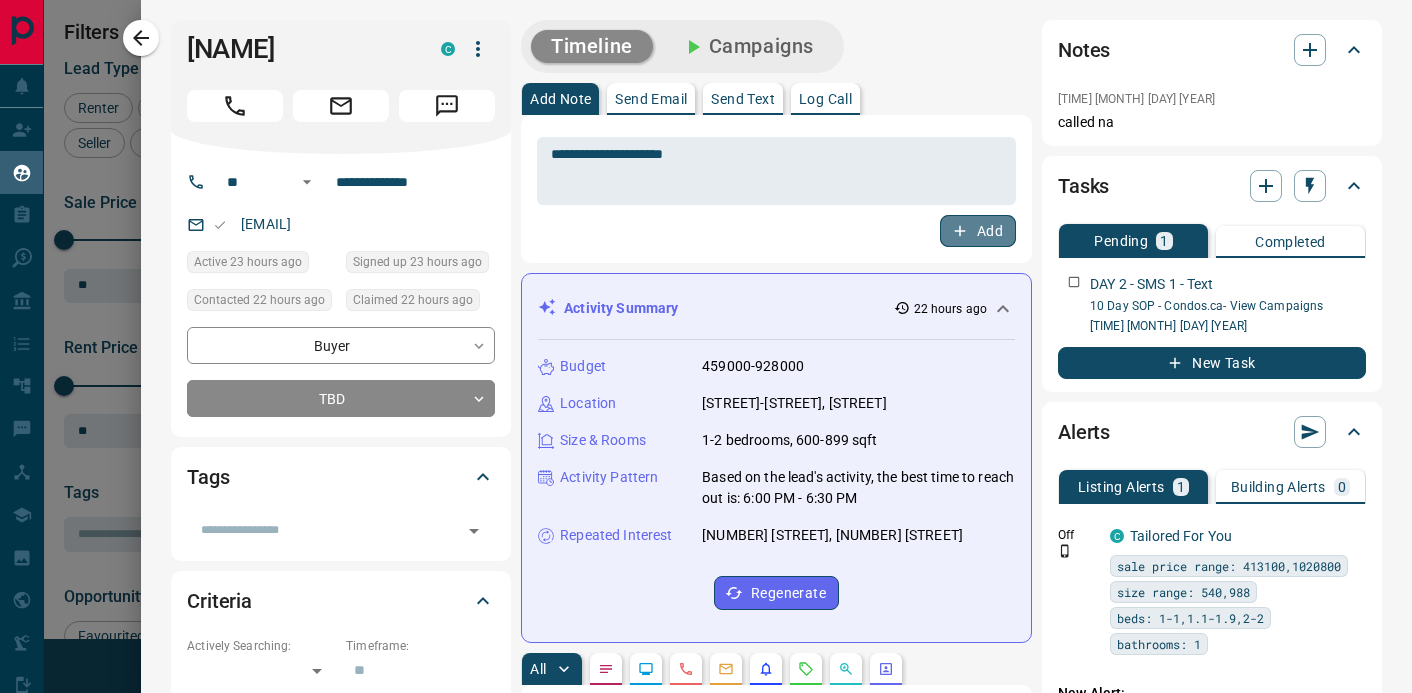 click on "Add" at bounding box center (978, 231) 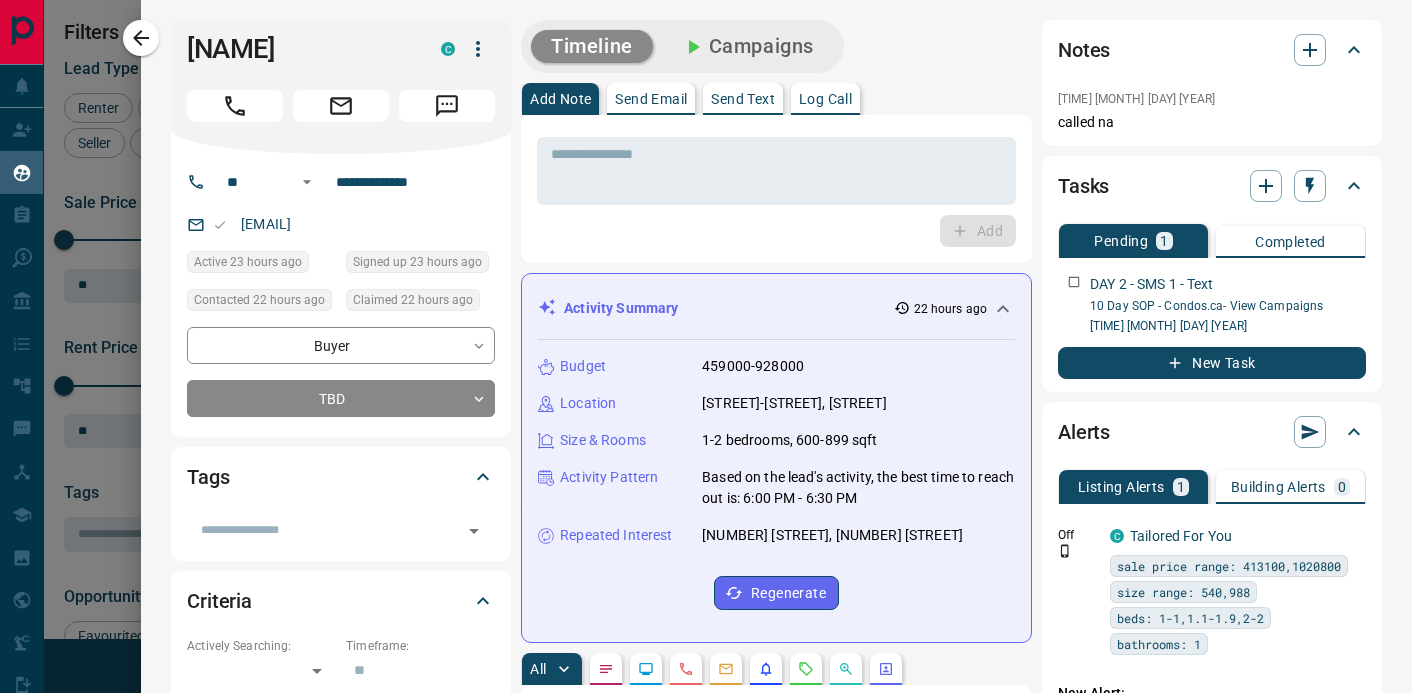 click on "Send Text" at bounding box center [743, 99] 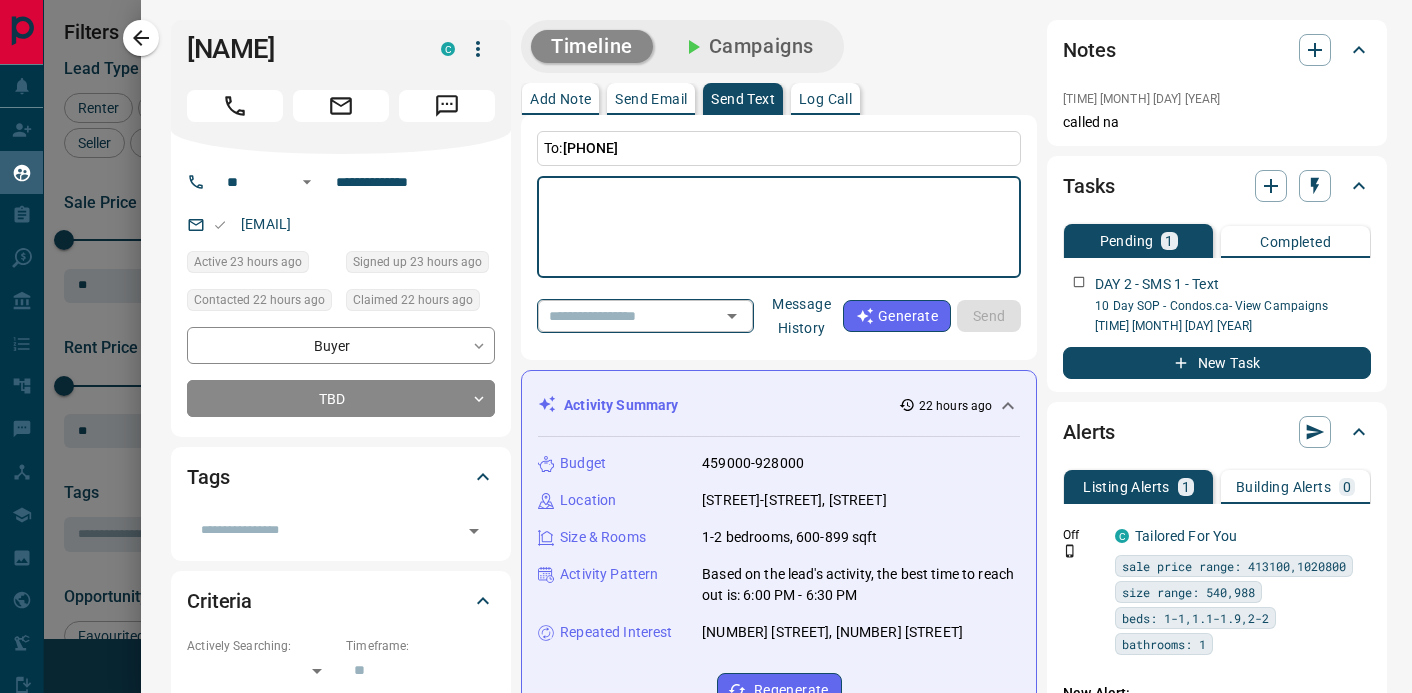 click on "​" at bounding box center (645, 315) 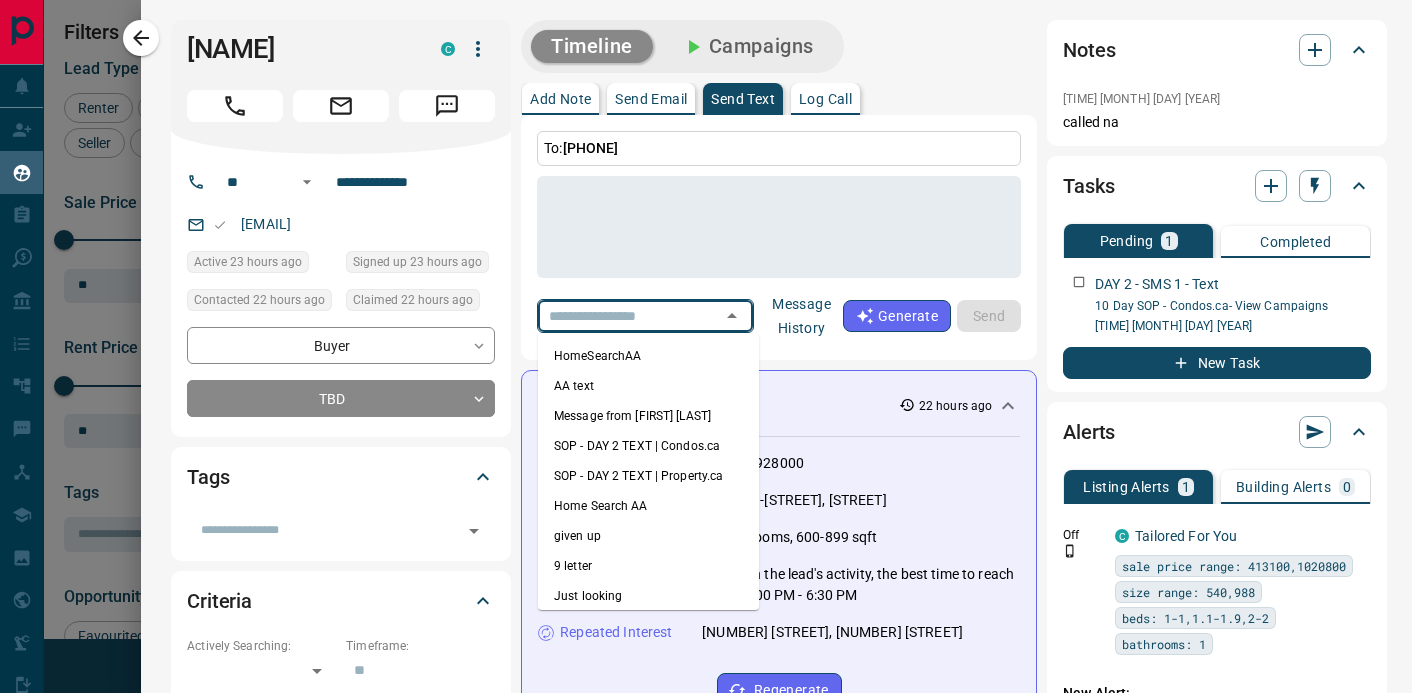 click on "SOP - DAY 2 TEXT | Condos.ca" at bounding box center (648, 446) 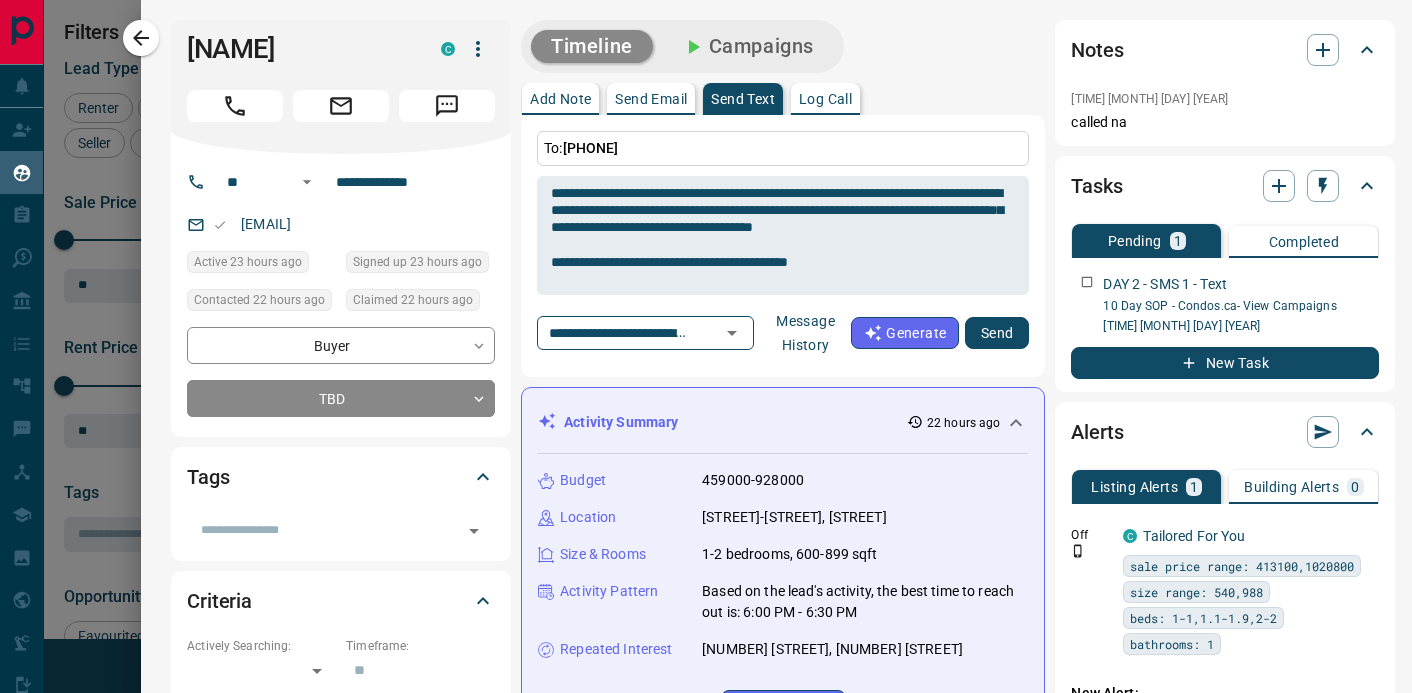 drag, startPoint x: 979, startPoint y: 332, endPoint x: 1019, endPoint y: 336, distance: 40.1995 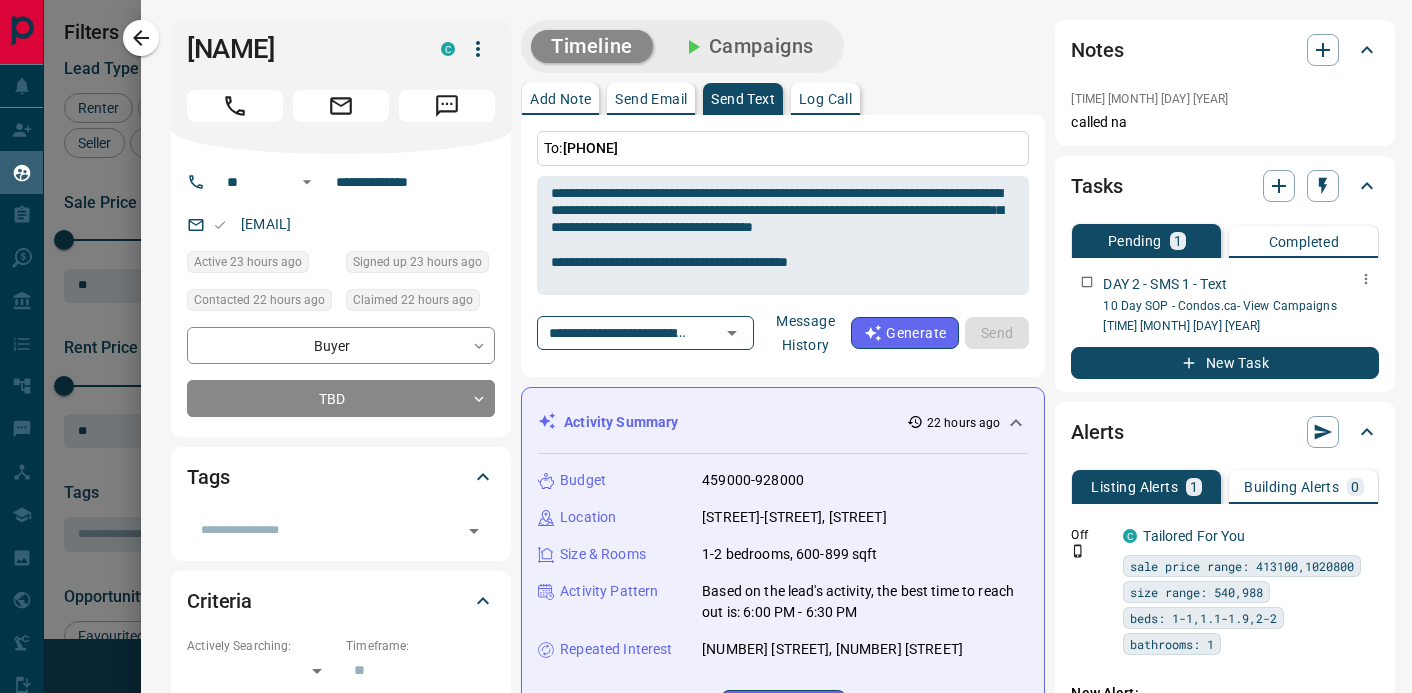 type 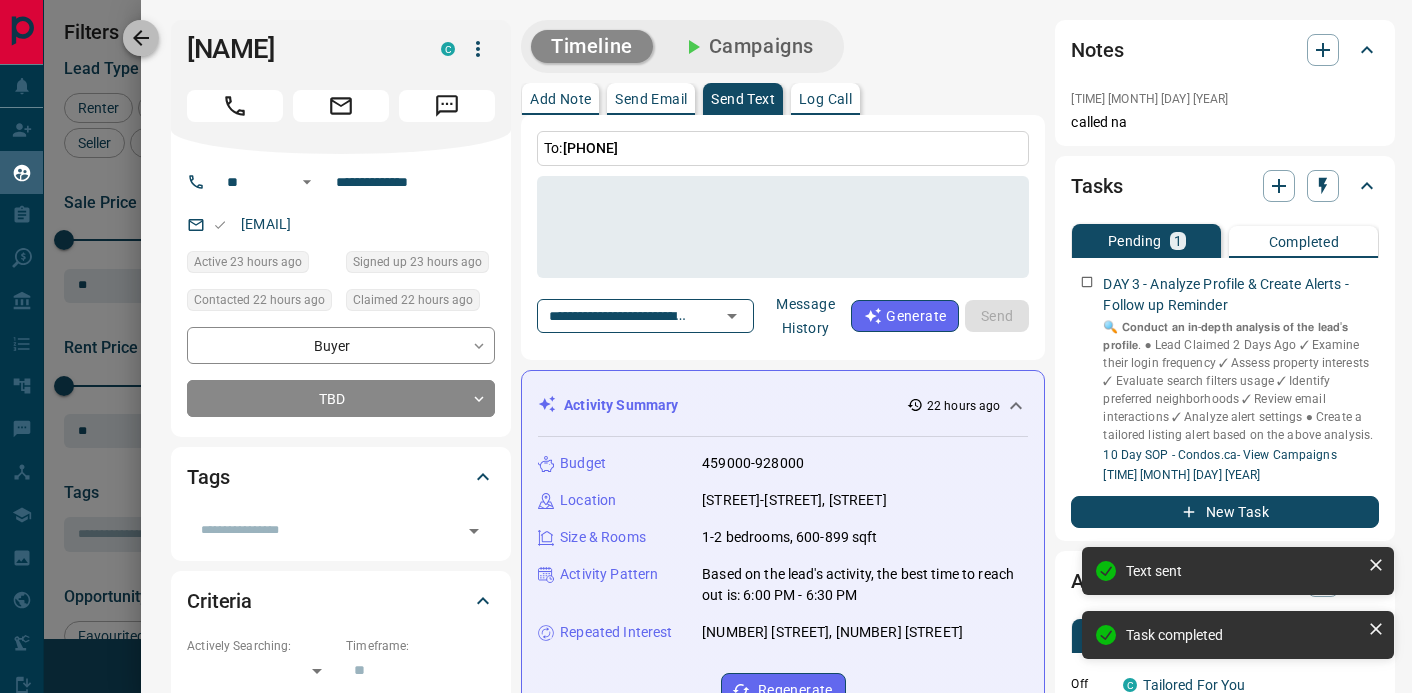 click 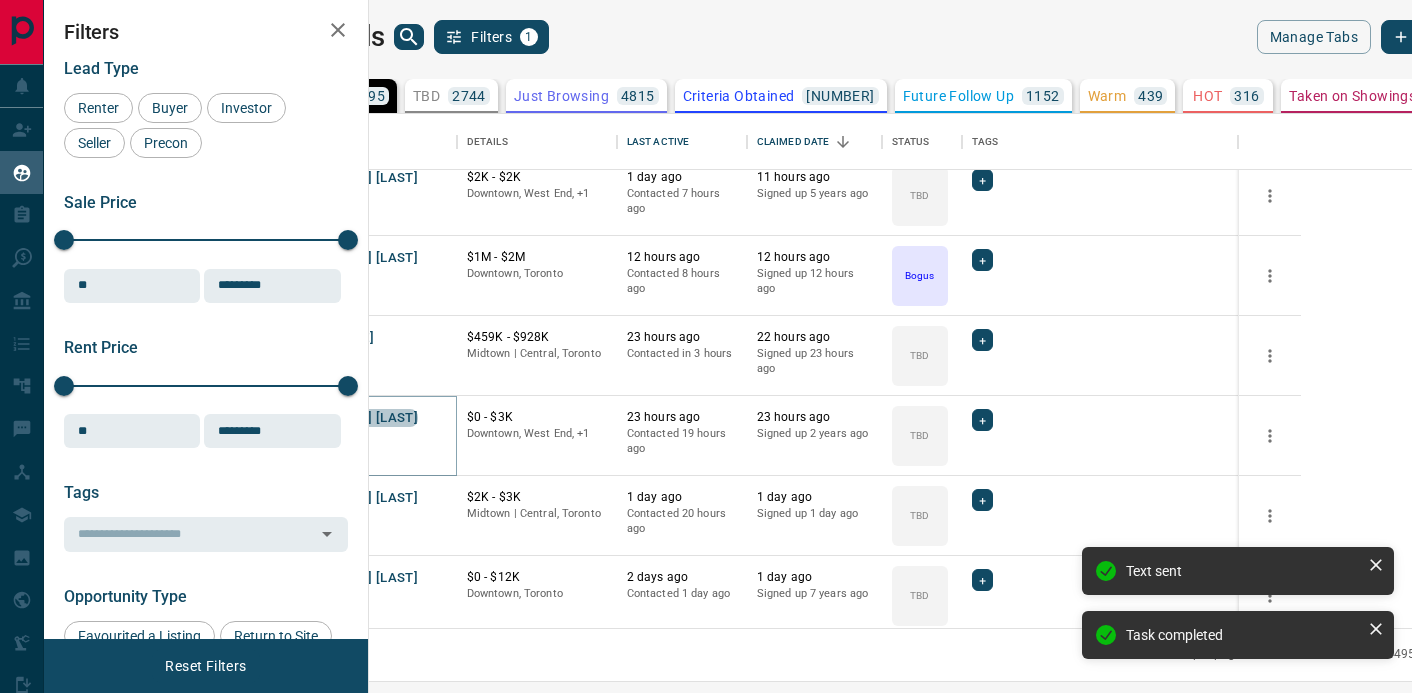click on "[FIRST] [LAST]" at bounding box center [372, 418] 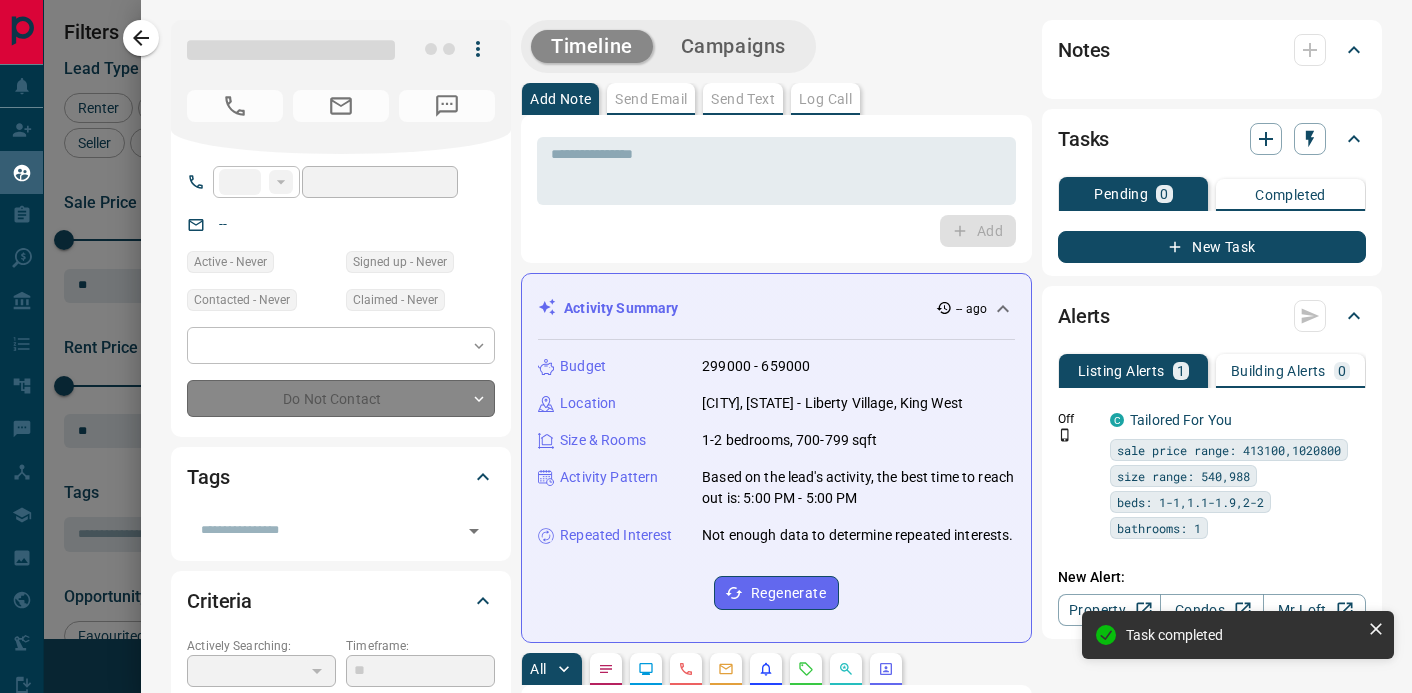type on "**" 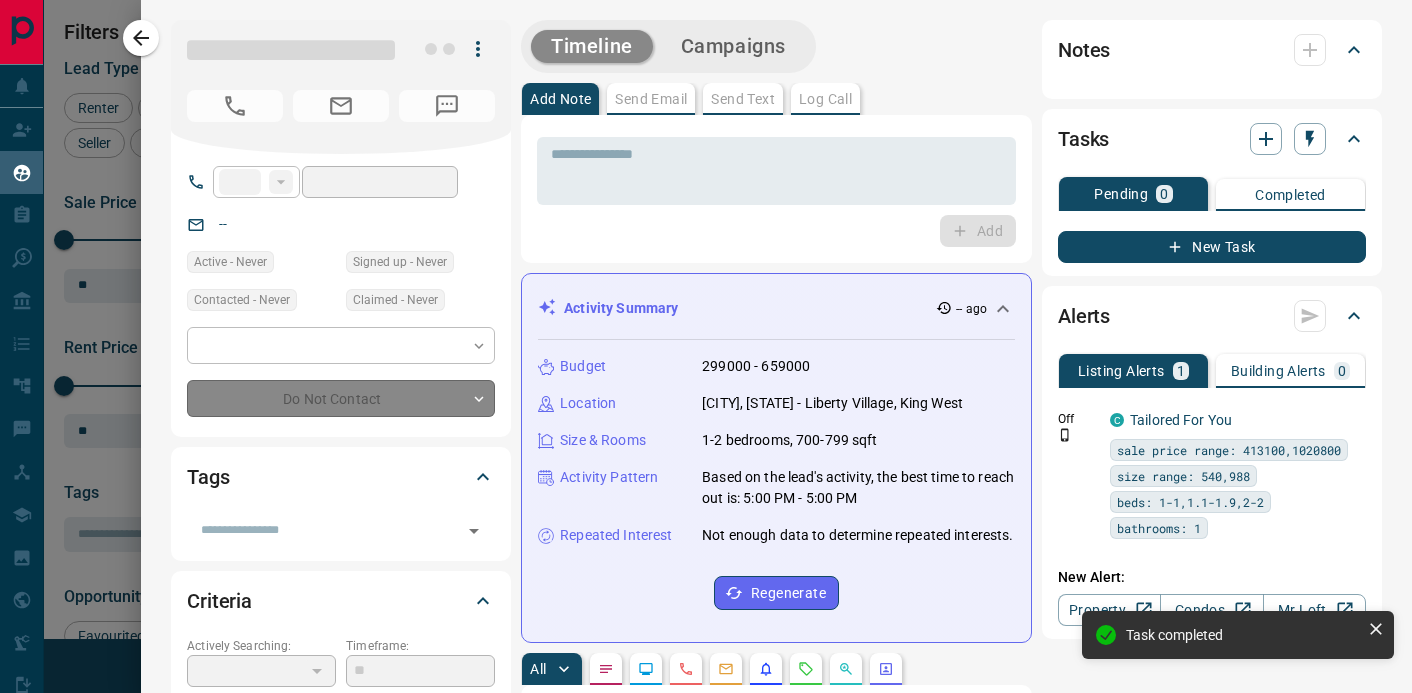 type on "**********" 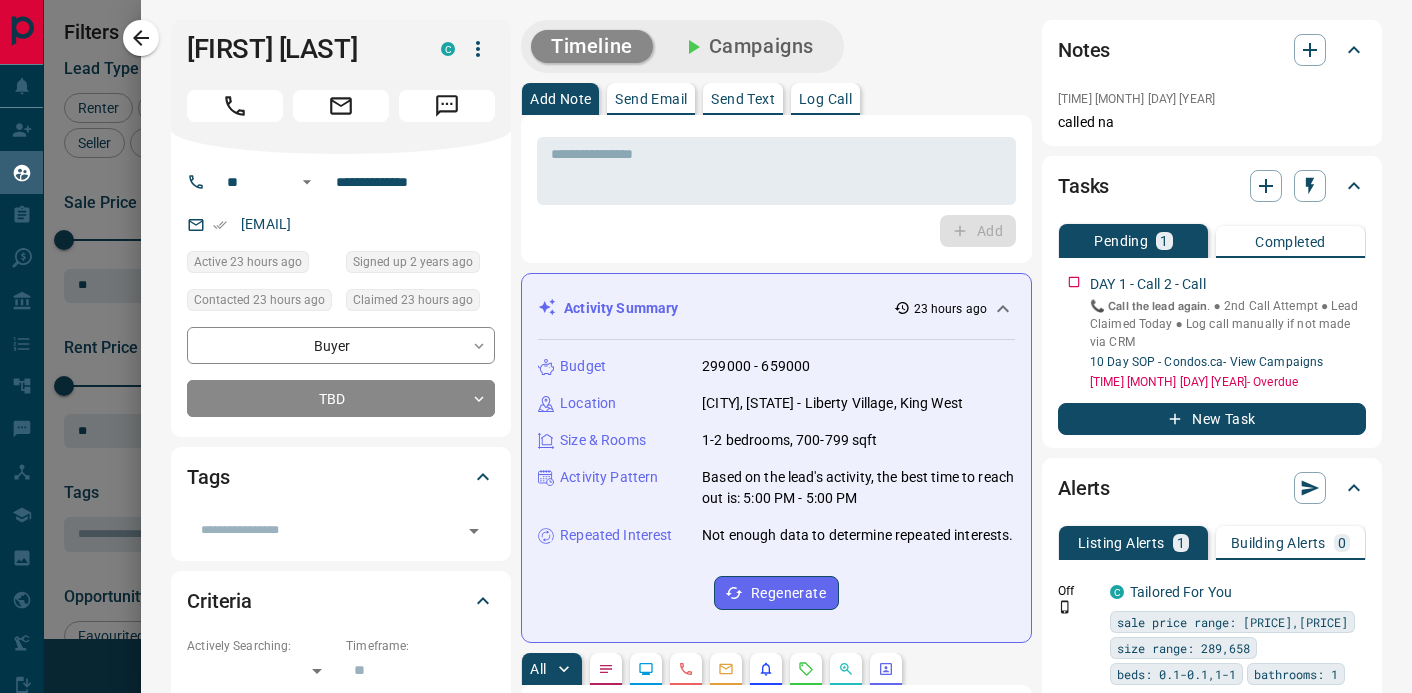 click on "Tasks Pending 1 Completed DAY 1 - Call 2 - Call 📞 𝗖𝗮𝗹𝗹 𝘁𝗵𝗲 𝗹𝗲𝗮𝗱 𝗮𝗴𝗮𝗶𝗻.
● 2nd Call Attempt
● Lead Claimed Today
‎● Log call manually if not made via CRM 10 Day SOP - Condos.ca  - View Campaigns [TIME] [DATE] [YEAR]  - Overdue New Task" at bounding box center (1212, 302) 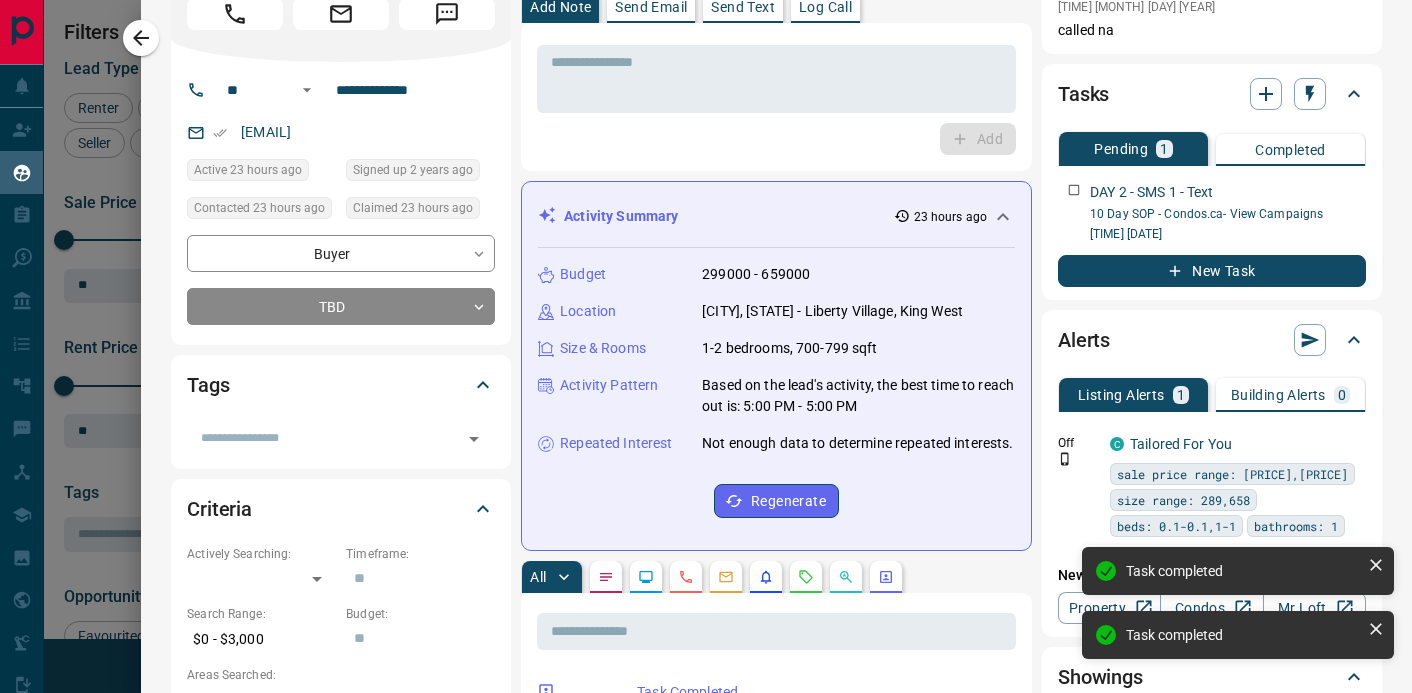 scroll, scrollTop: 0, scrollLeft: 0, axis: both 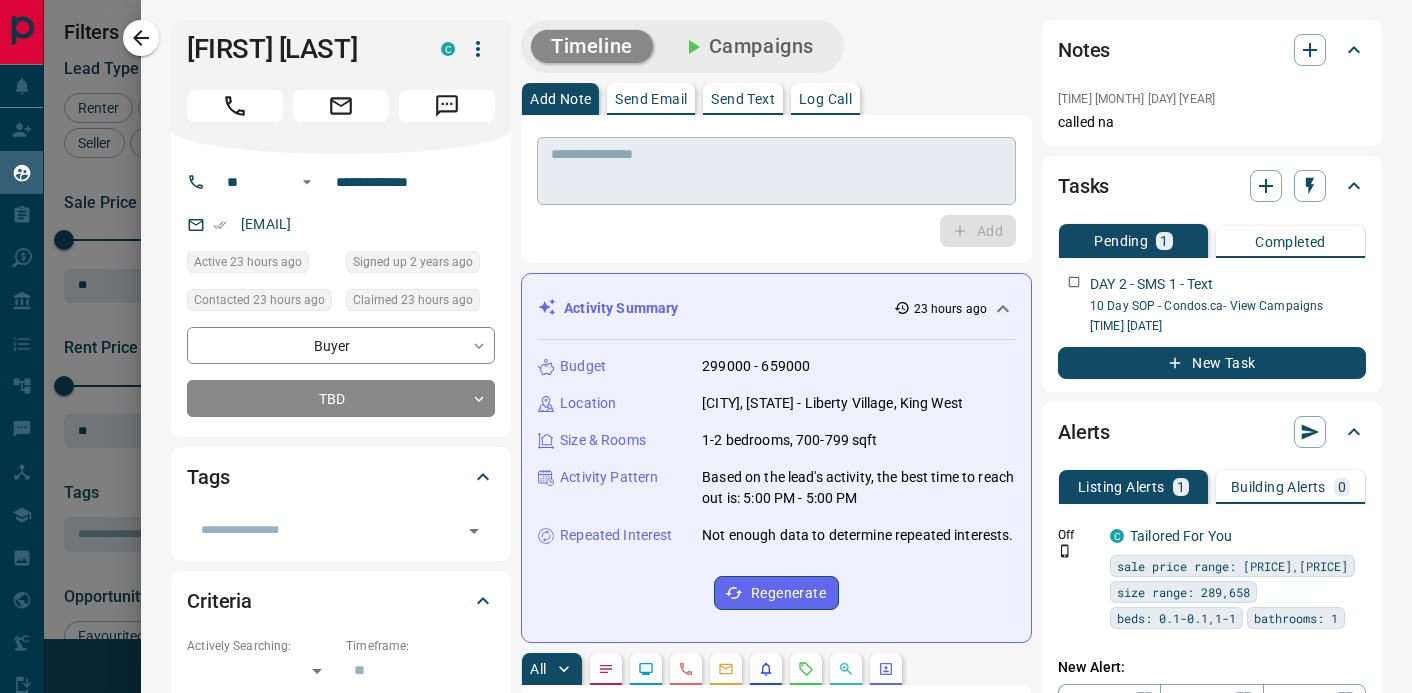 click at bounding box center (776, 171) 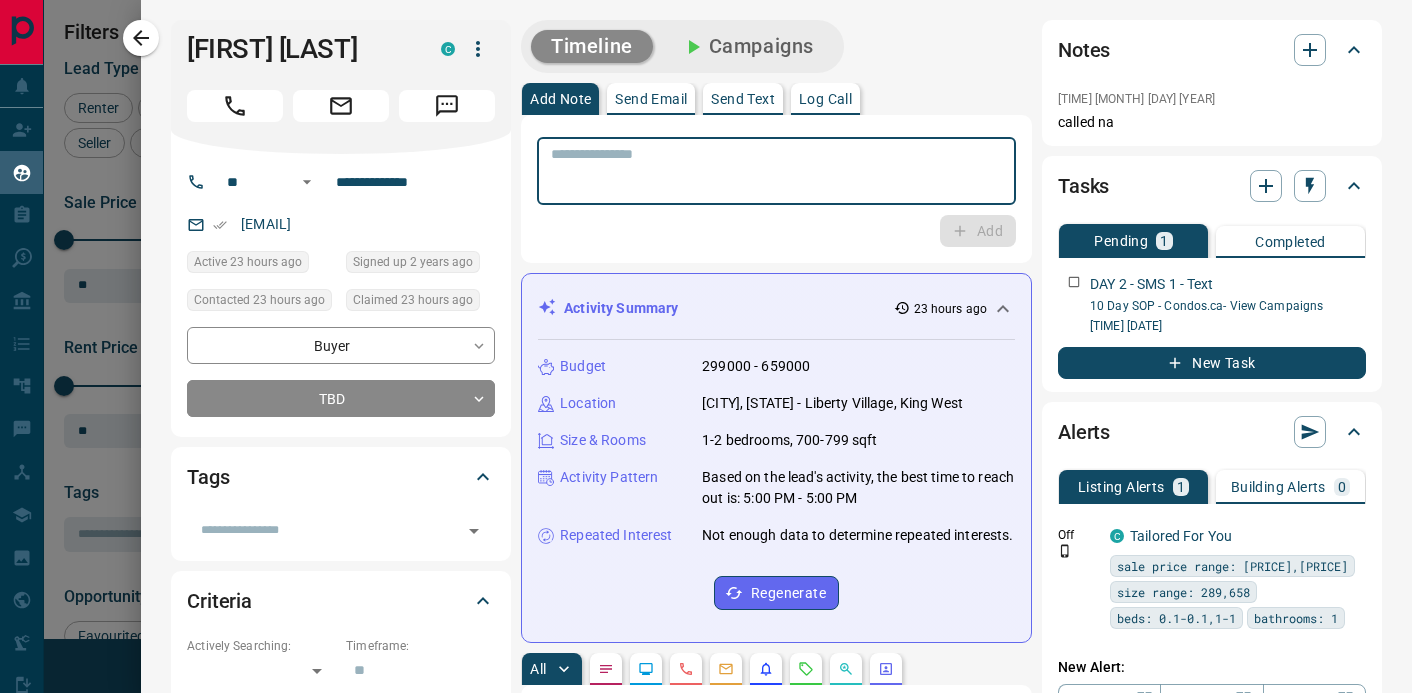 click on "* ​" at bounding box center (776, 171) 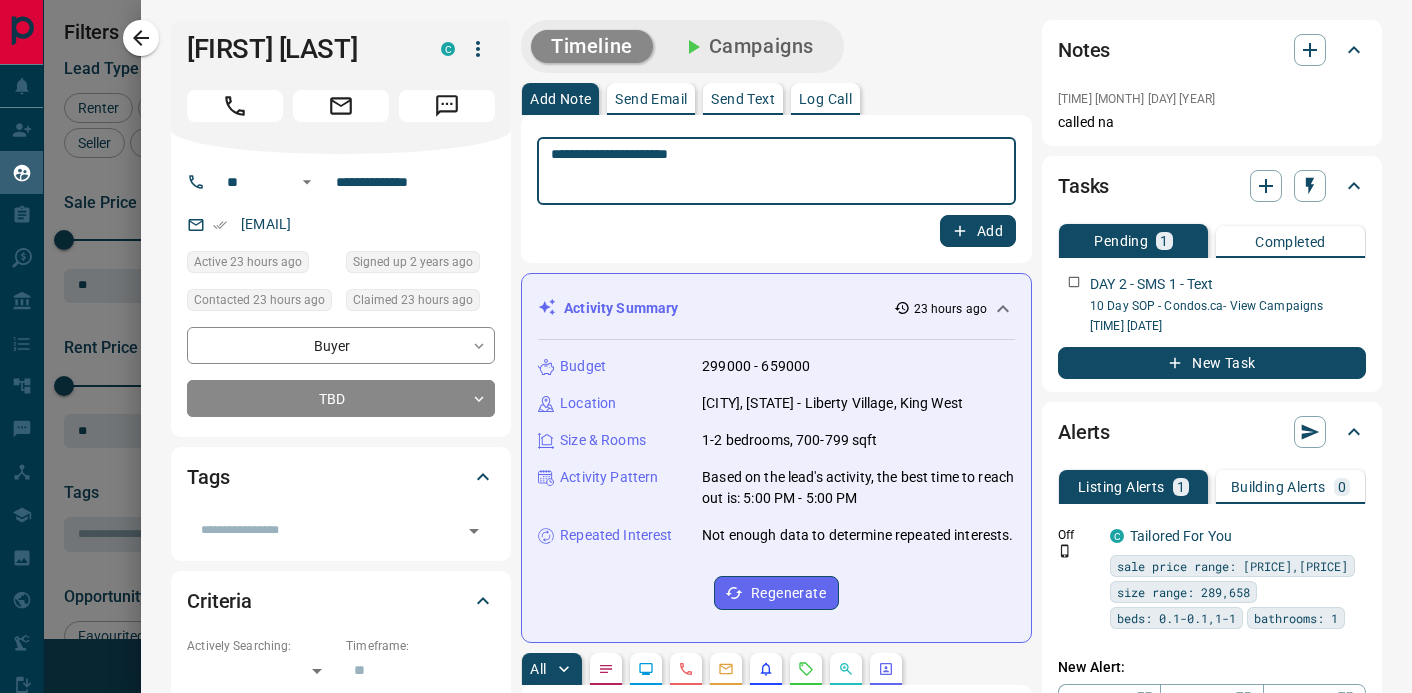 click on "**********" at bounding box center [776, 171] 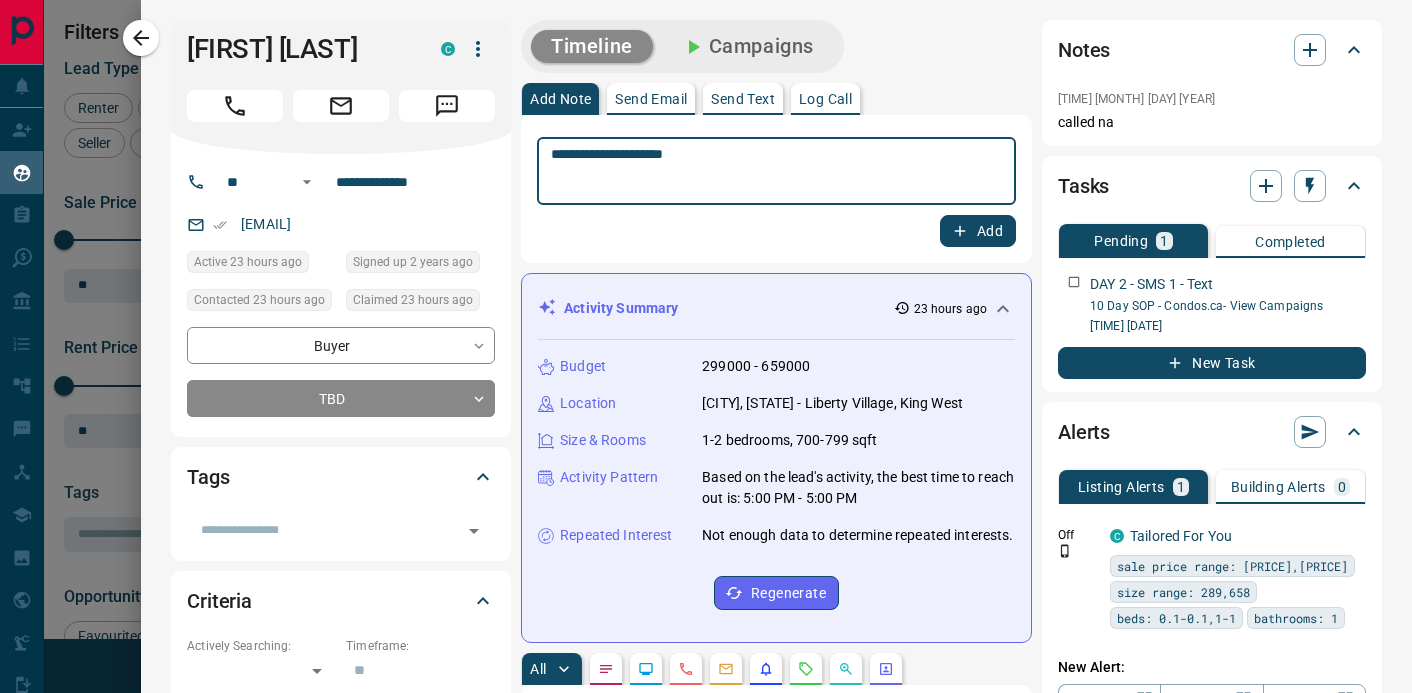 type on "**********" 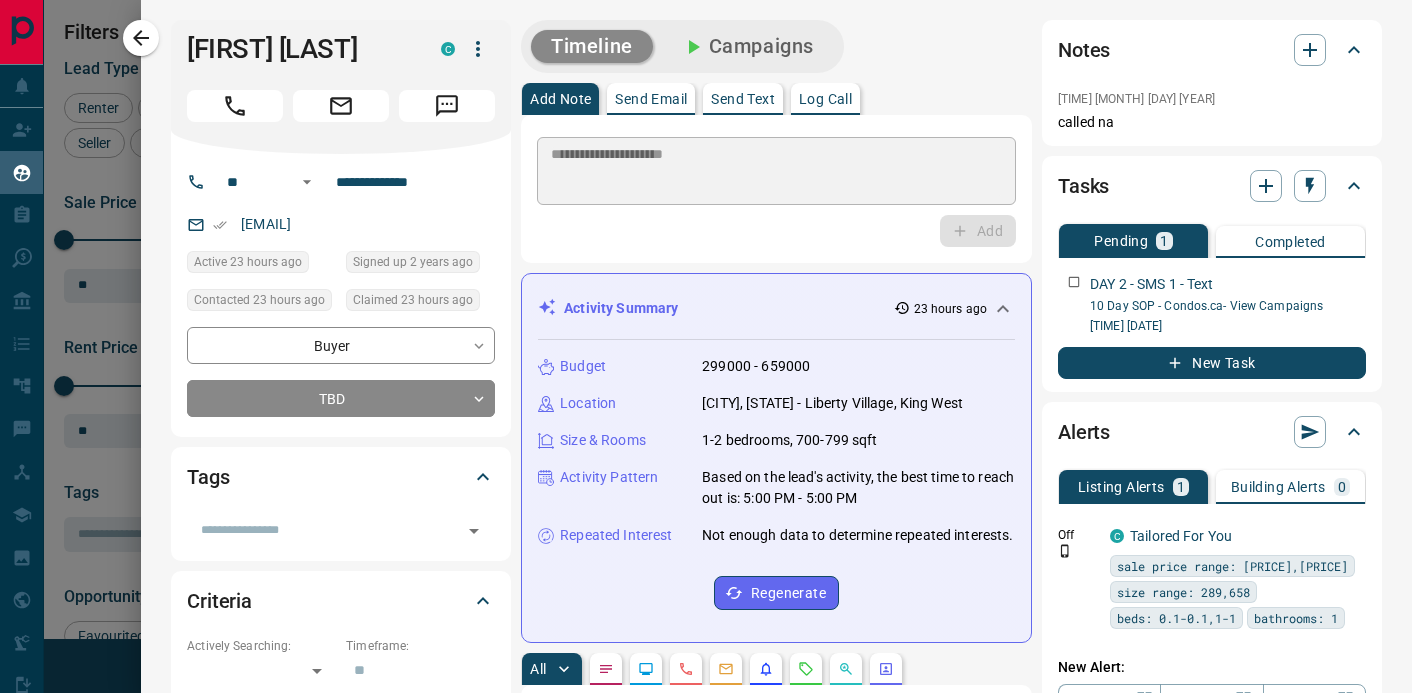 type 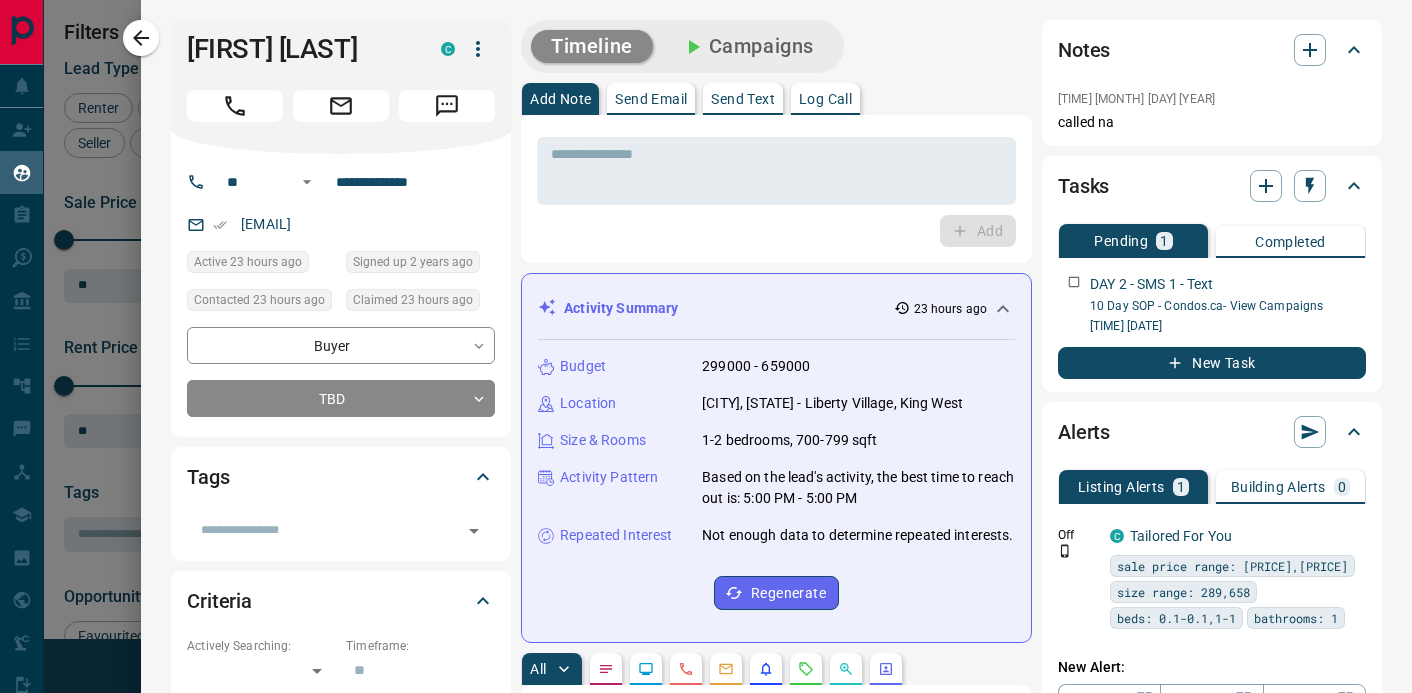 click on "Send Text" at bounding box center [743, 99] 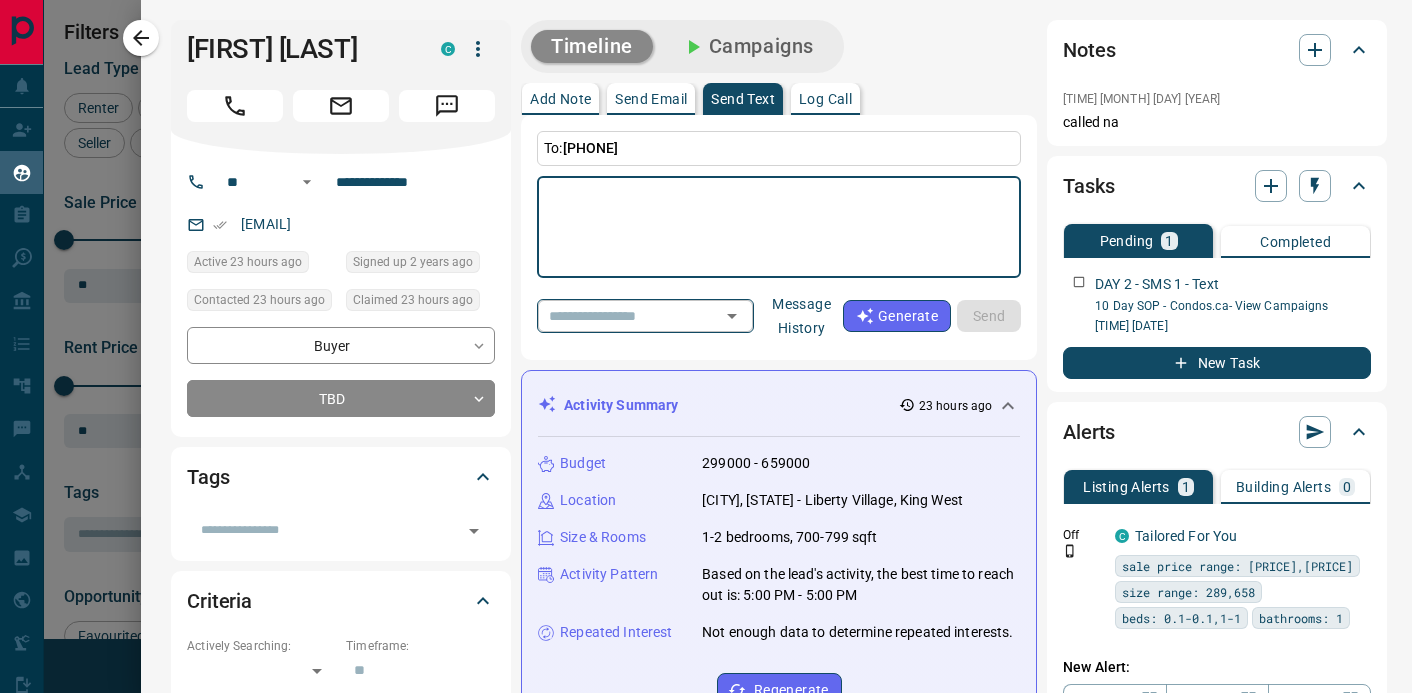 drag, startPoint x: 693, startPoint y: 309, endPoint x: 694, endPoint y: 321, distance: 12.0415945 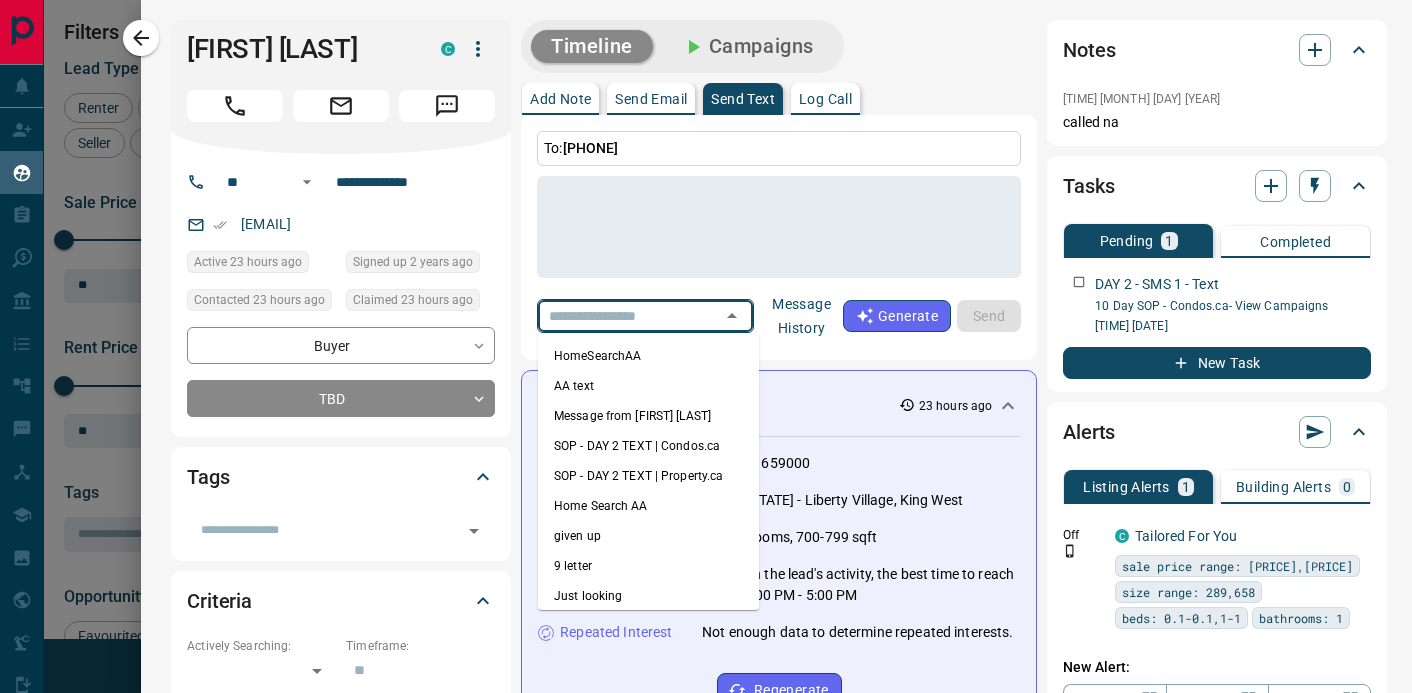 click on "SOP - DAY 2 TEXT | Condos.ca" at bounding box center (648, 446) 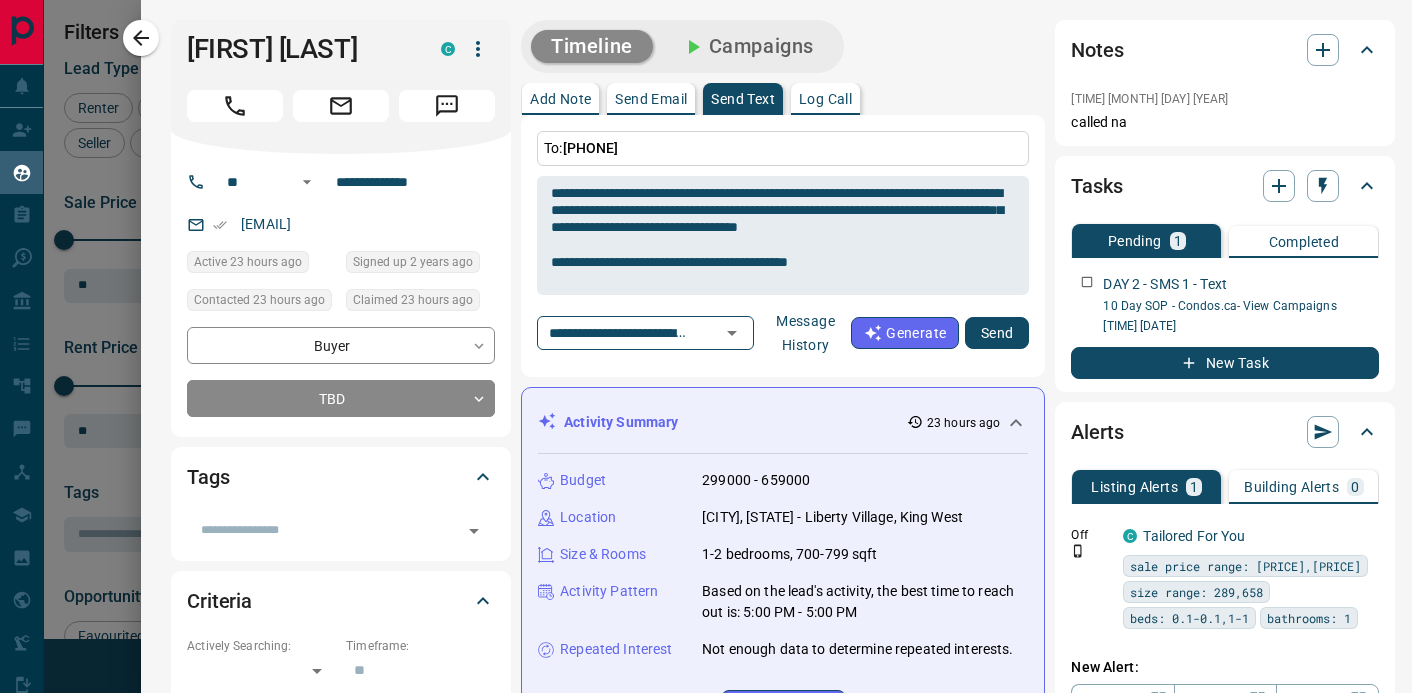 click on "Send" at bounding box center [997, 333] 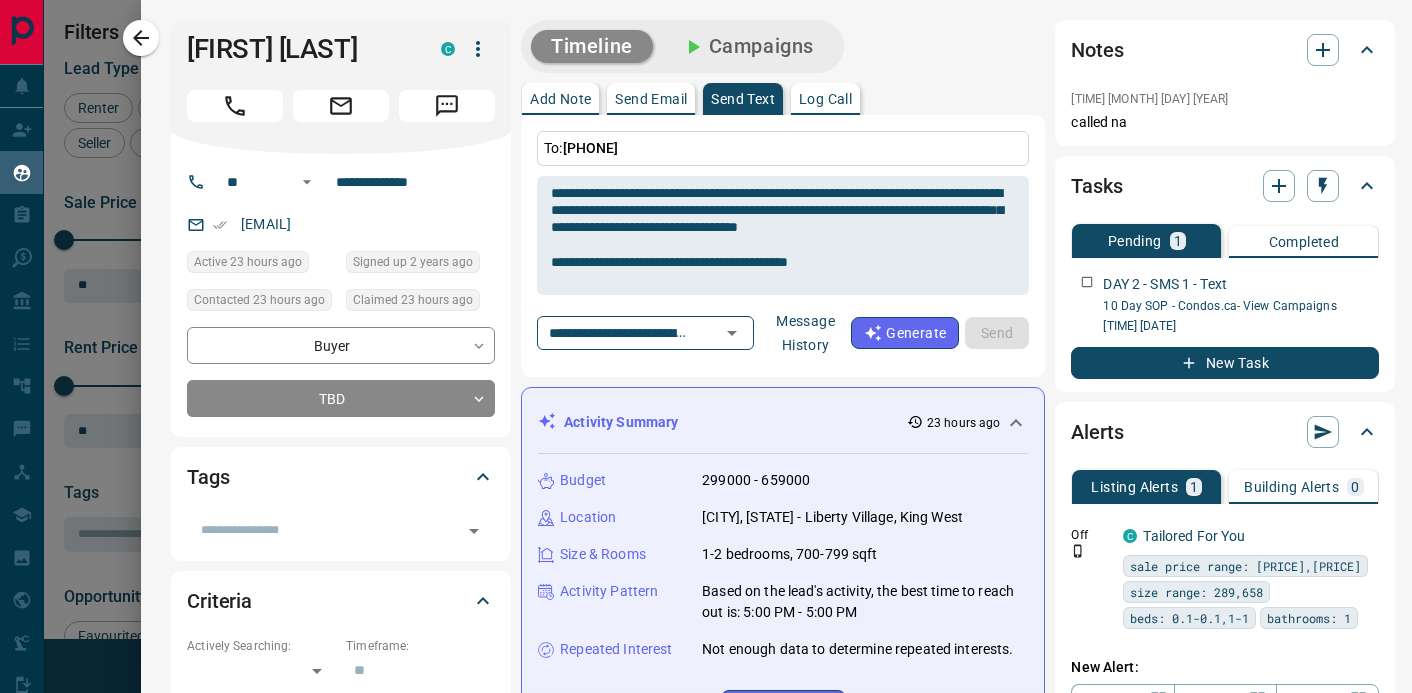 type 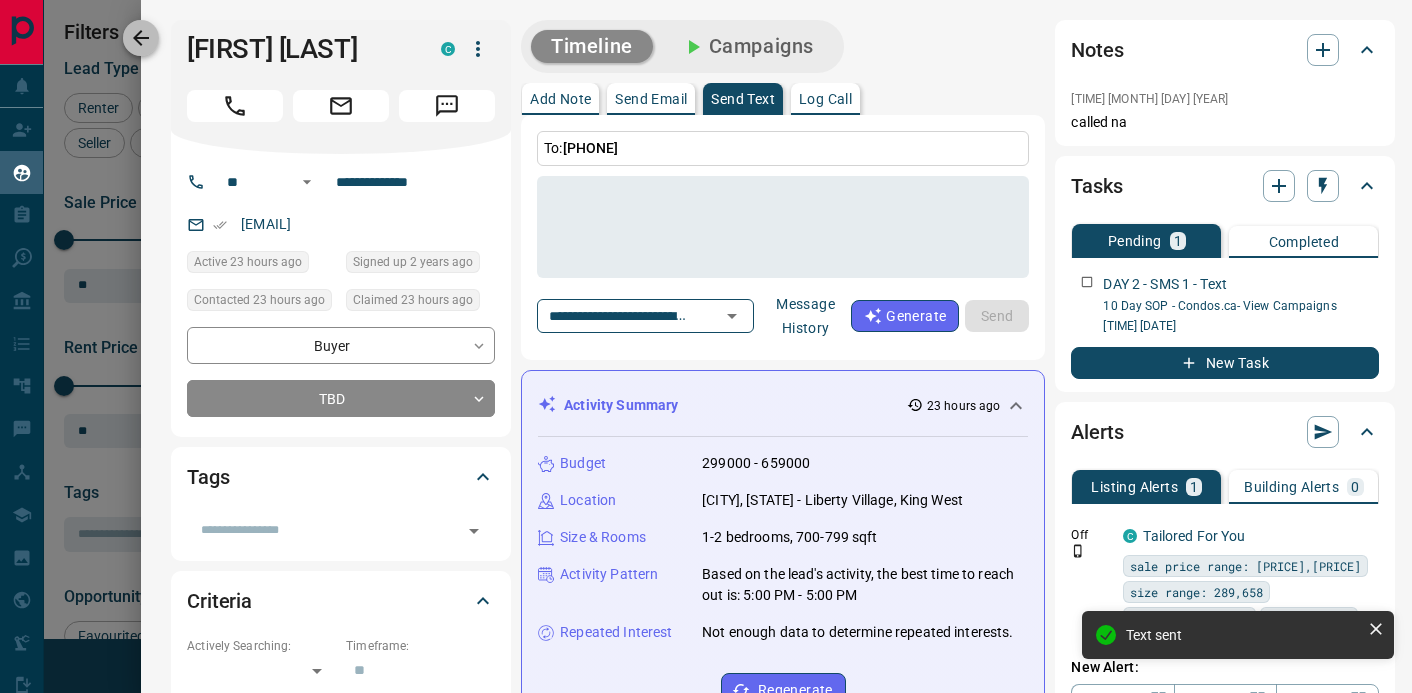 click 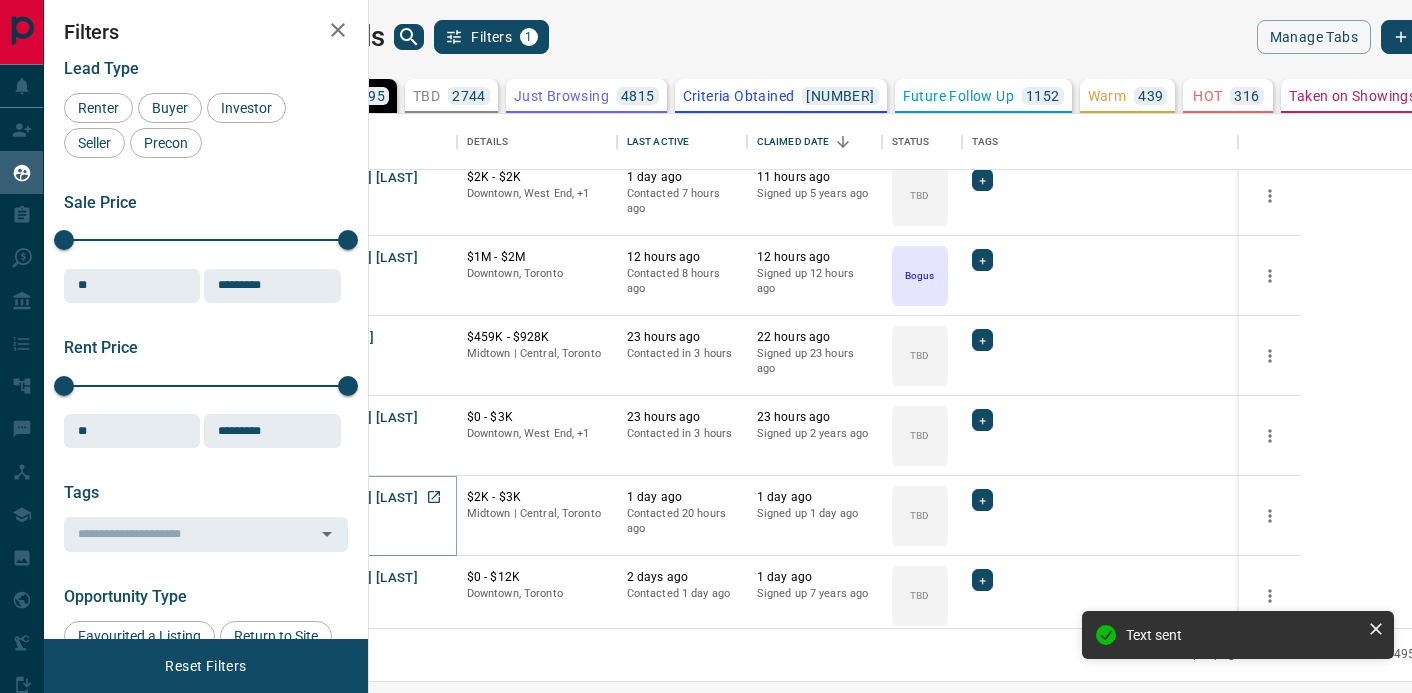 click on "[FIRST] [LAST]" at bounding box center [372, 498] 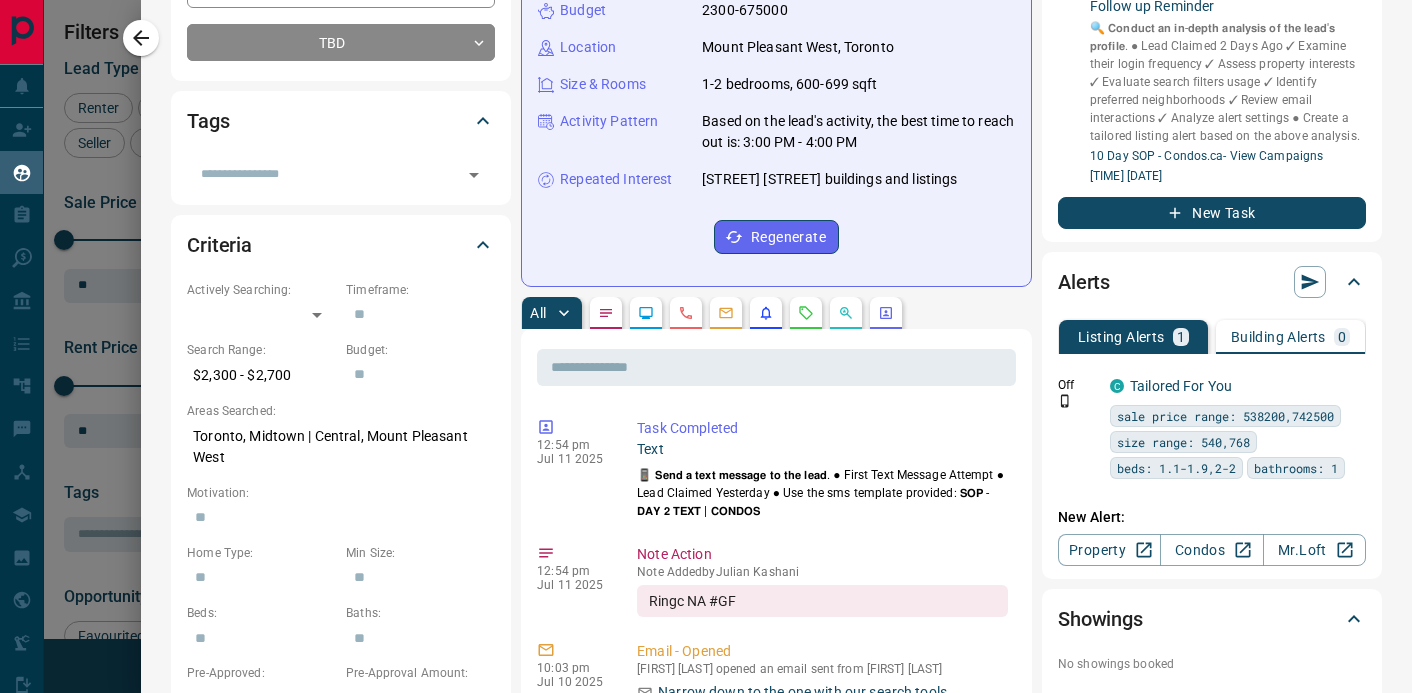 scroll, scrollTop: 531, scrollLeft: 0, axis: vertical 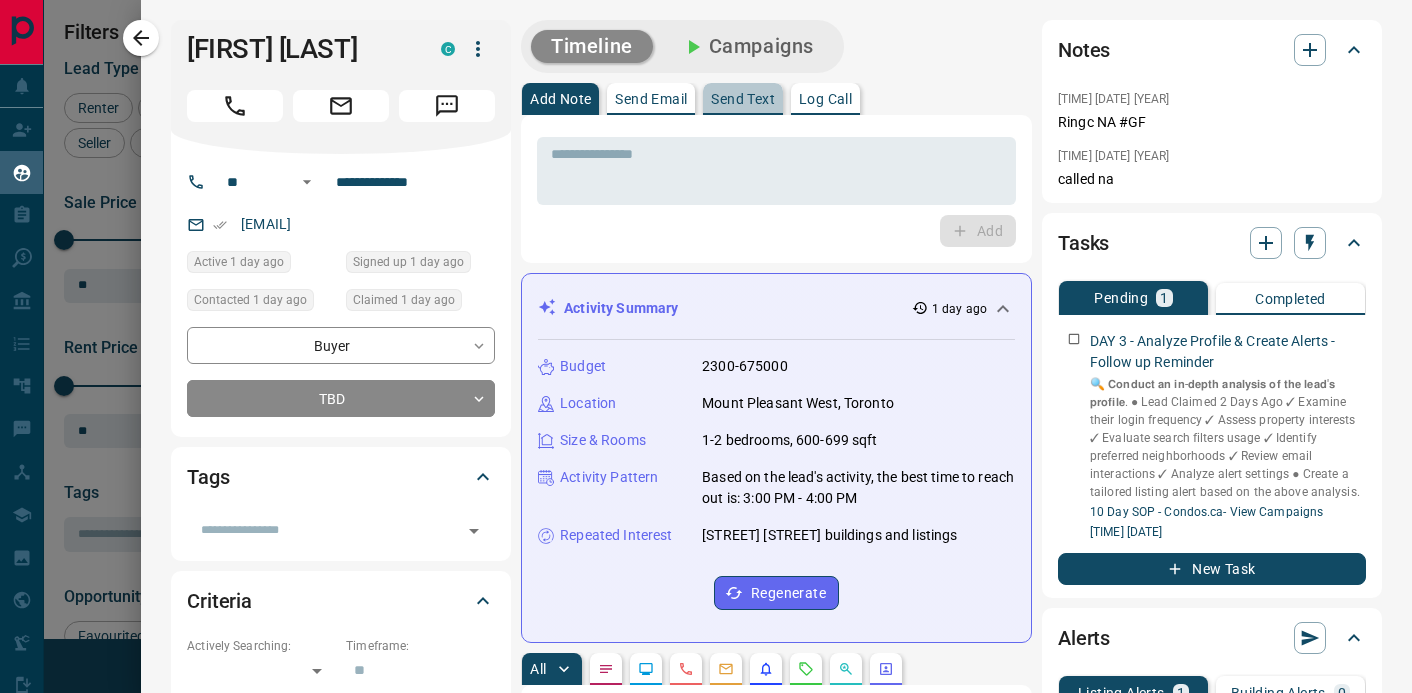 click on "Send Text" at bounding box center [743, 99] 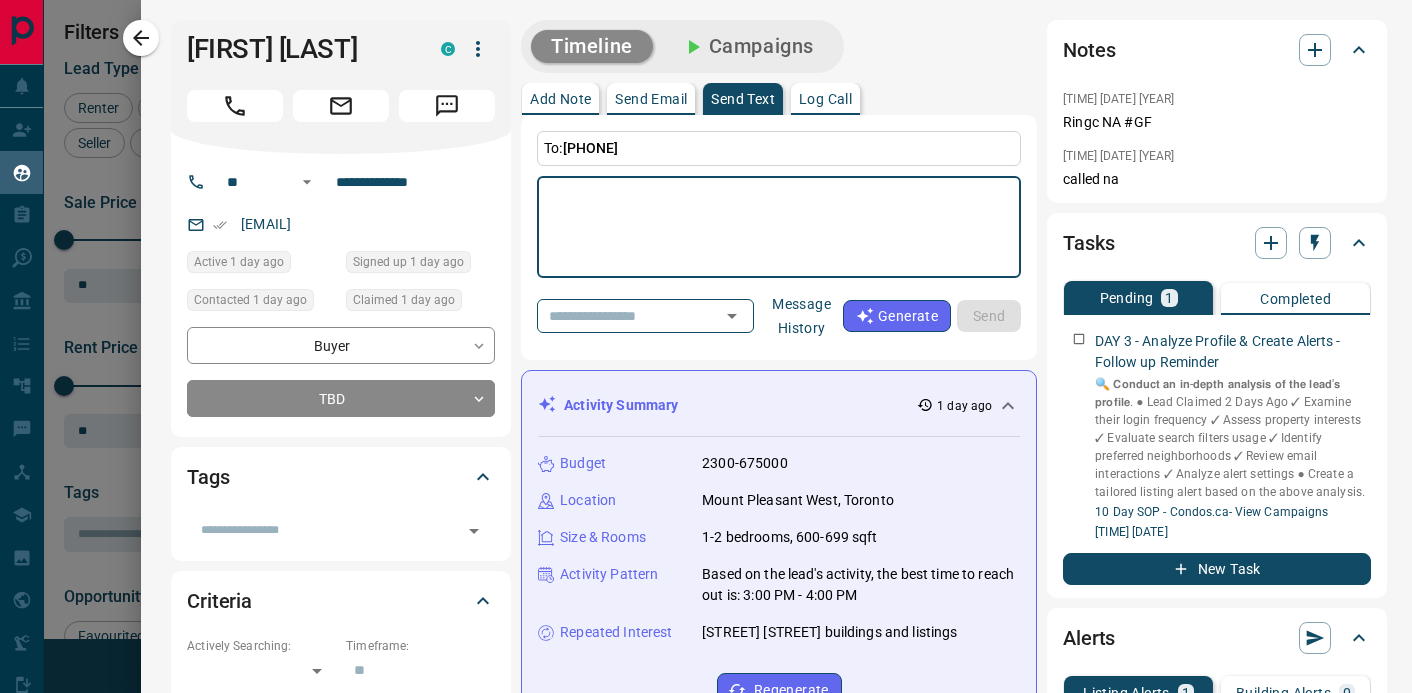 click on "Message History" at bounding box center (801, 316) 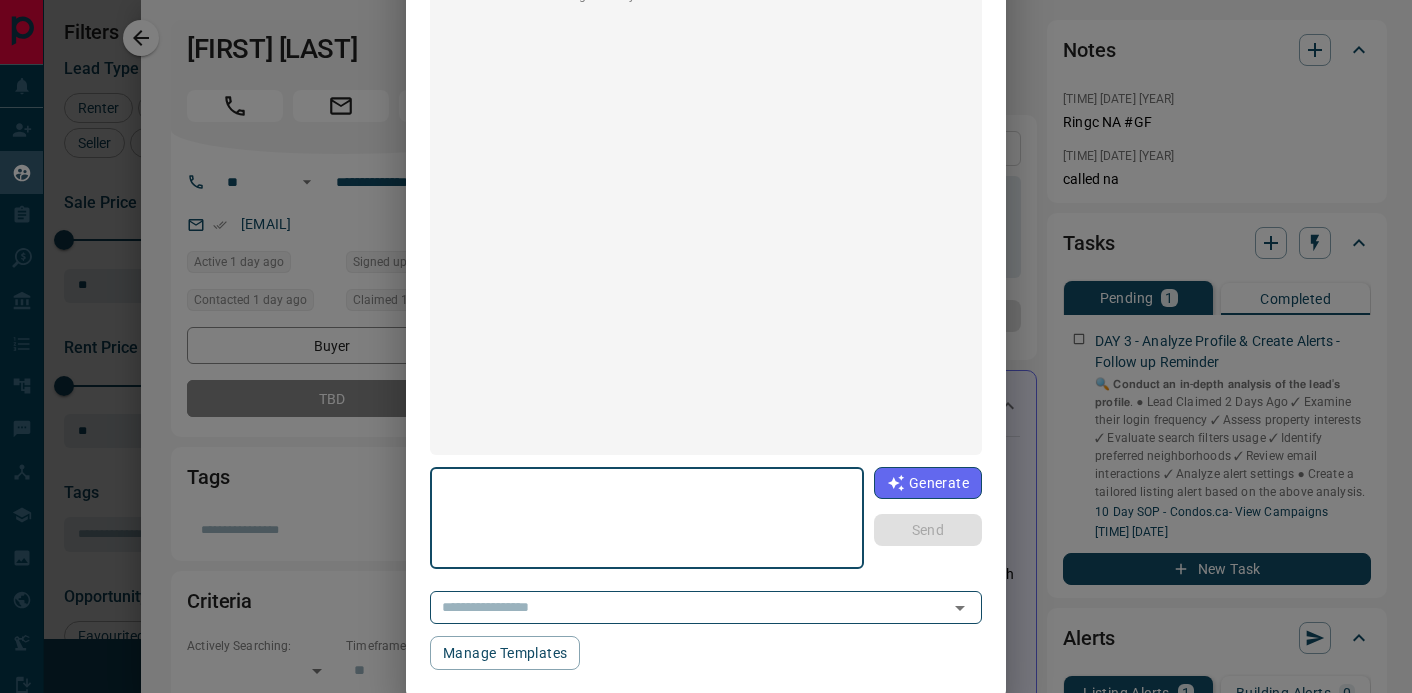 scroll, scrollTop: 0, scrollLeft: 0, axis: both 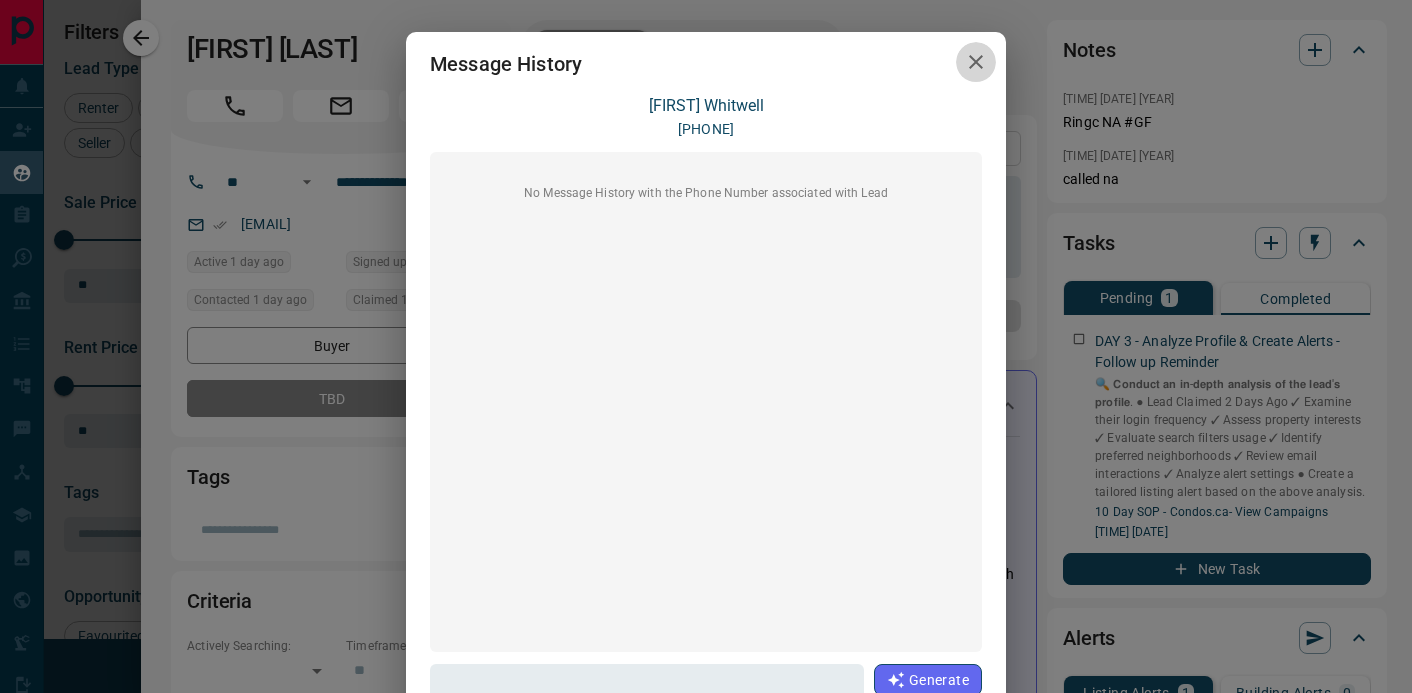 click 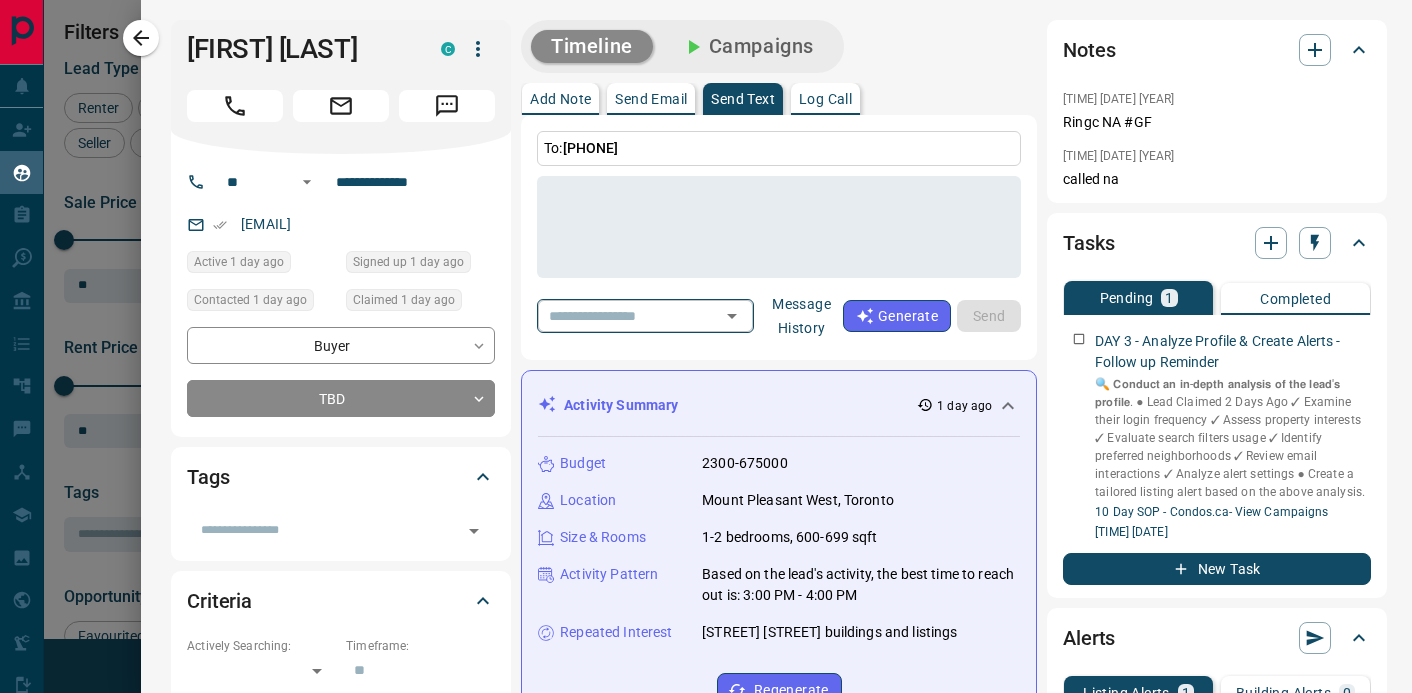 click on "​" at bounding box center [645, 315] 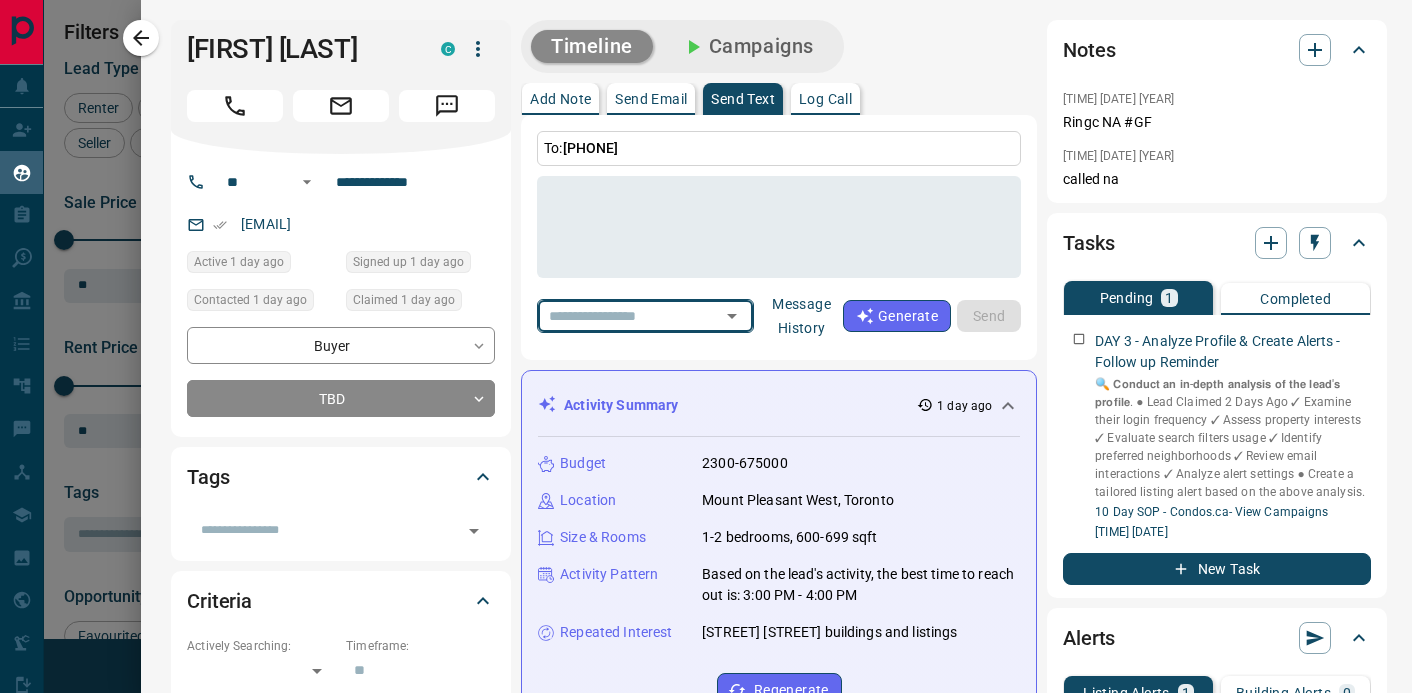 click at bounding box center (617, 315) 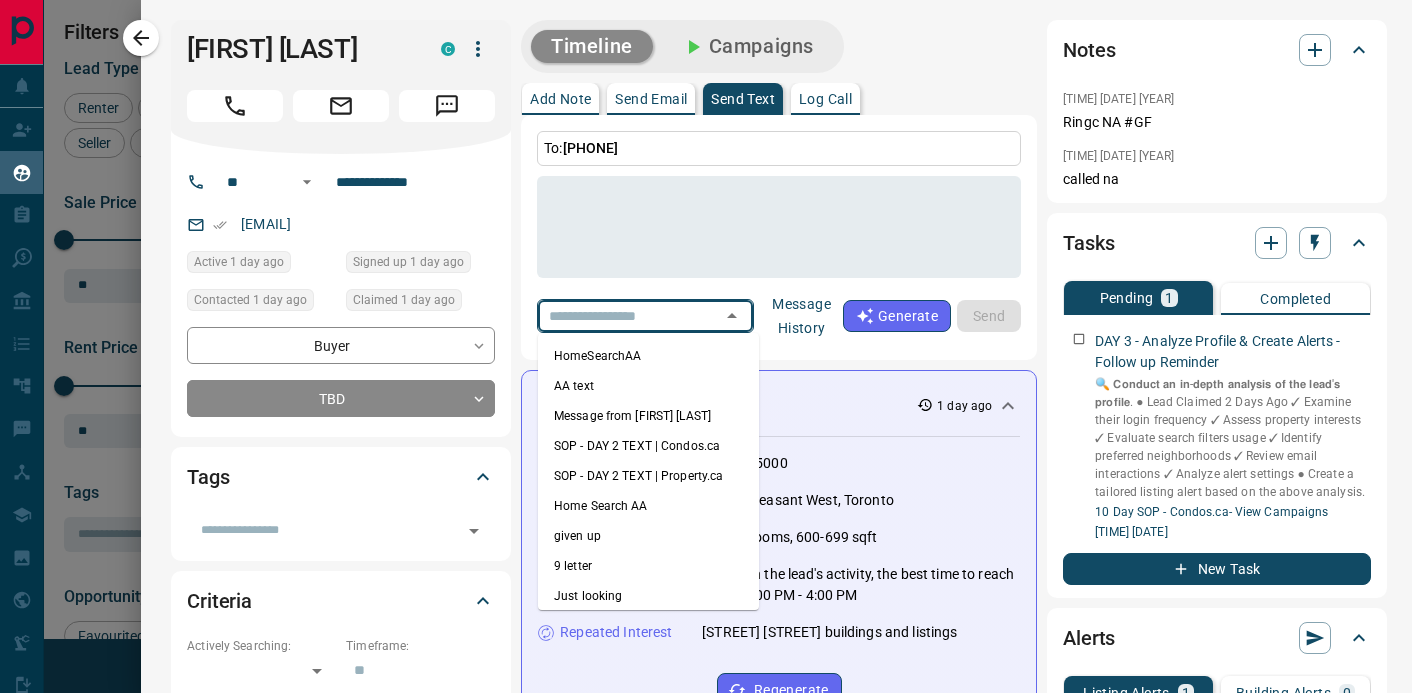 scroll, scrollTop: 12, scrollLeft: 0, axis: vertical 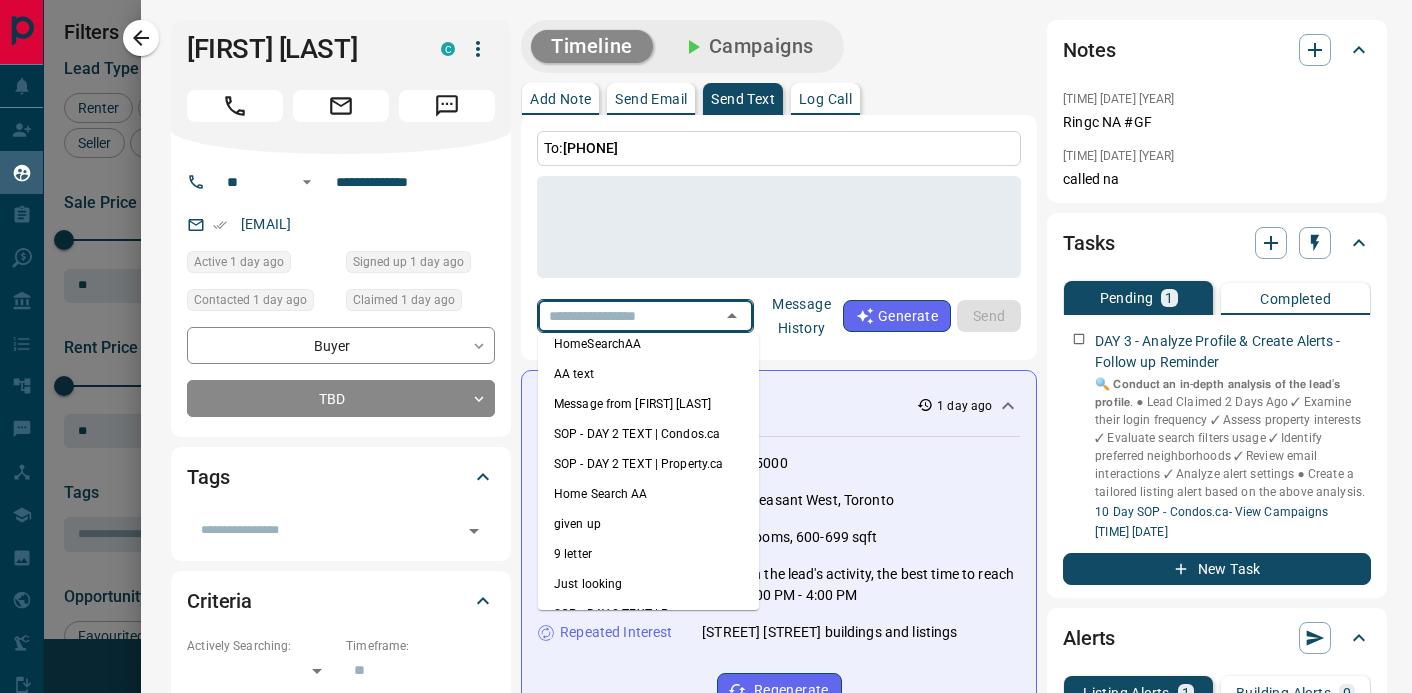 click on "SOP - DAY 2 TEXT | Condos.ca" at bounding box center (648, 434) 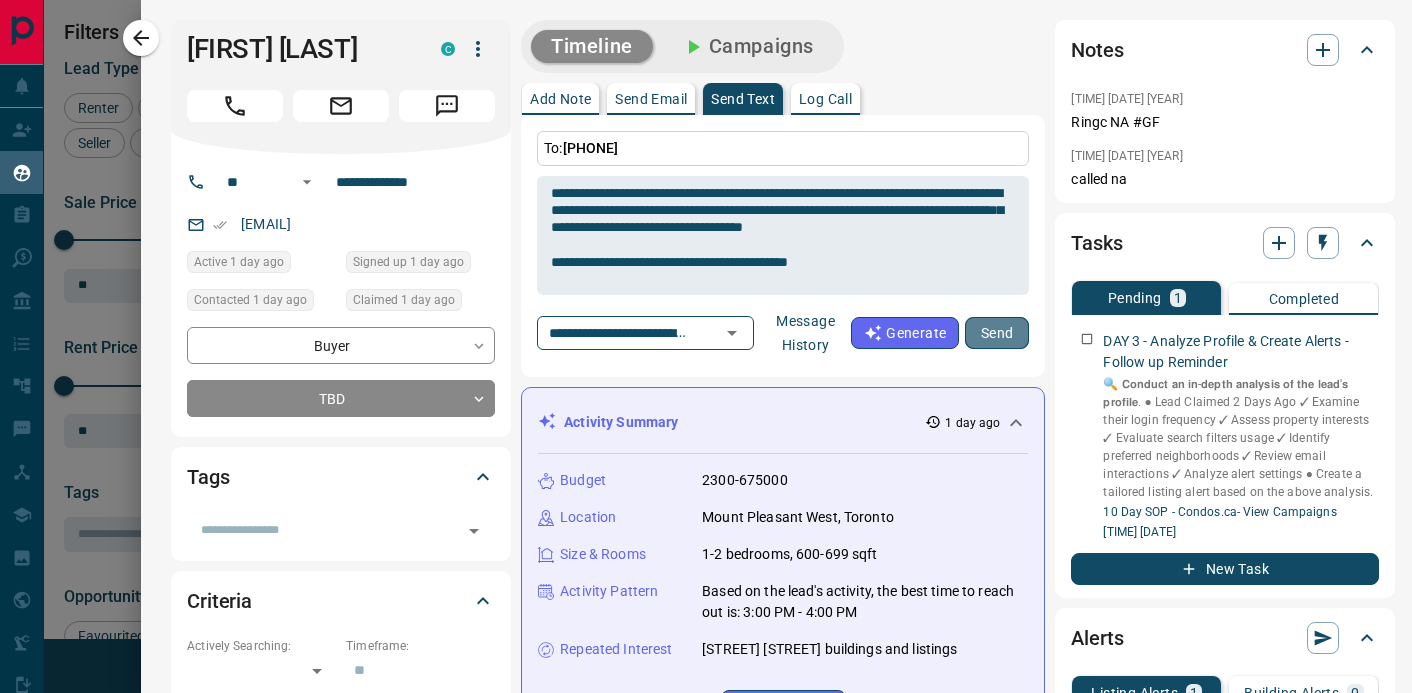 click on "Send" at bounding box center (997, 333) 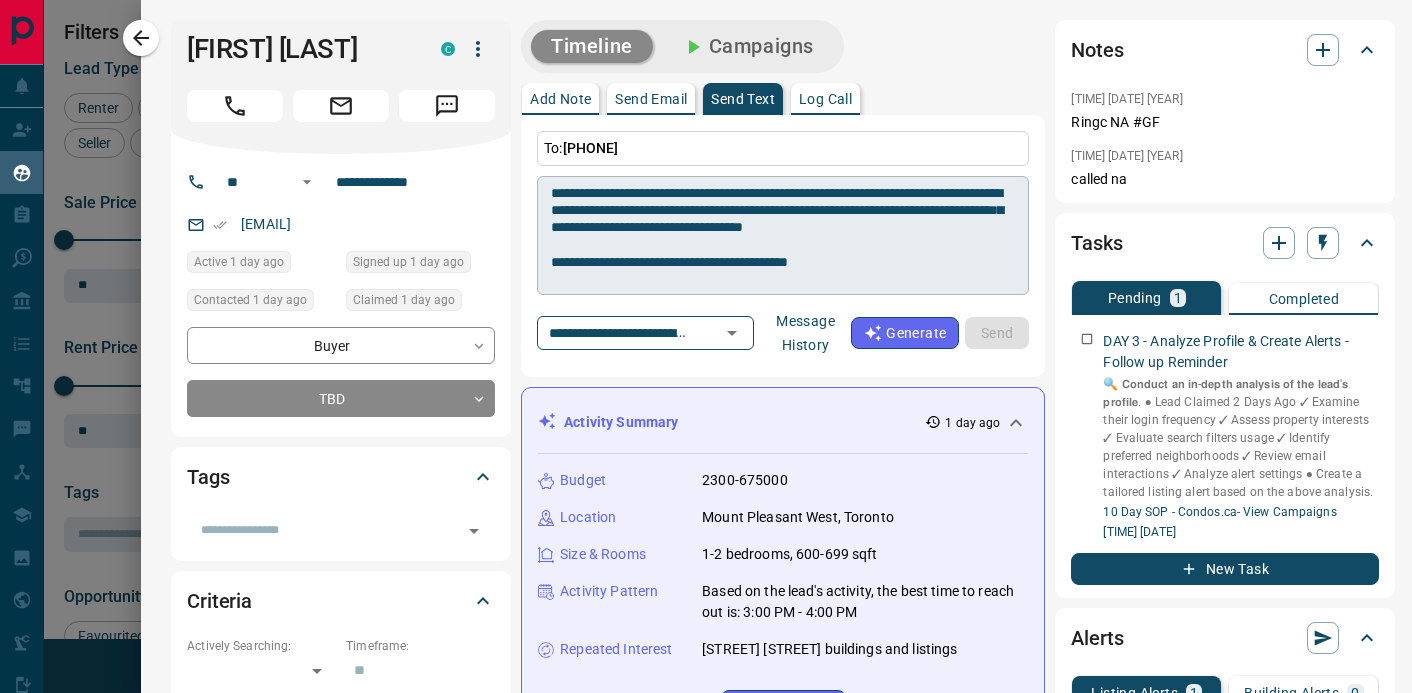 type 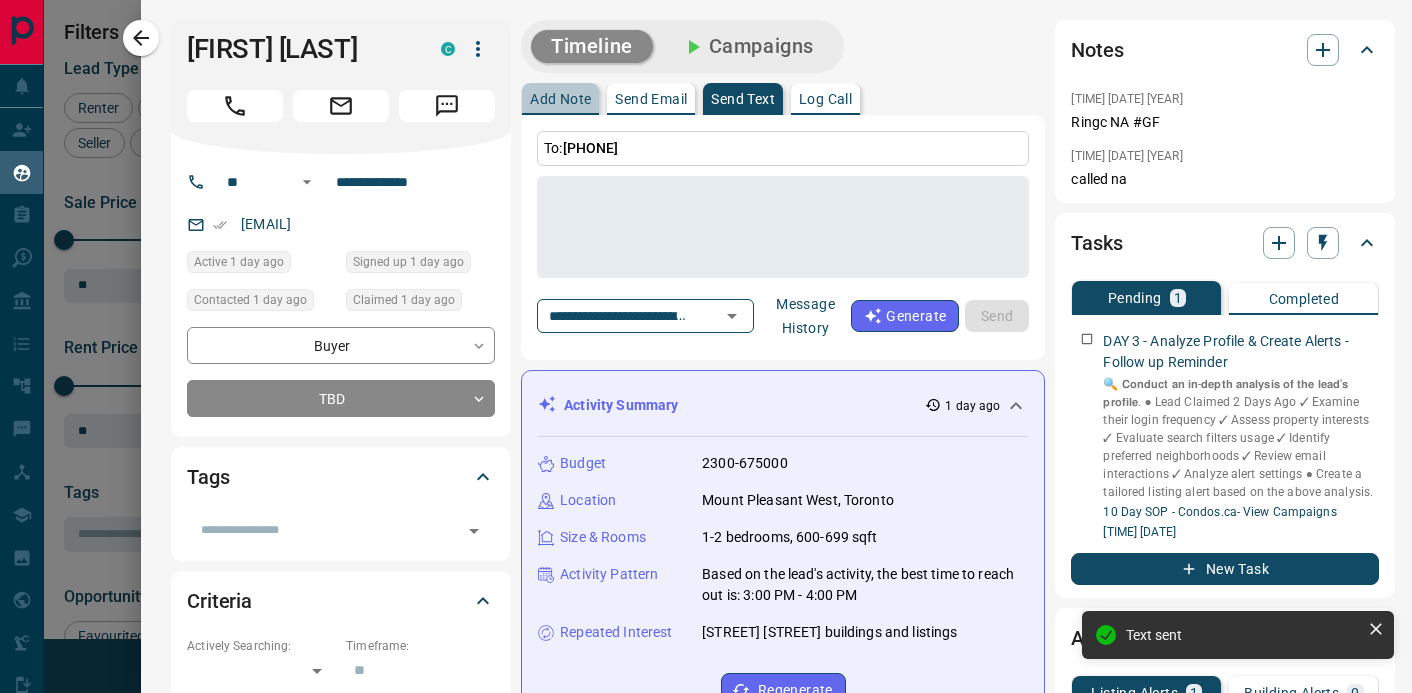 drag, startPoint x: 561, startPoint y: 94, endPoint x: 573, endPoint y: 124, distance: 32.31099 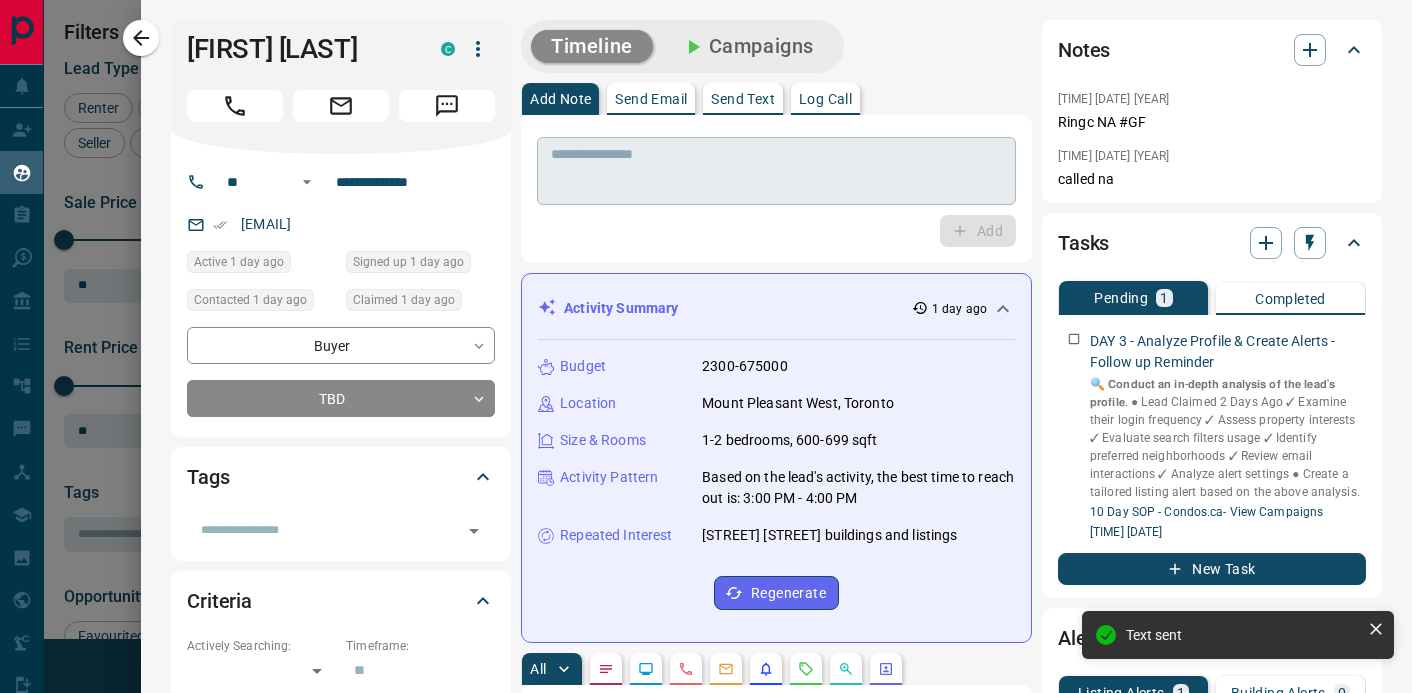 click at bounding box center [776, 171] 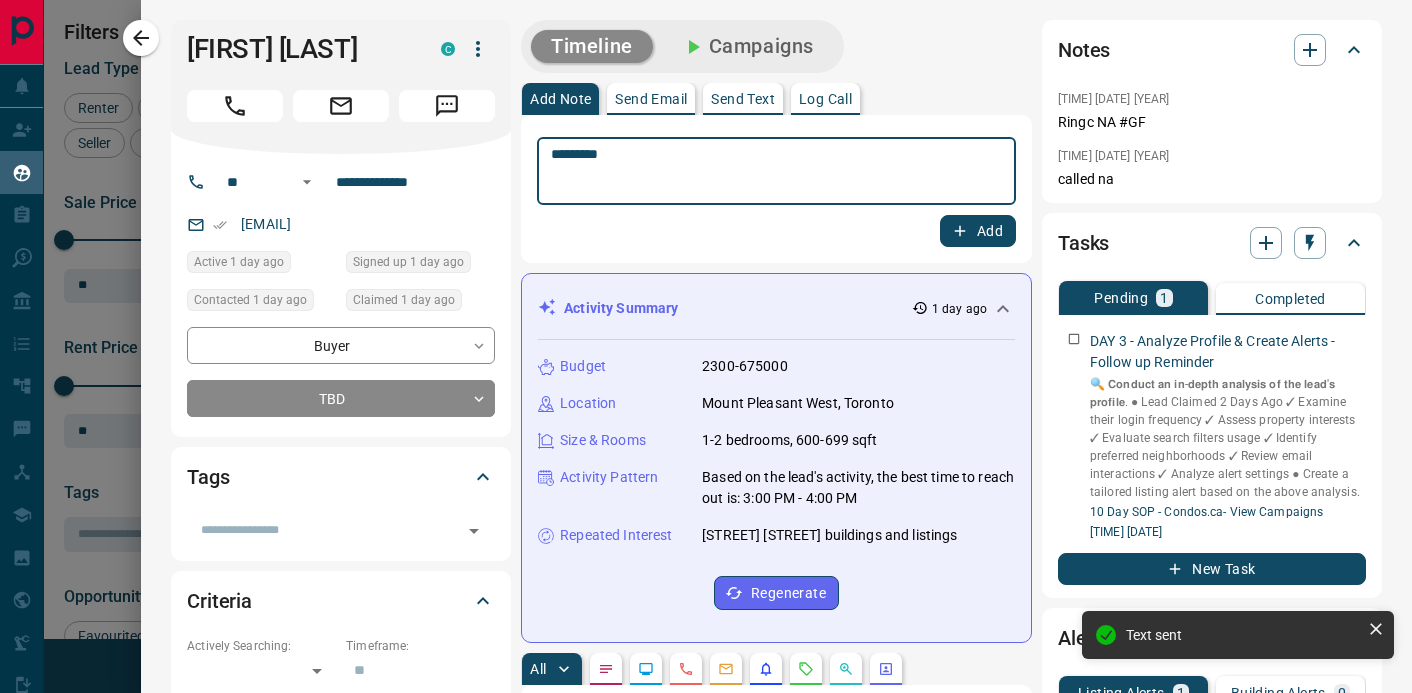 type on "*********" 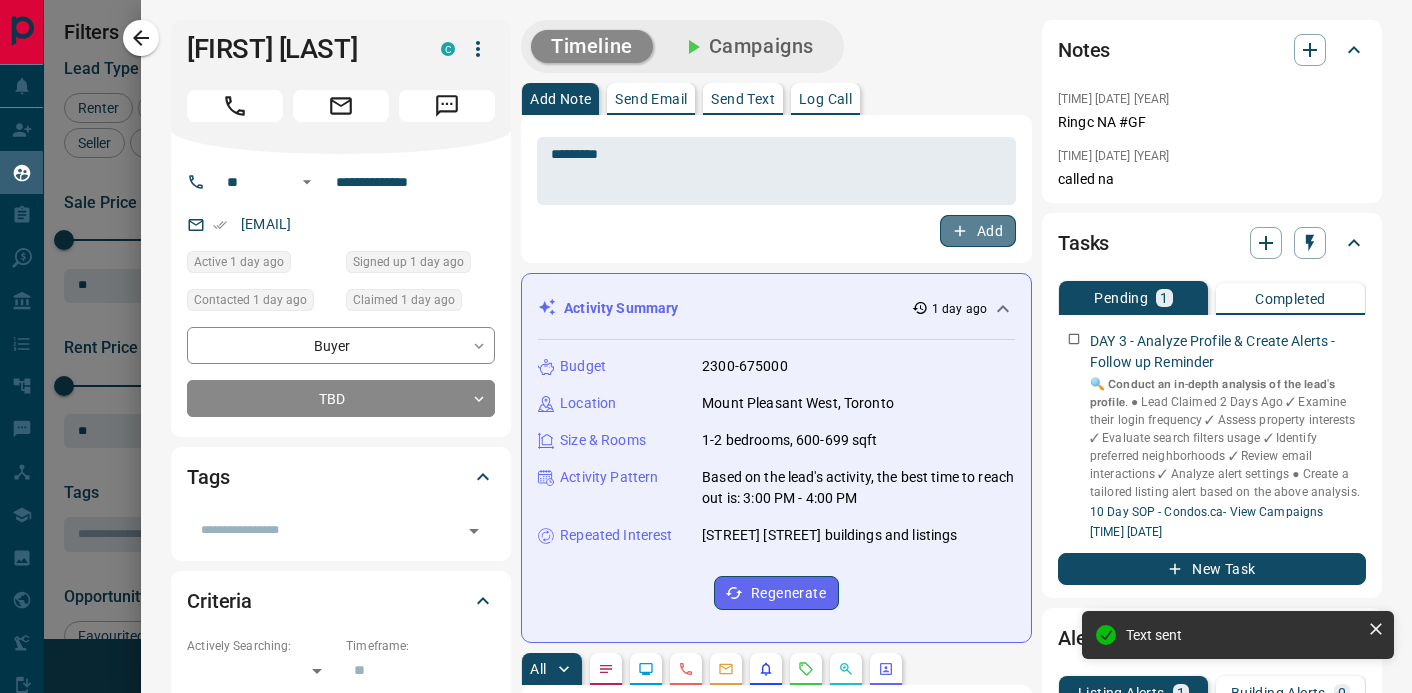 click on "Add" at bounding box center (978, 231) 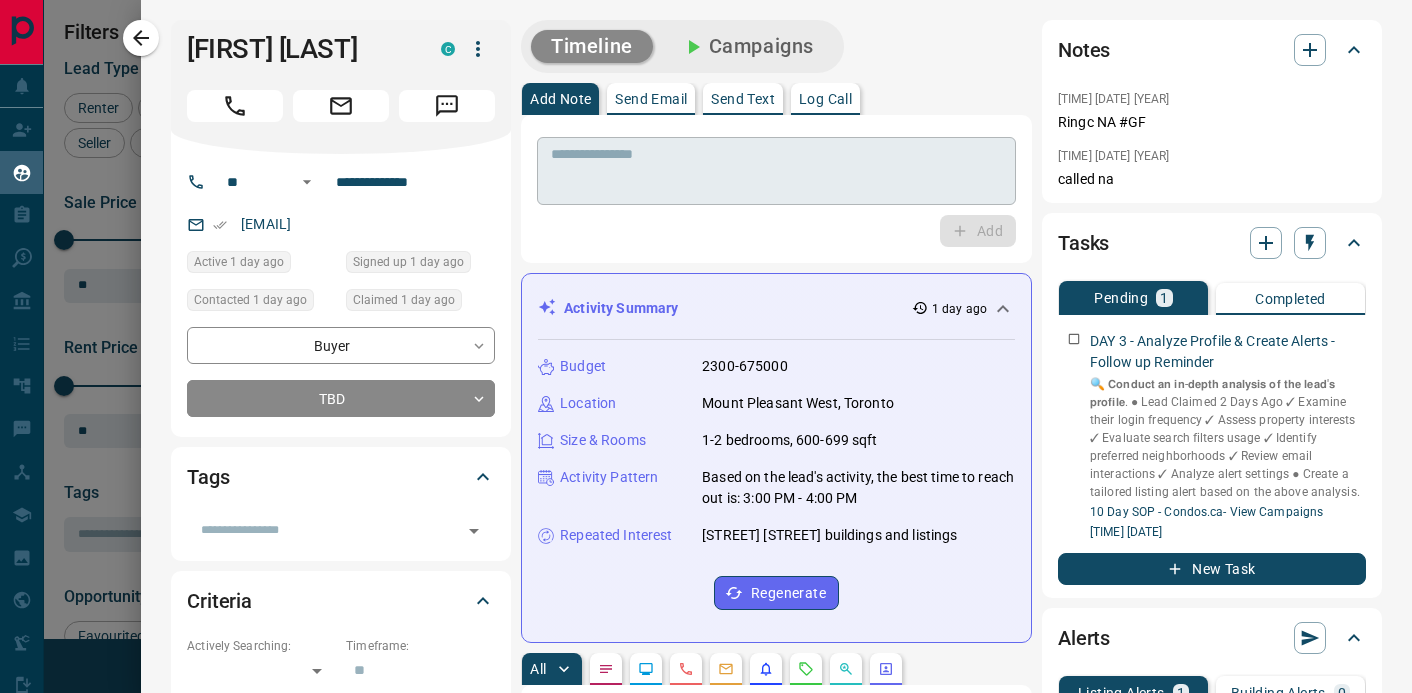 click at bounding box center (776, 171) 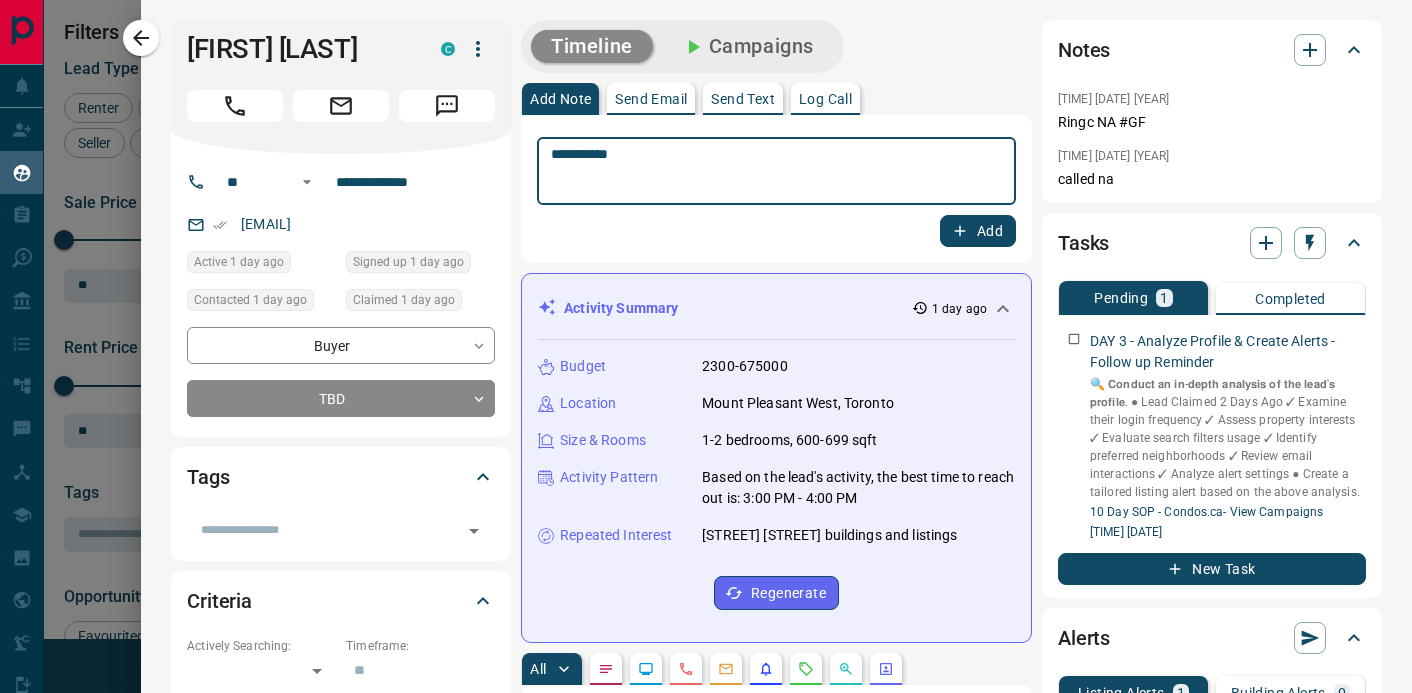 type on "**********" 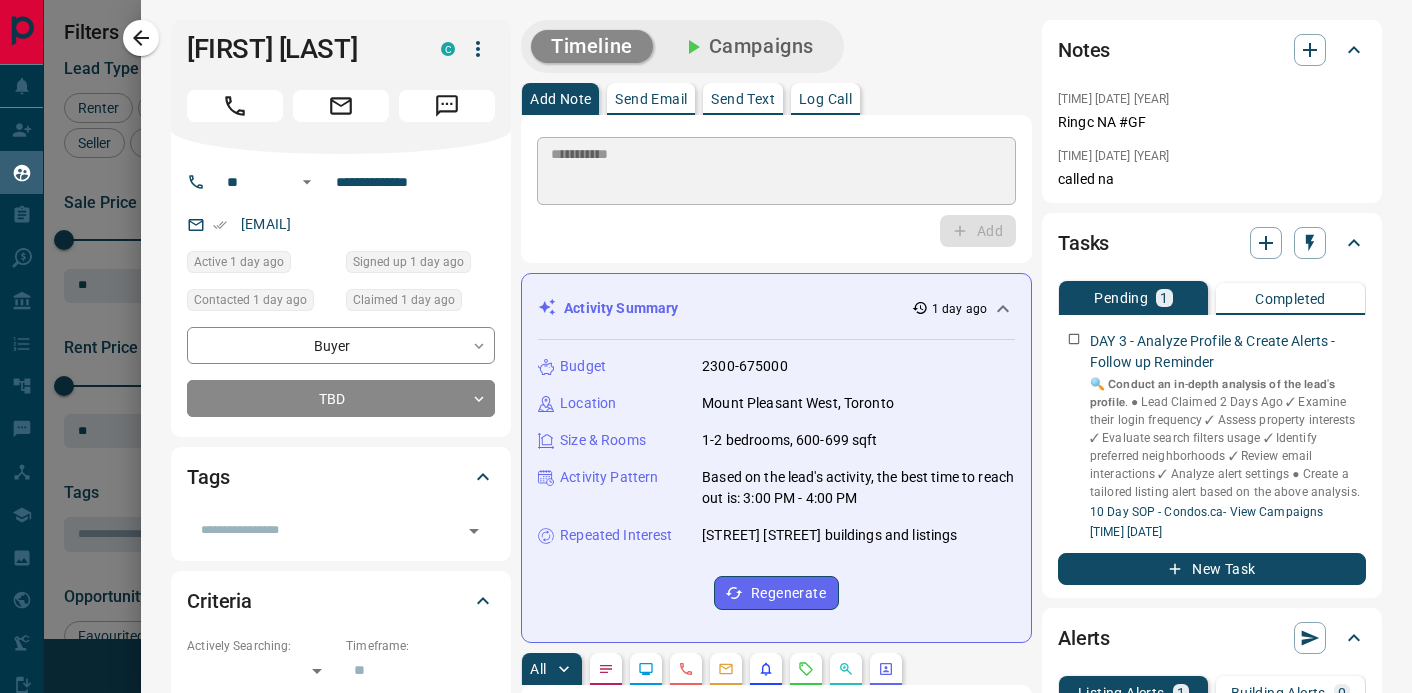 type 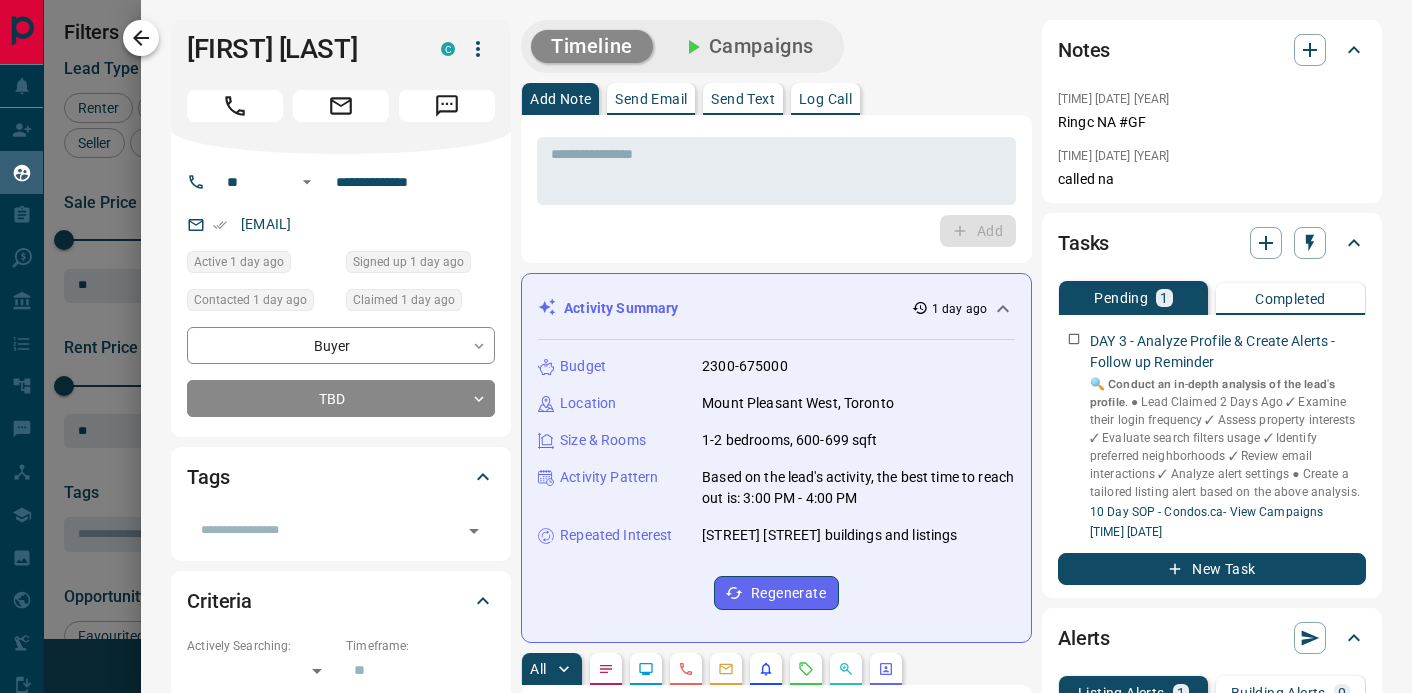 click at bounding box center [141, 38] 